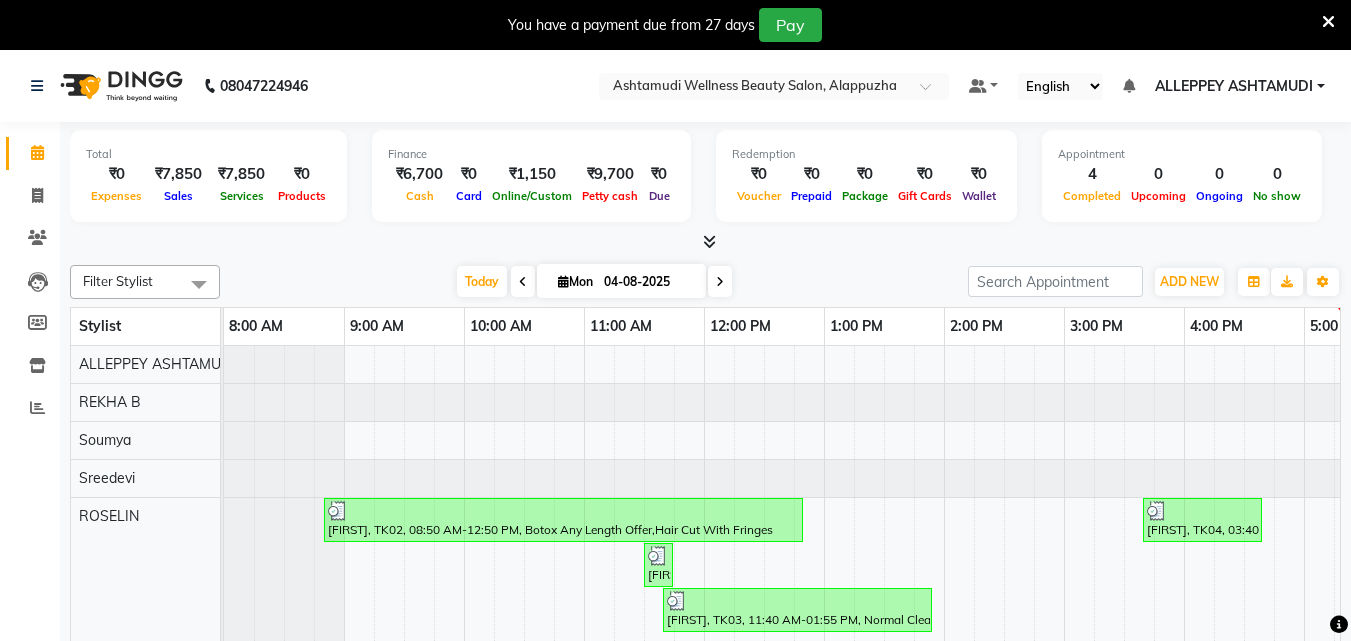 scroll, scrollTop: 0, scrollLeft: 0, axis: both 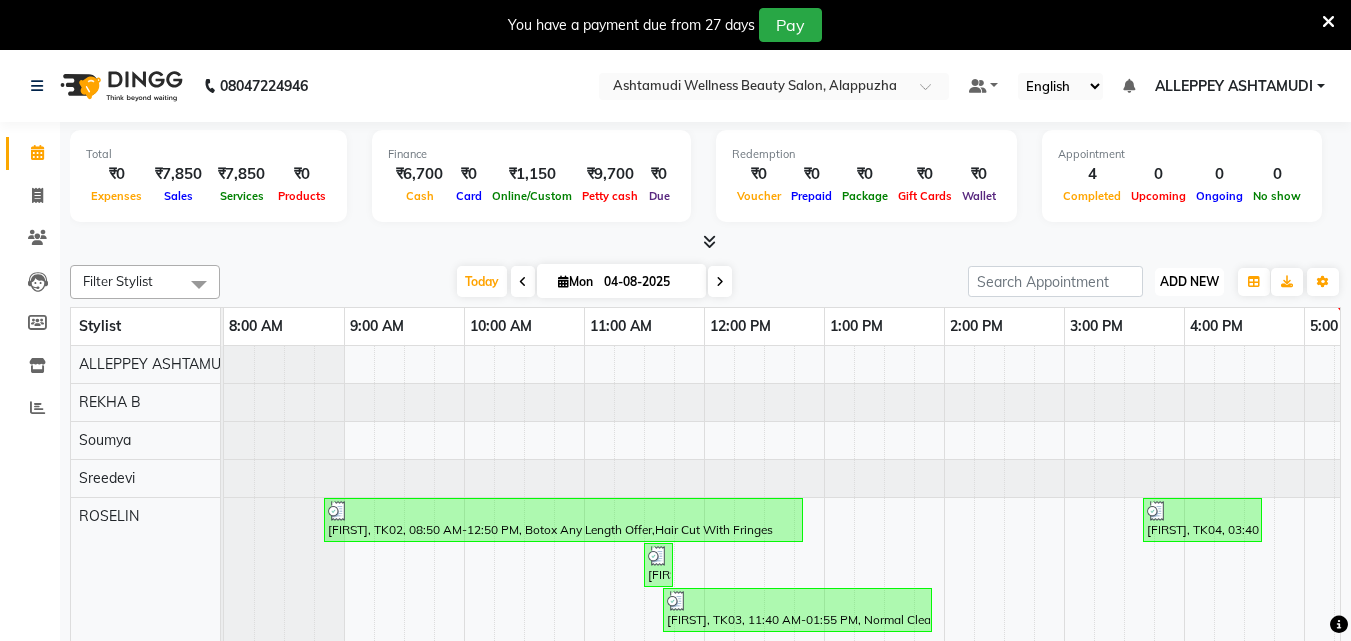click on "ADD NEW Toggle Dropdown" at bounding box center [1189, 282] 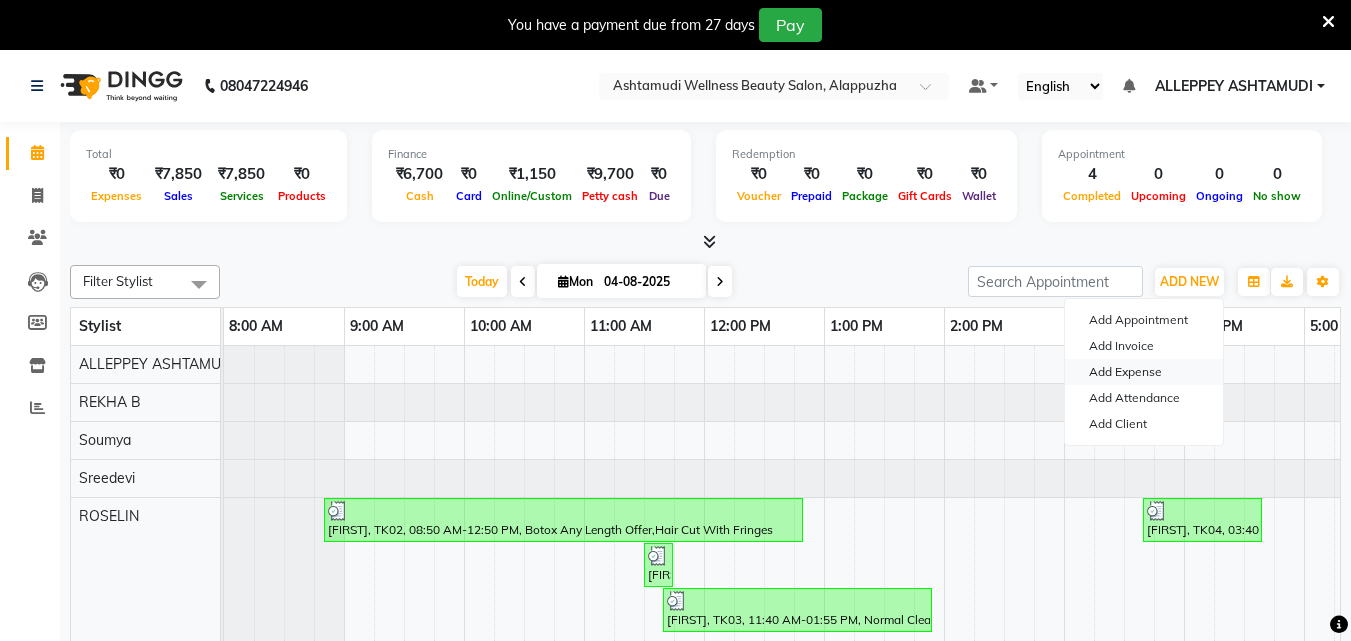 click on "Add Expense" at bounding box center (1144, 372) 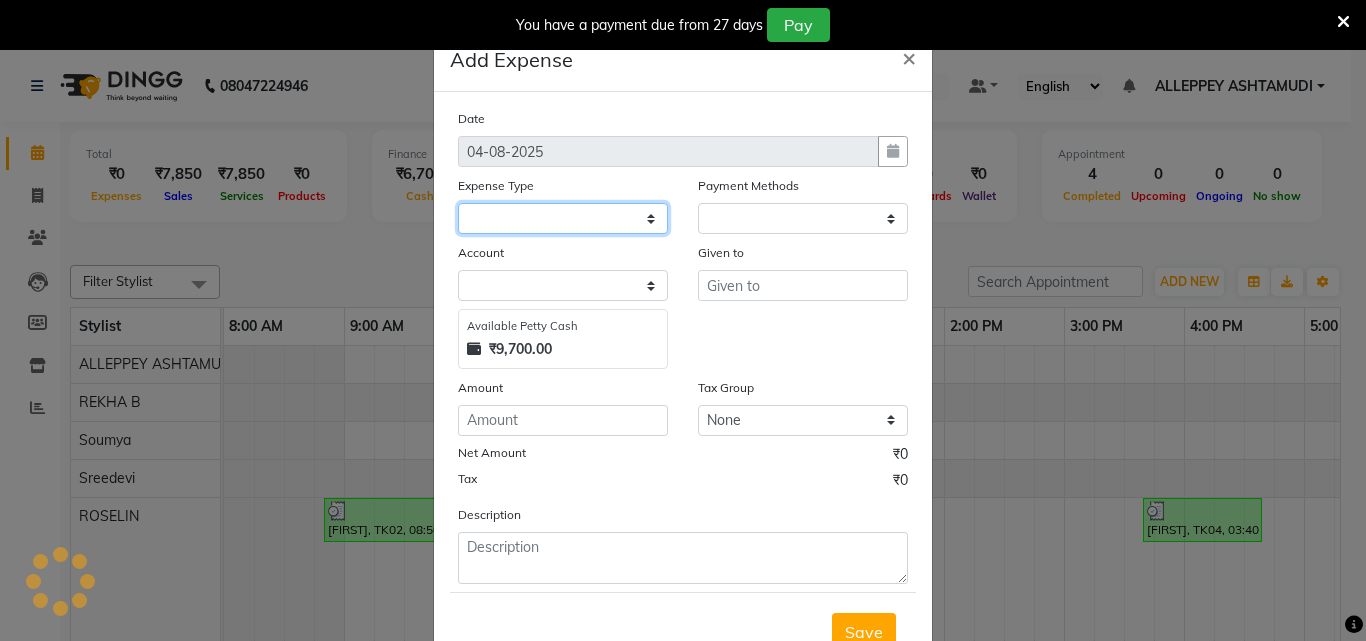 click 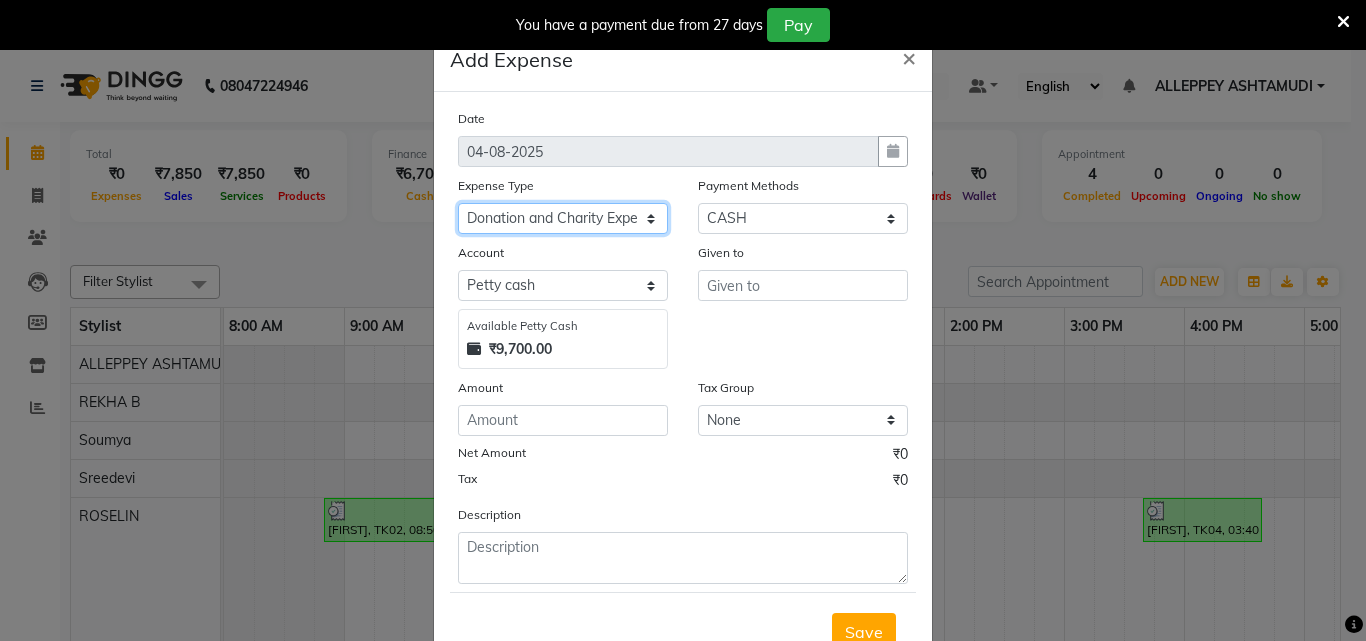 click on "Select ACCOMODATION EXPENSES ADVERTISEMENT SALES PROMOTIONAL EXPENSES Bonus BRIDAL ACCESSORIES REFUND BRIDAL COMMISSION BRIDAL FOOD BRIDAL INCENTIVES BRIDAL ORNAMENTS REFUND BRIDAL TA CASH DEPOSIT RAK BANK COMPUTER ACCESSORIES MOBILE PHONE Donation and Charity Expenses ELECTRICITY CHARGES ELECTRONICS FITTINGS Event Expense FISH FOOD EXPENSES FOOD REFRESHMENT FOR CLIENTS FOOD REFRESHMENT FOR STAFFS Freight And Forwarding Charges FUEL FOR GENERATOR FURNITURE AND EQUIPMENTS Gifts for Clients GIFTS FOR STAFFS GOKULAM CHITS HOSTEL RENT LAUNDRY EXPENSES LICENSE OTHER FEES LOADING UNLOADING CHARGES Medical Expenses MEHNDI PAYMENTS MISCELLANEOUS EXPENSES NEWSPAPER PERIODICALS Office Expenses Ornaments Maintenance Expense OVERTIME ALLOWANCES Payment For Pest Control Perfomance based incentives POSTAGE COURIER CHARGES Printing PRINTING STATIONERY EXPENSES PROFESSIONAL TAX REPAIRS MAINTENANCE ROUND OFF Salary SALARY ADVANCE Sales Incentives Membership Card SALES INCENTIVES PRODUCT SALES INCENTIVES SERVICES SALON RENT" 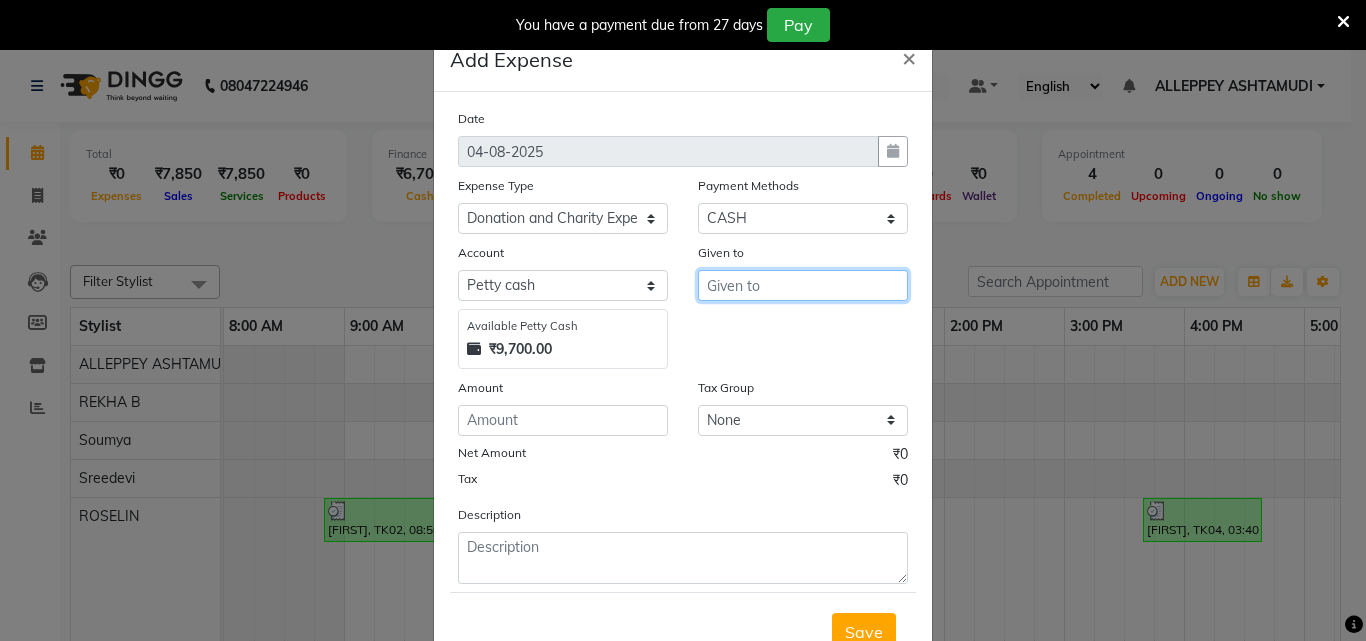 click at bounding box center [803, 285] 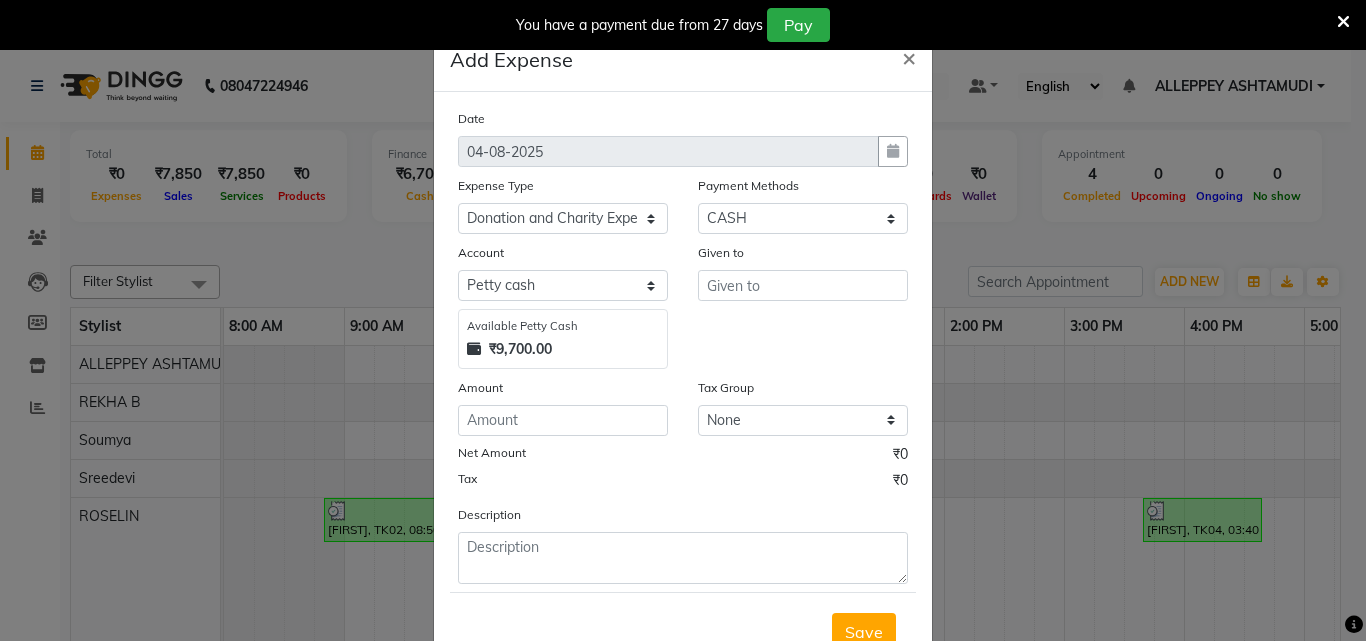 click on "Expense Type" 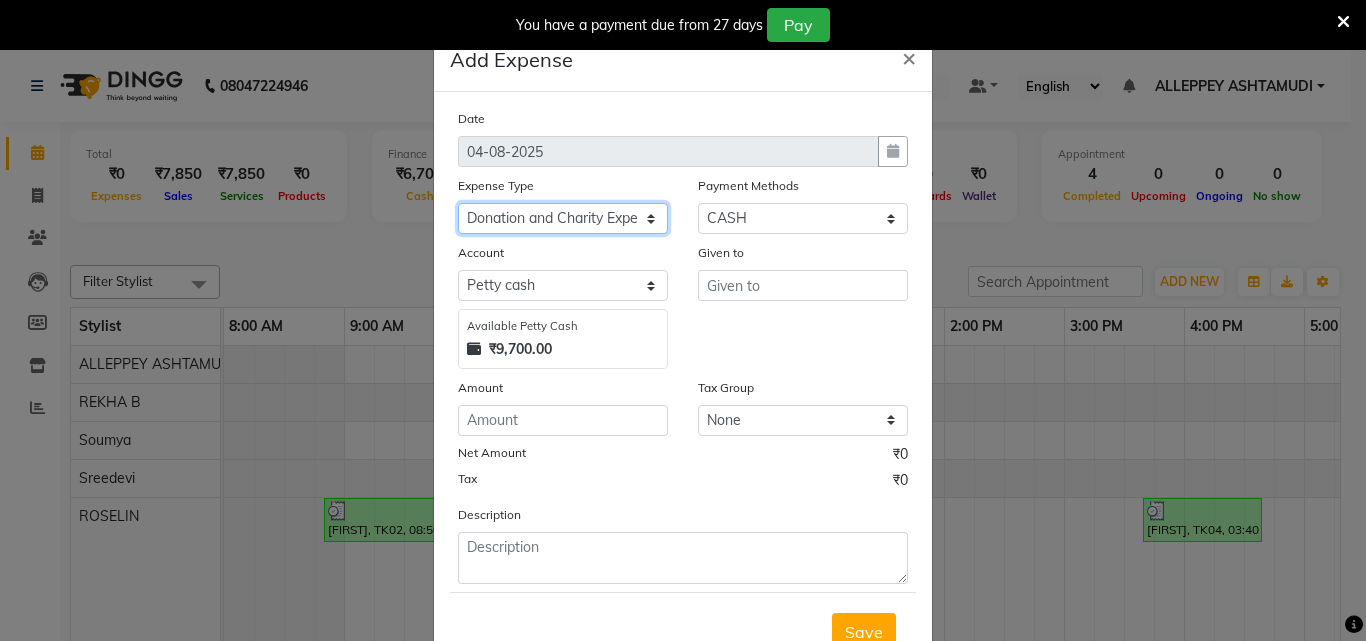 click on "Select ACCOMODATION EXPENSES ADVERTISEMENT SALES PROMOTIONAL EXPENSES Bonus BRIDAL ACCESSORIES REFUND BRIDAL COMMISSION BRIDAL FOOD BRIDAL INCENTIVES BRIDAL ORNAMENTS REFUND BRIDAL TA CASH DEPOSIT RAK BANK COMPUTER ACCESSORIES MOBILE PHONE Donation and Charity Expenses ELECTRICITY CHARGES ELECTRONICS FITTINGS Event Expense FISH FOOD EXPENSES FOOD REFRESHMENT FOR CLIENTS FOOD REFRESHMENT FOR STAFFS Freight And Forwarding Charges FUEL FOR GENERATOR FURNITURE AND EQUIPMENTS Gifts for Clients GIFTS FOR STAFFS GOKULAM CHITS HOSTEL RENT LAUNDRY EXPENSES LICENSE OTHER FEES LOADING UNLOADING CHARGES Medical Expenses MEHNDI PAYMENTS MISCELLANEOUS EXPENSES NEWSPAPER PERIODICALS Office Expenses Ornaments Maintenance Expense OVERTIME ALLOWANCES Payment For Pest Control Perfomance based incentives POSTAGE COURIER CHARGES Printing PRINTING STATIONERY EXPENSES PROFESSIONAL TAX REPAIRS MAINTENANCE ROUND OFF Salary SALARY ADVANCE Sales Incentives Membership Card SALES INCENTIVES PRODUCT SALES INCENTIVES SERVICES SALON RENT" 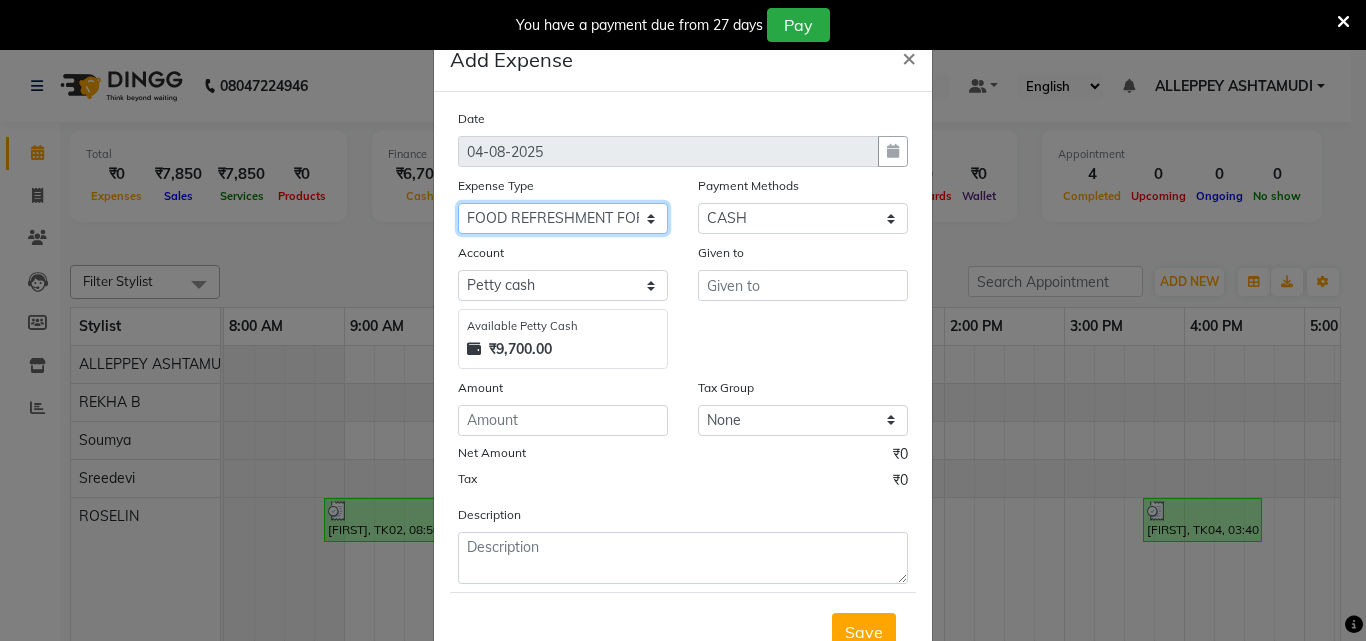 click on "Select ACCOMODATION EXPENSES ADVERTISEMENT SALES PROMOTIONAL EXPENSES Bonus BRIDAL ACCESSORIES REFUND BRIDAL COMMISSION BRIDAL FOOD BRIDAL INCENTIVES BRIDAL ORNAMENTS REFUND BRIDAL TA CASH DEPOSIT RAK BANK COMPUTER ACCESSORIES MOBILE PHONE Donation and Charity Expenses ELECTRICITY CHARGES ELECTRONICS FITTINGS Event Expense FISH FOOD EXPENSES FOOD REFRESHMENT FOR CLIENTS FOOD REFRESHMENT FOR STAFFS Freight And Forwarding Charges FUEL FOR GENERATOR FURNITURE AND EQUIPMENTS Gifts for Clients GIFTS FOR STAFFS GOKULAM CHITS HOSTEL RENT LAUNDRY EXPENSES LICENSE OTHER FEES LOADING UNLOADING CHARGES Medical Expenses MEHNDI PAYMENTS MISCELLANEOUS EXPENSES NEWSPAPER PERIODICALS Office Expenses Ornaments Maintenance Expense OVERTIME ALLOWANCES Payment For Pest Control Perfomance based incentives POSTAGE COURIER CHARGES Printing PRINTING STATIONERY EXPENSES PROFESSIONAL TAX REPAIRS MAINTENANCE ROUND OFF Salary SALARY ADVANCE Sales Incentives Membership Card SALES INCENTIVES PRODUCT SALES INCENTIVES SERVICES SALON RENT" 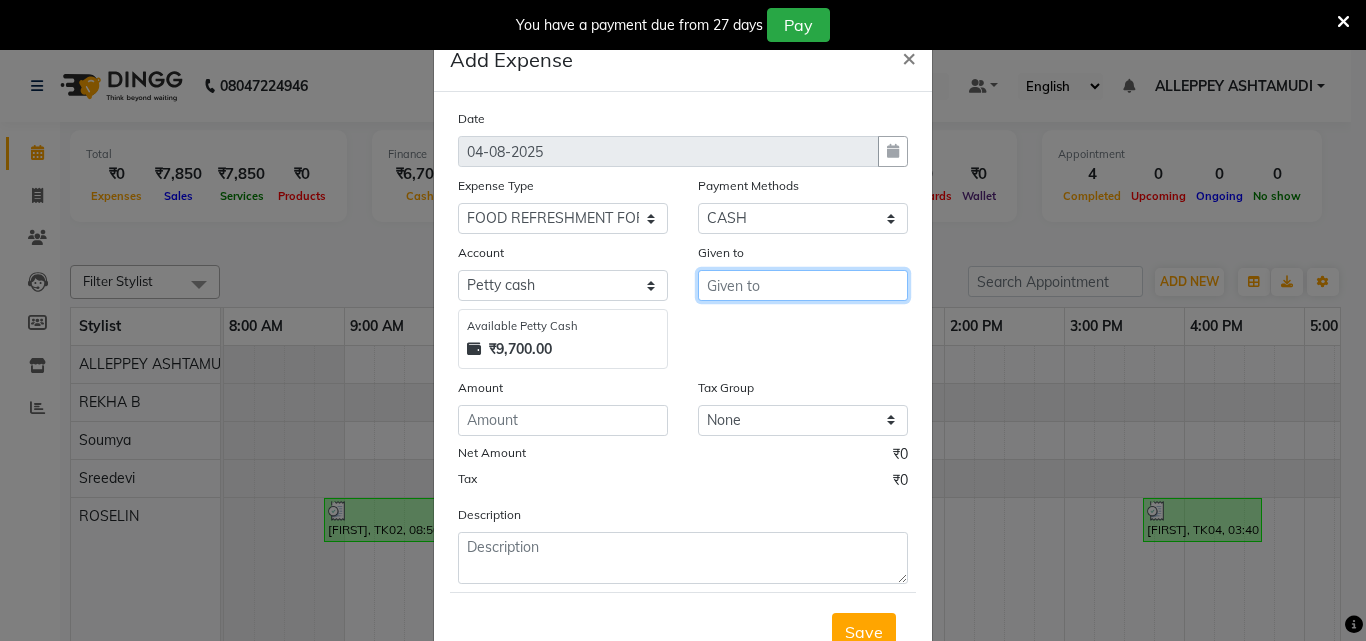 click at bounding box center [803, 285] 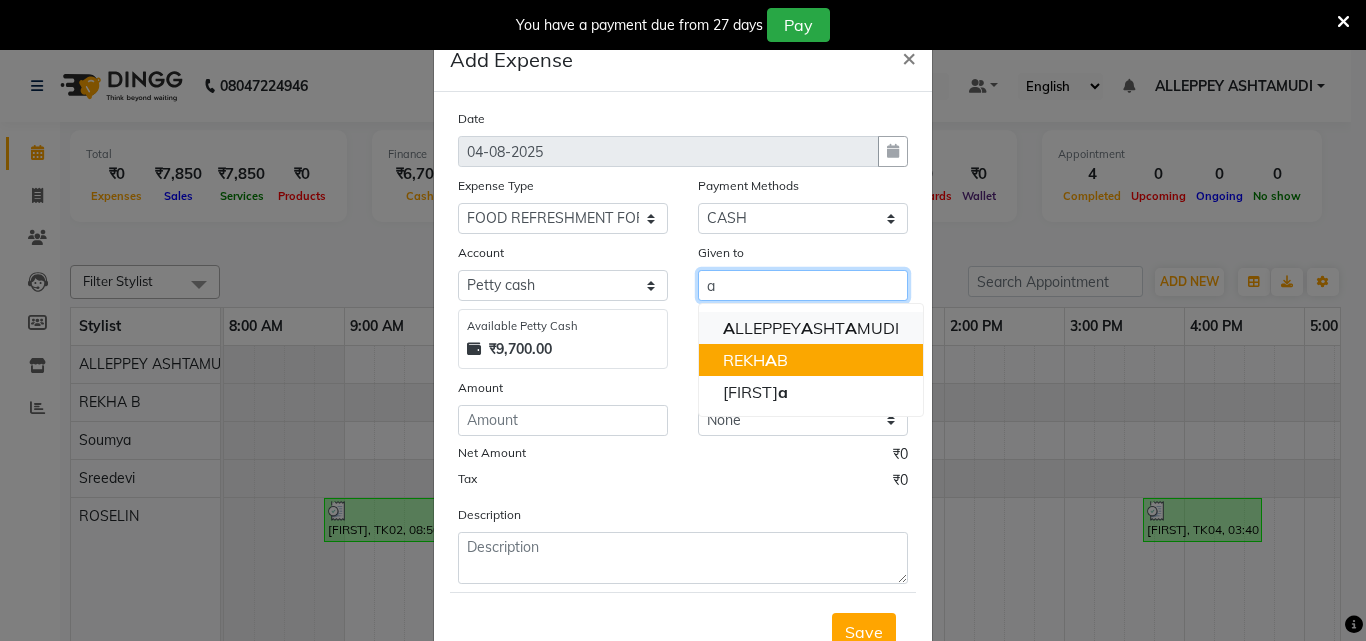 click on "A LLEPPEY  A SHT A MUDI" at bounding box center (811, 328) 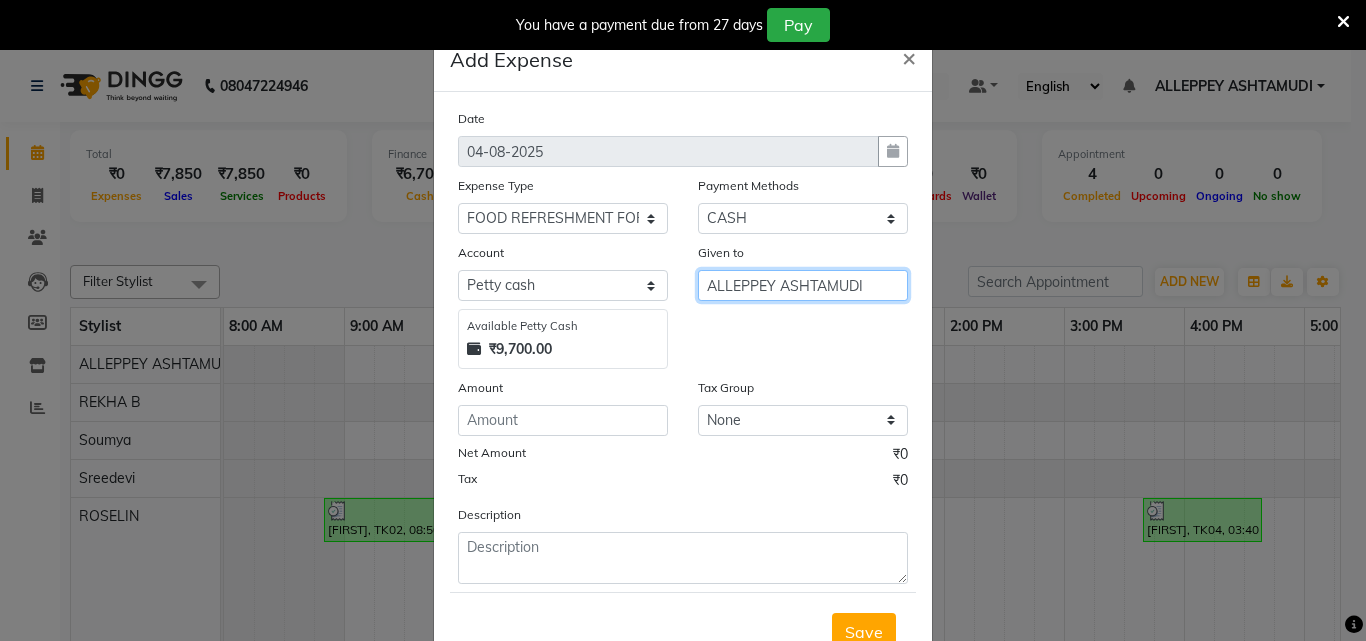 type on "ALLEPPEY ASHTAMUDI" 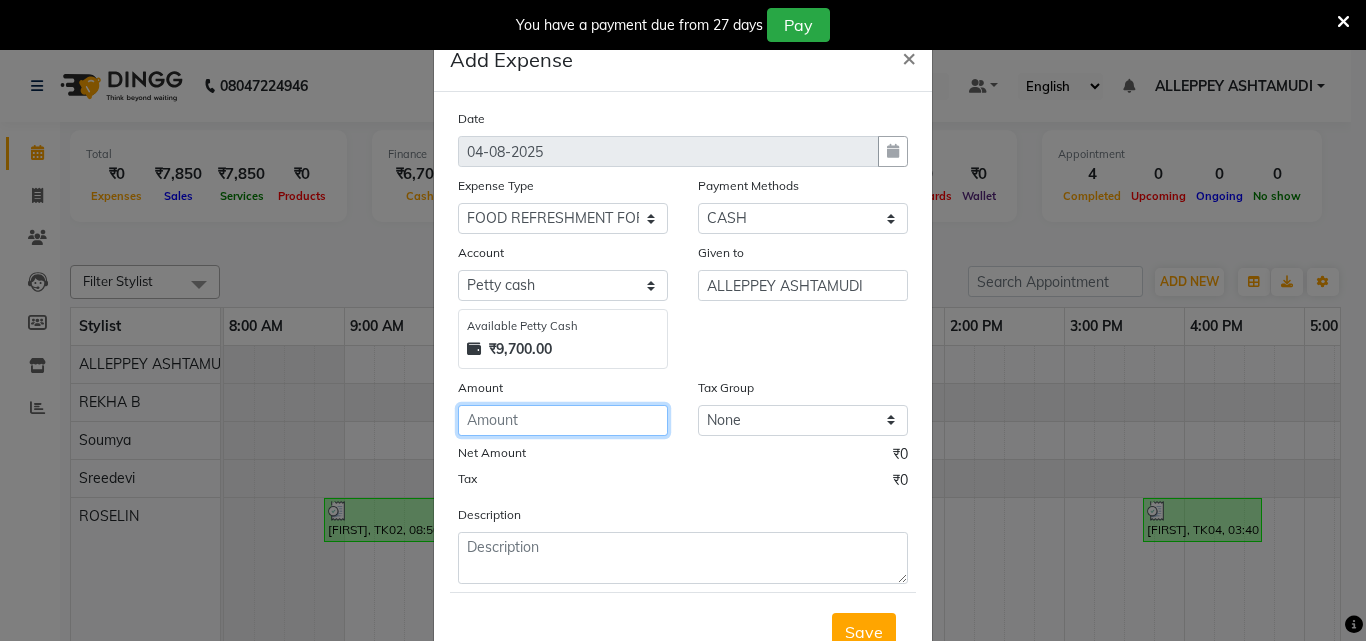 click 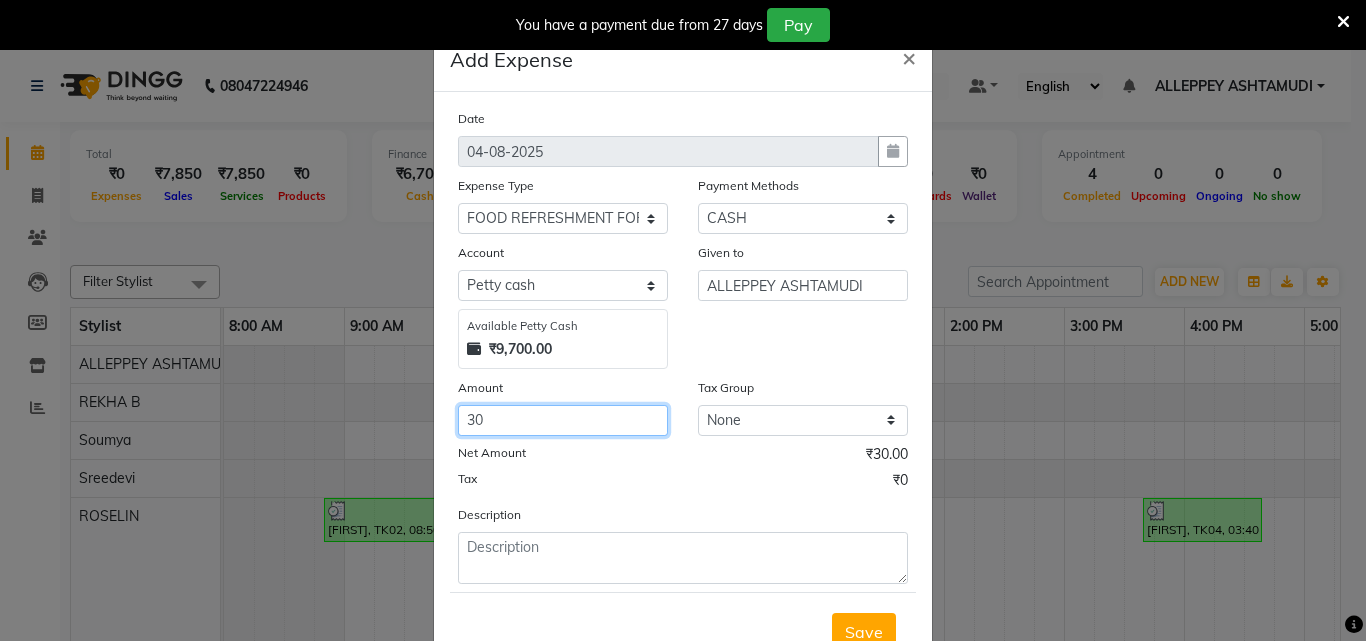 type on "30" 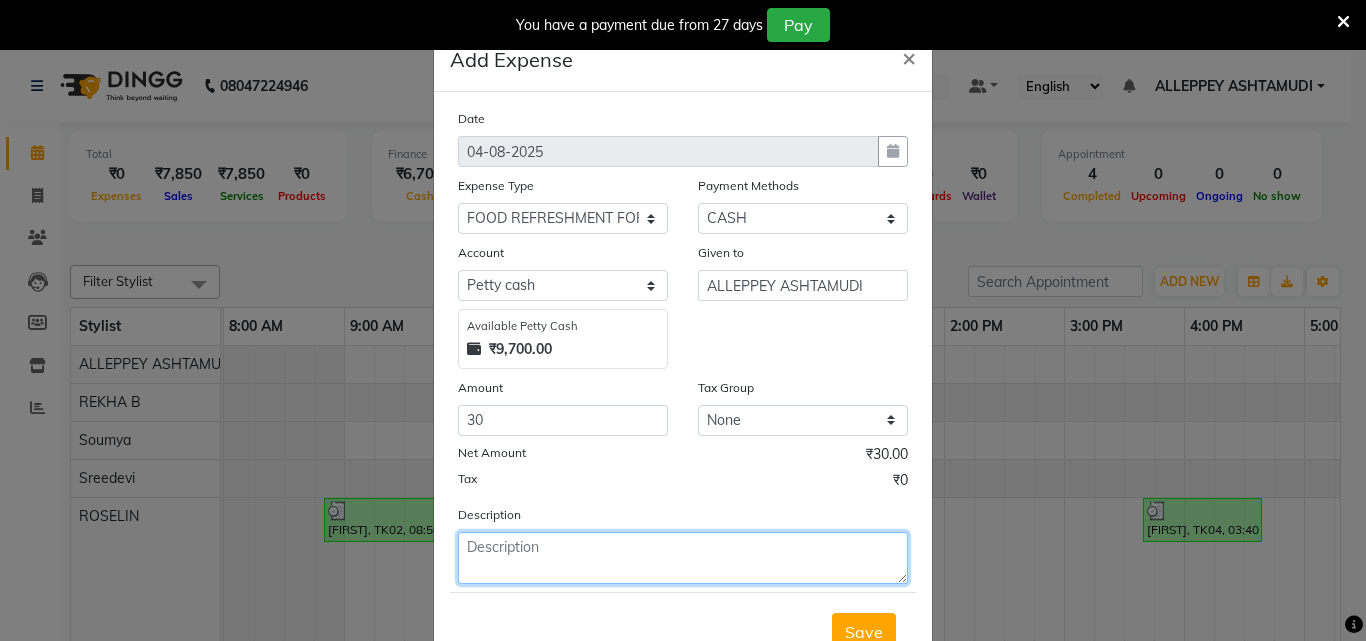 click 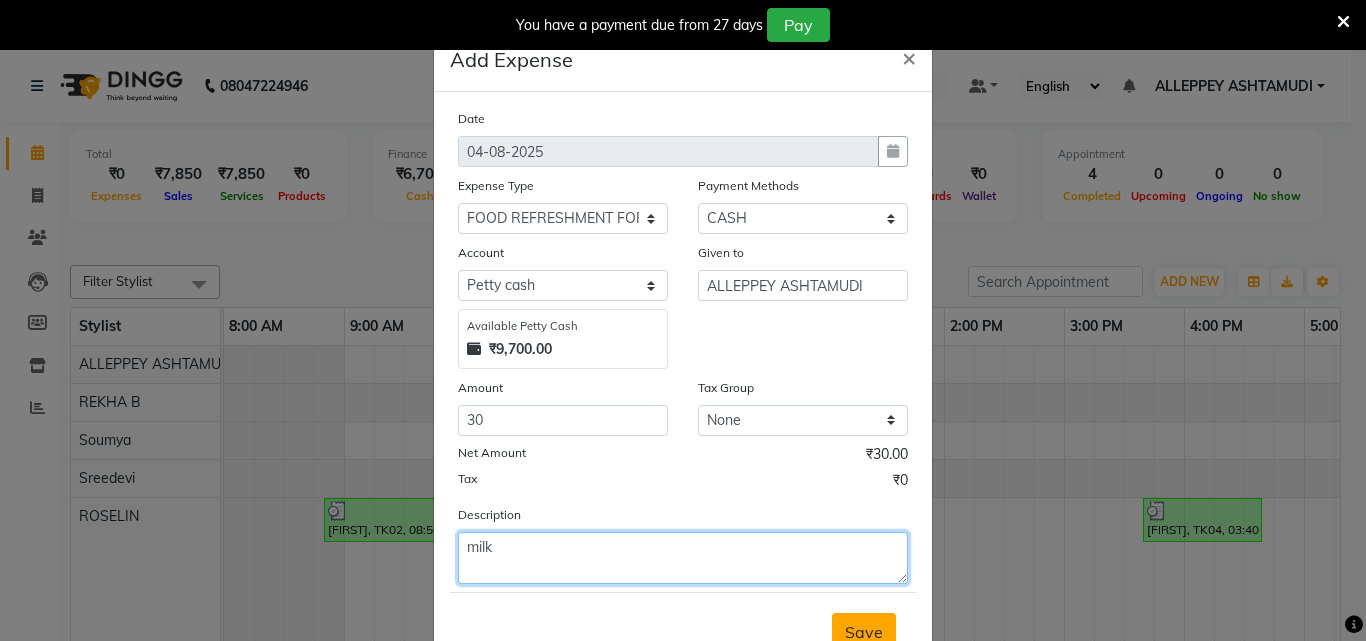 type on "milk" 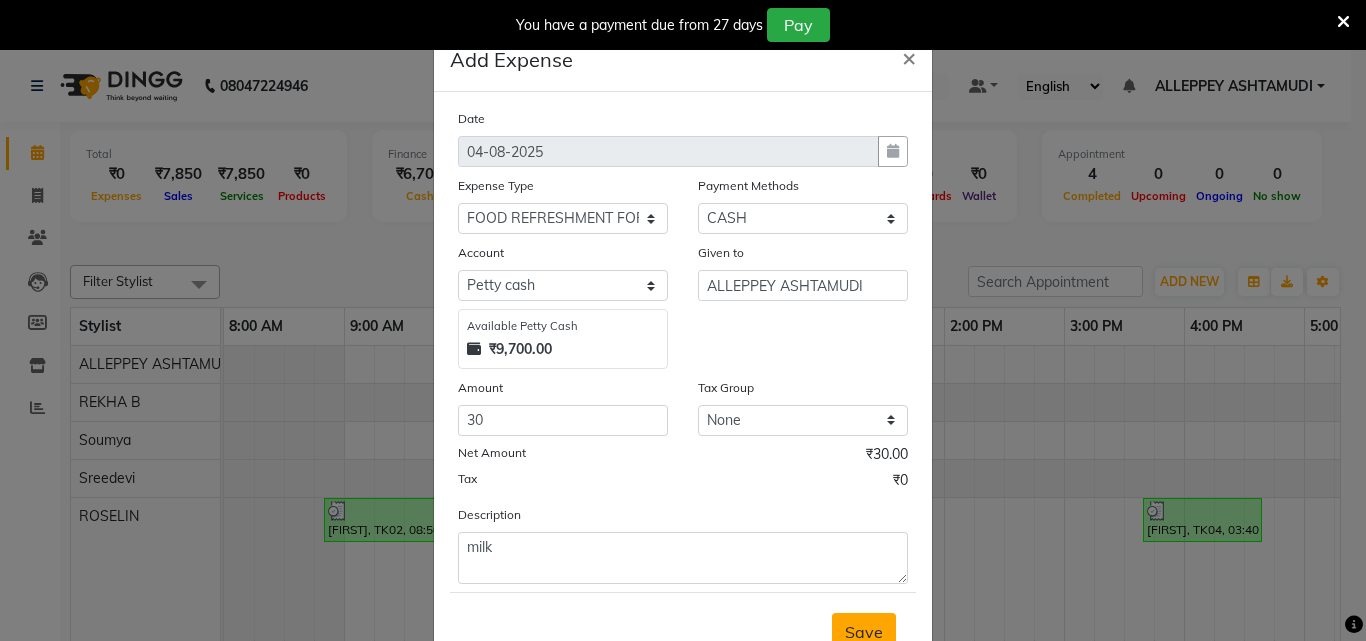 click on "Save" at bounding box center (864, 632) 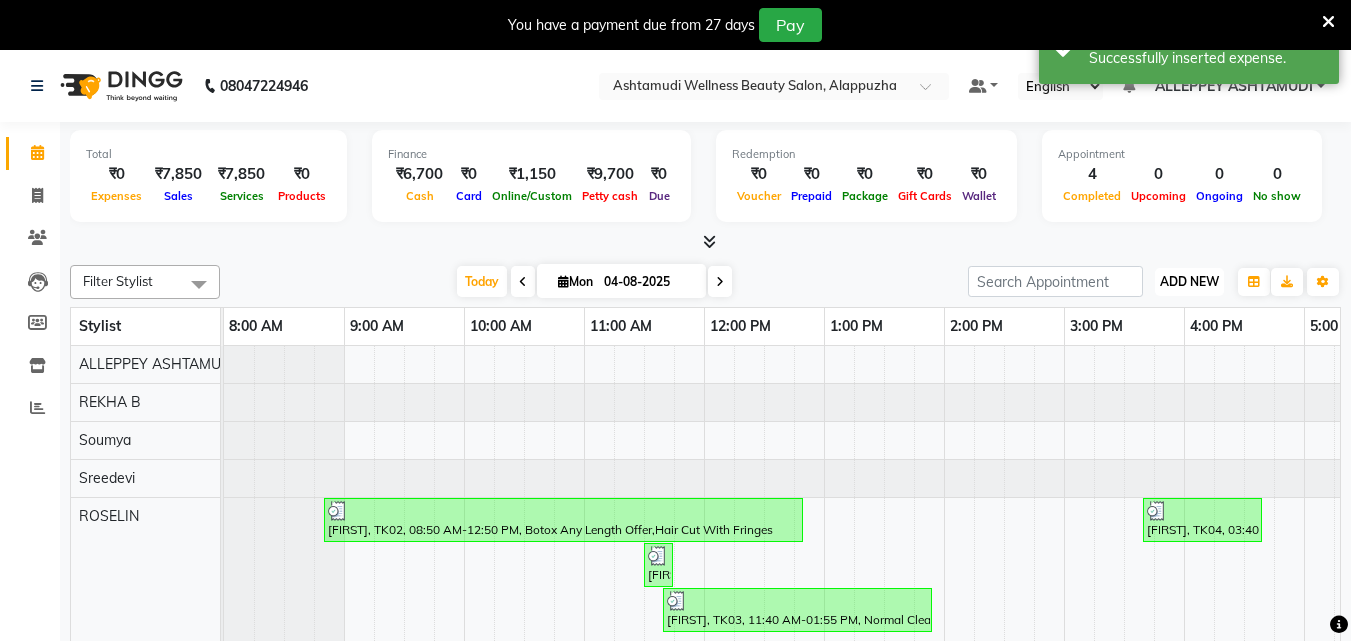 click on "ADD NEW" at bounding box center [1189, 281] 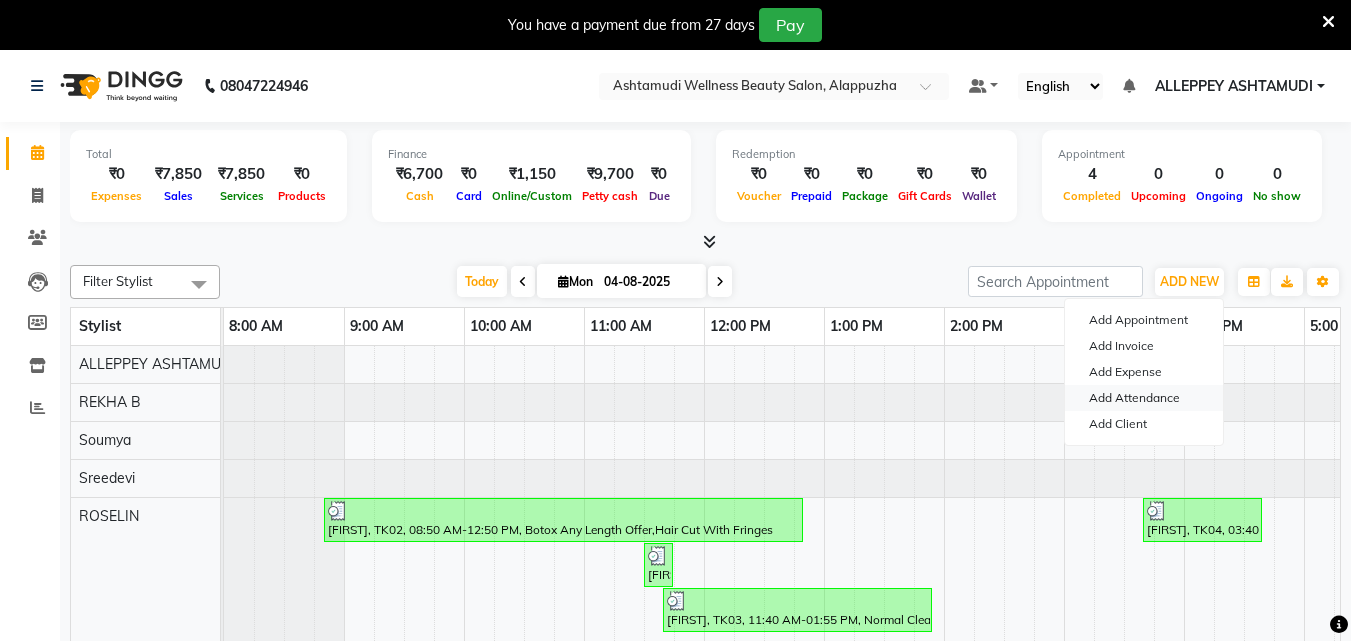 click on "Add Attendance" at bounding box center (1144, 398) 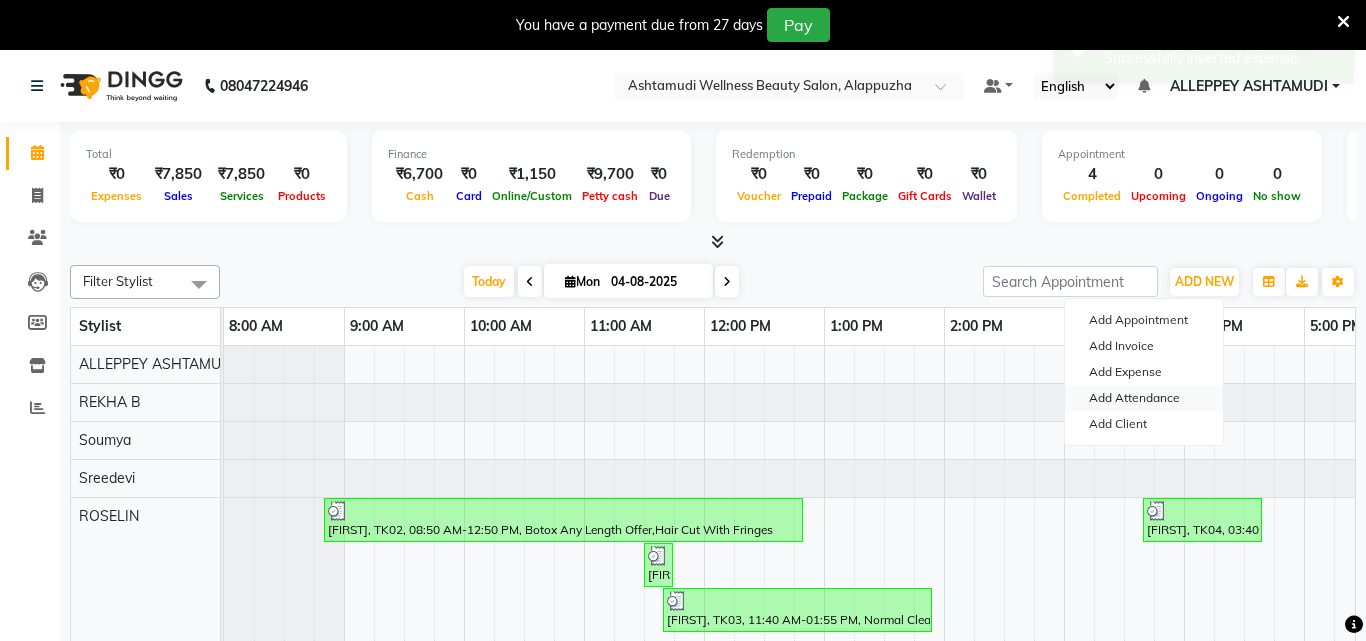 select on "A" 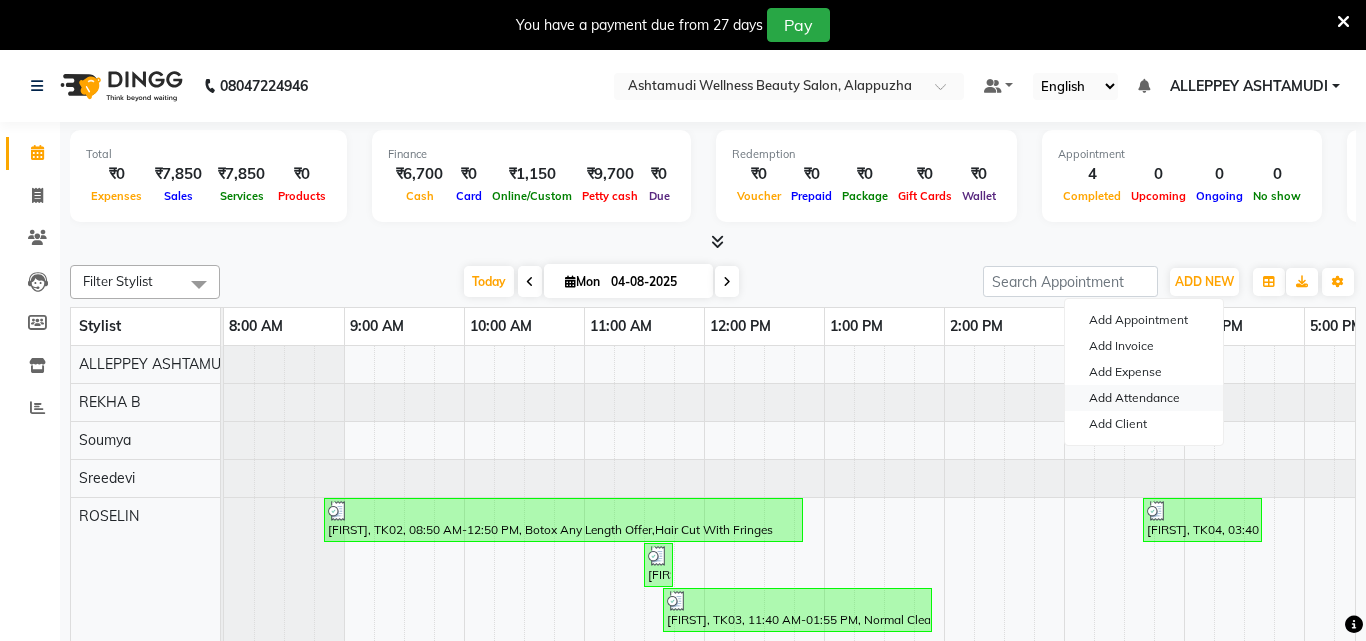 select on "A" 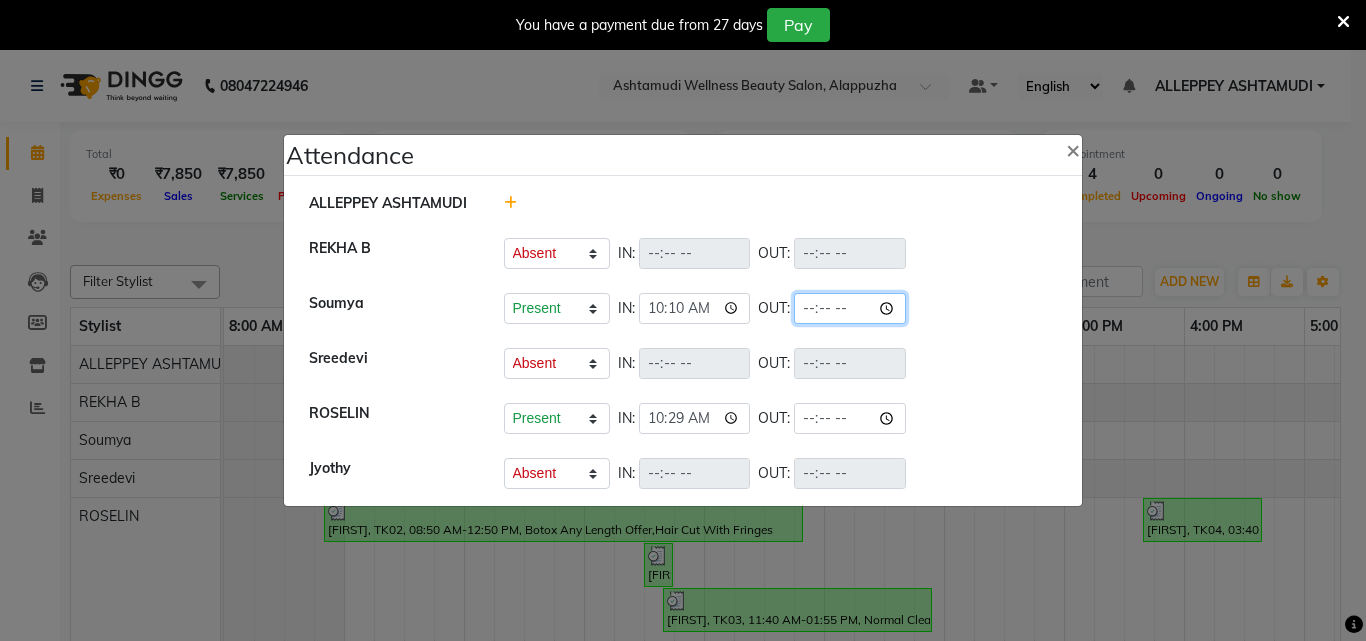 click 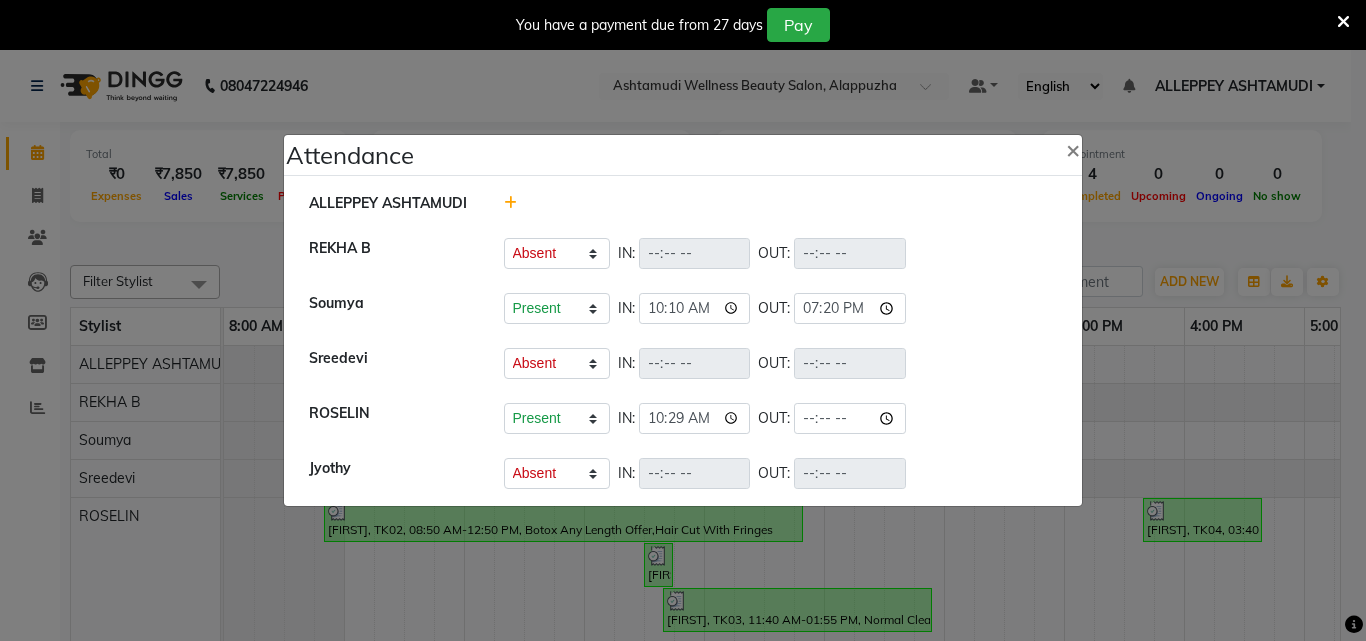 click on "ALLEPPEY ASHTAMUDI" 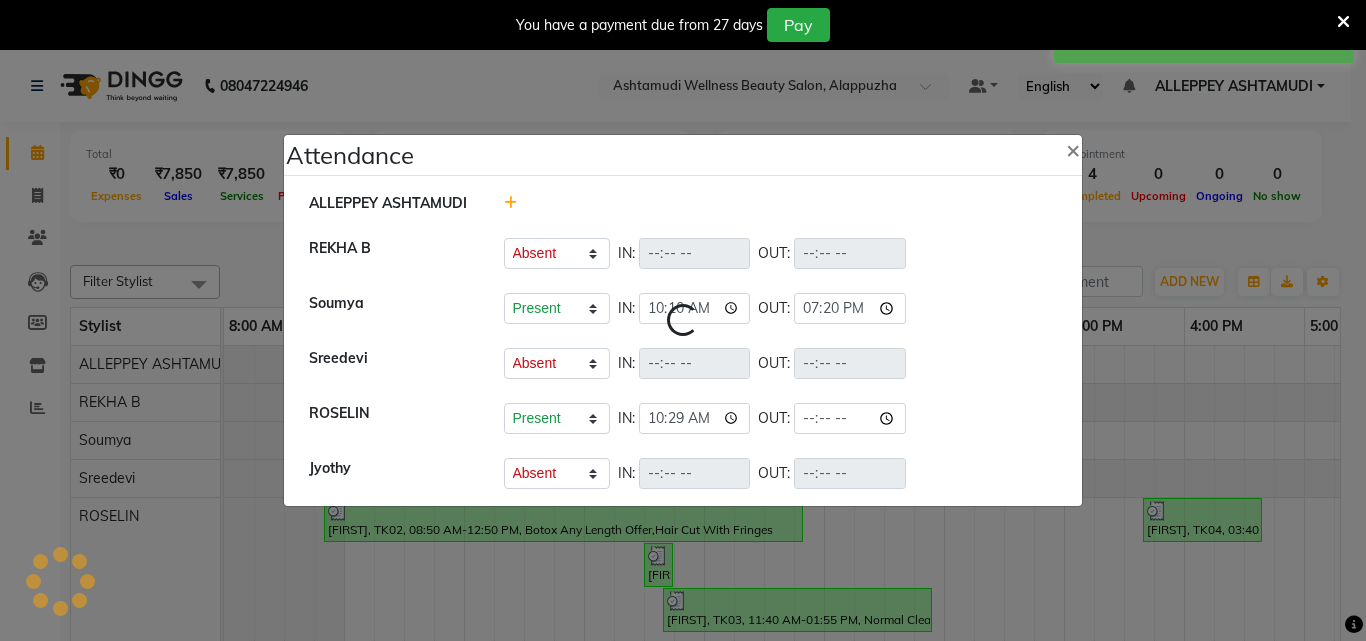 select on "A" 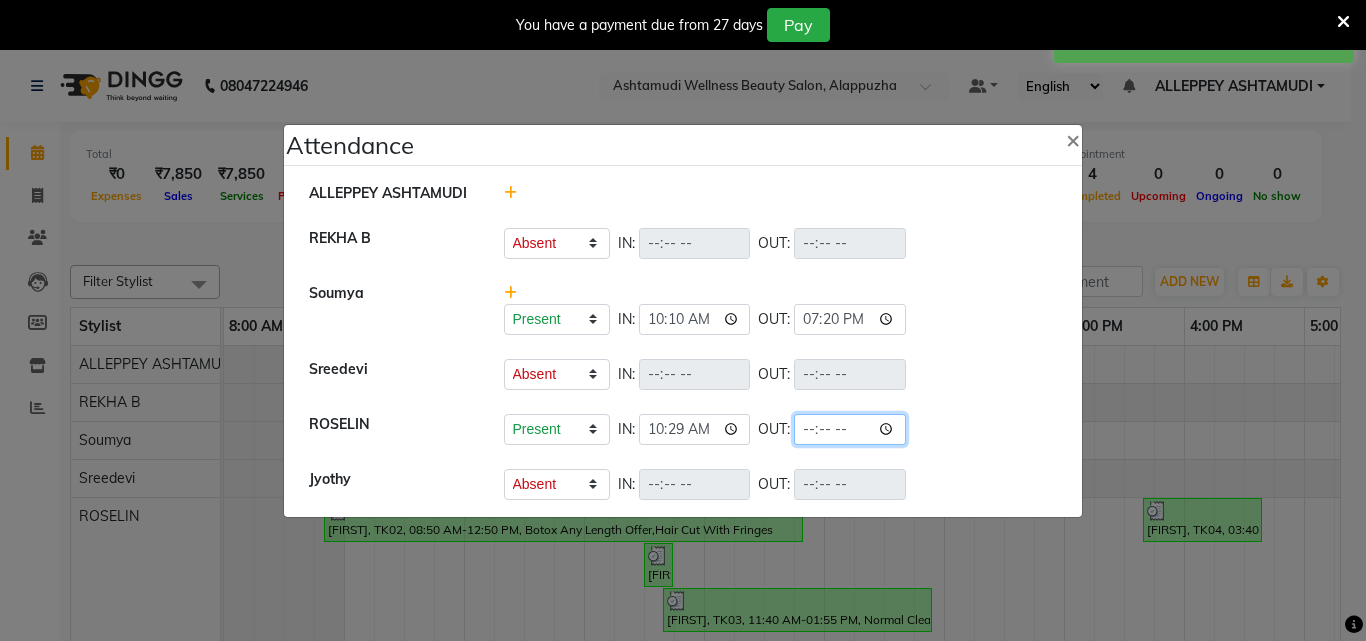 click 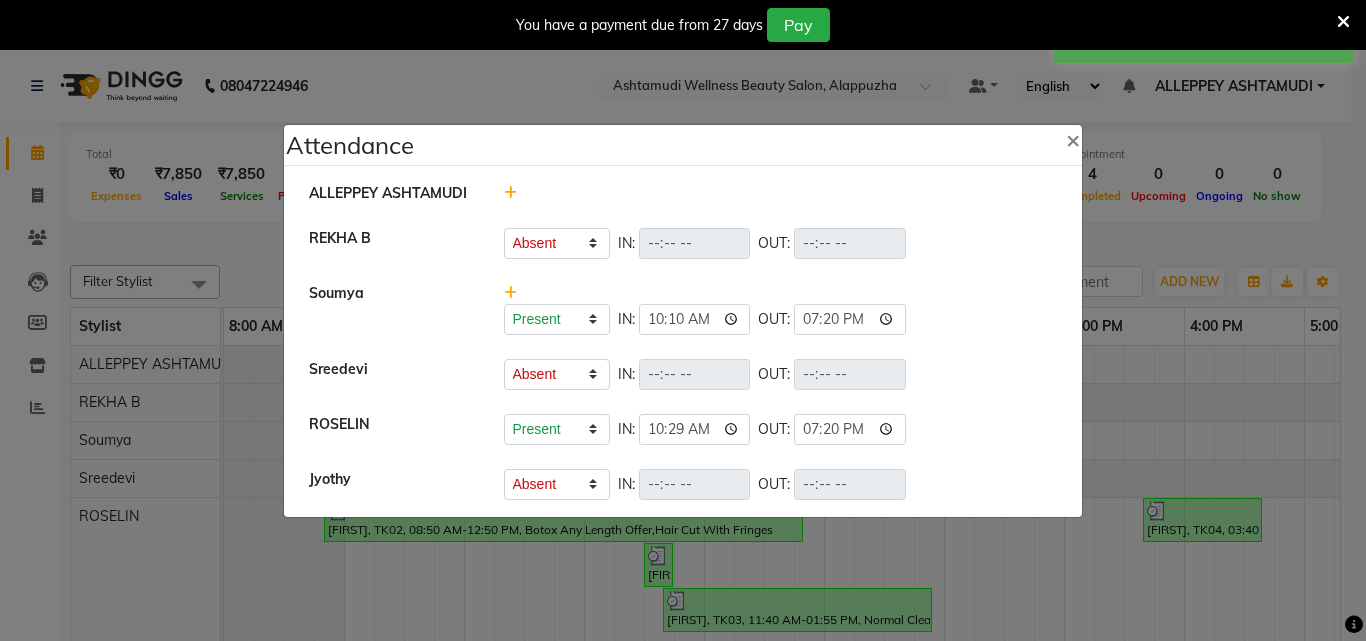 type on "19:20" 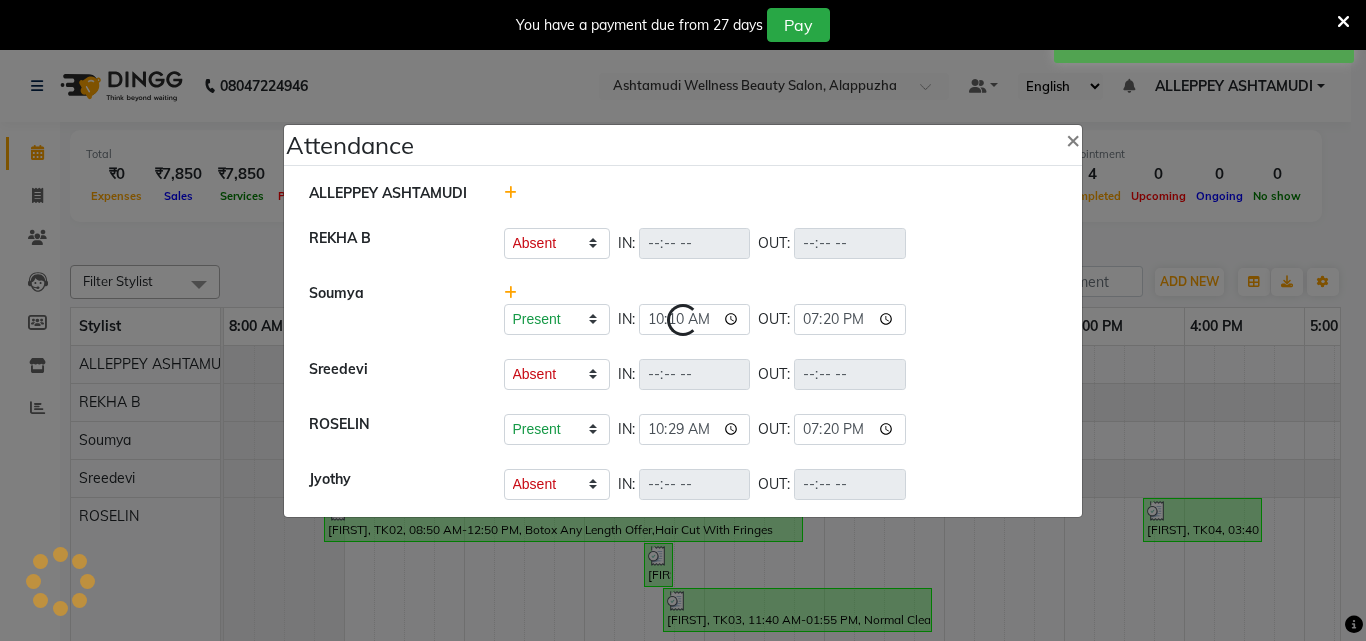 select on "A" 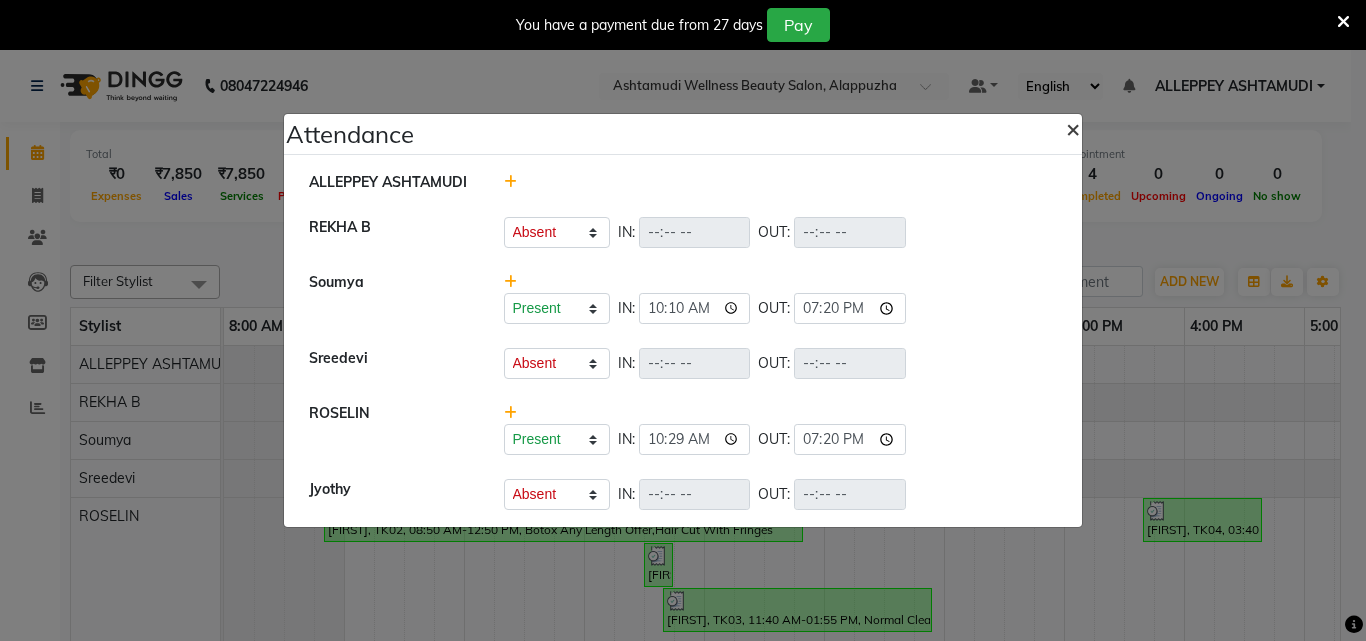 click on "×" 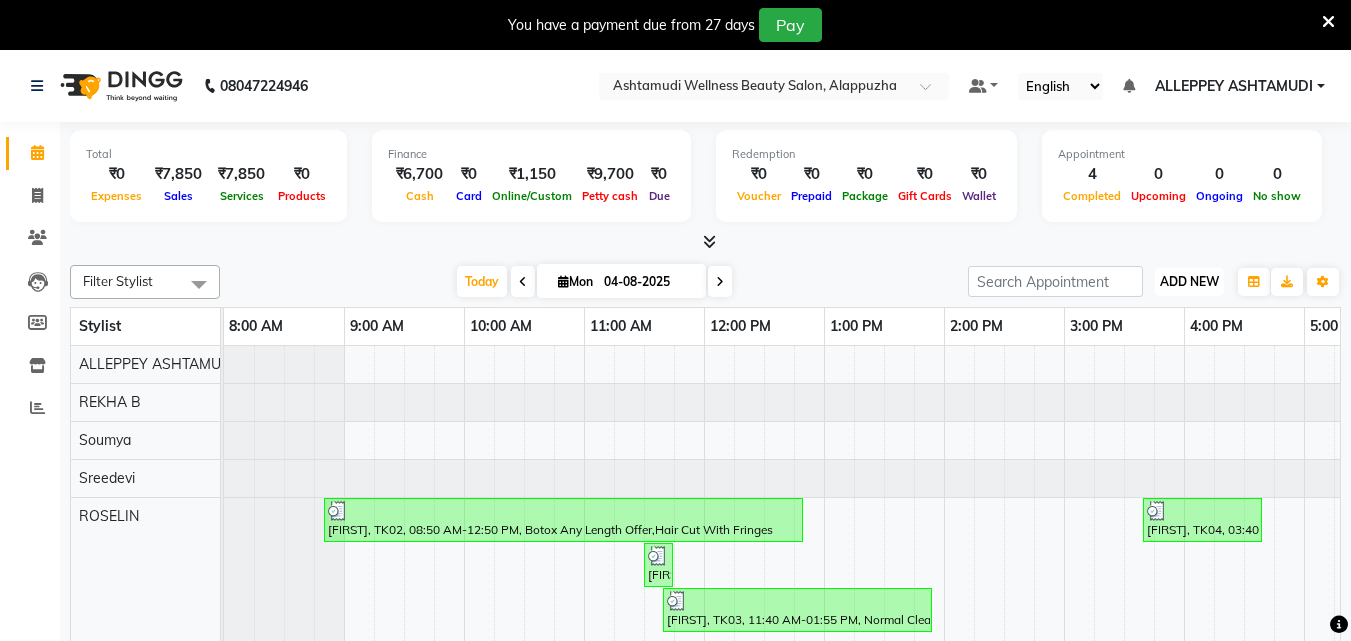click on "ADD NEW" at bounding box center [1189, 281] 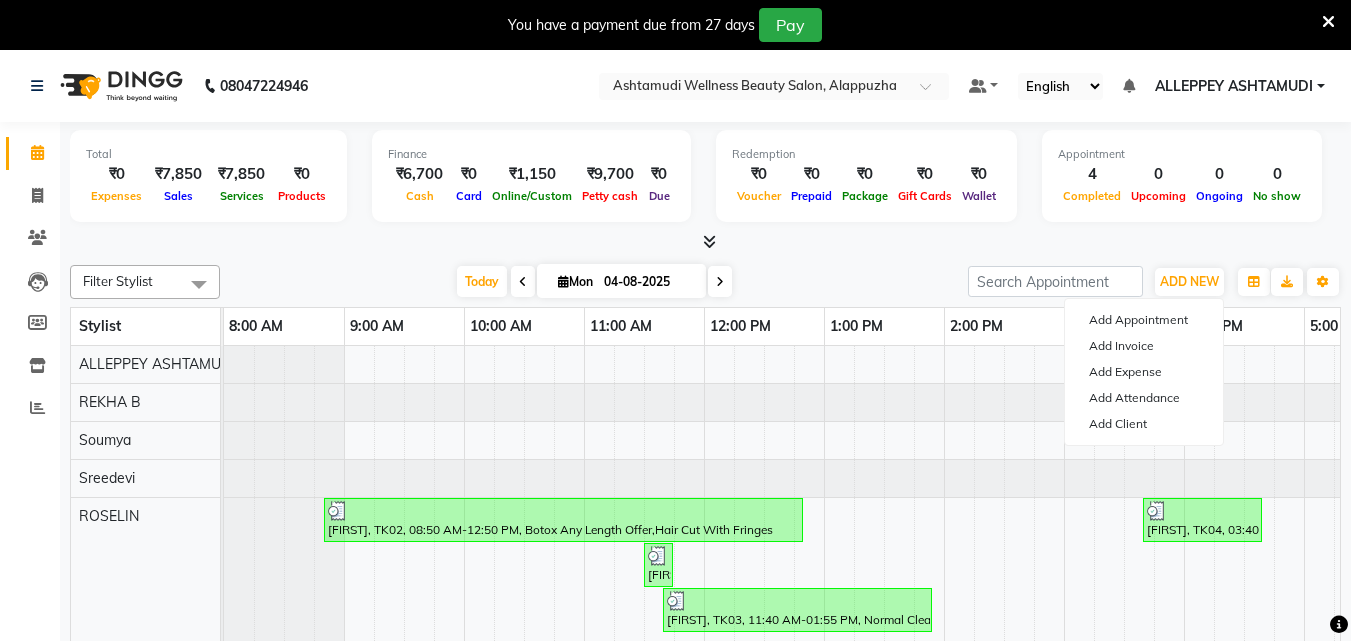 click at bounding box center [709, 241] 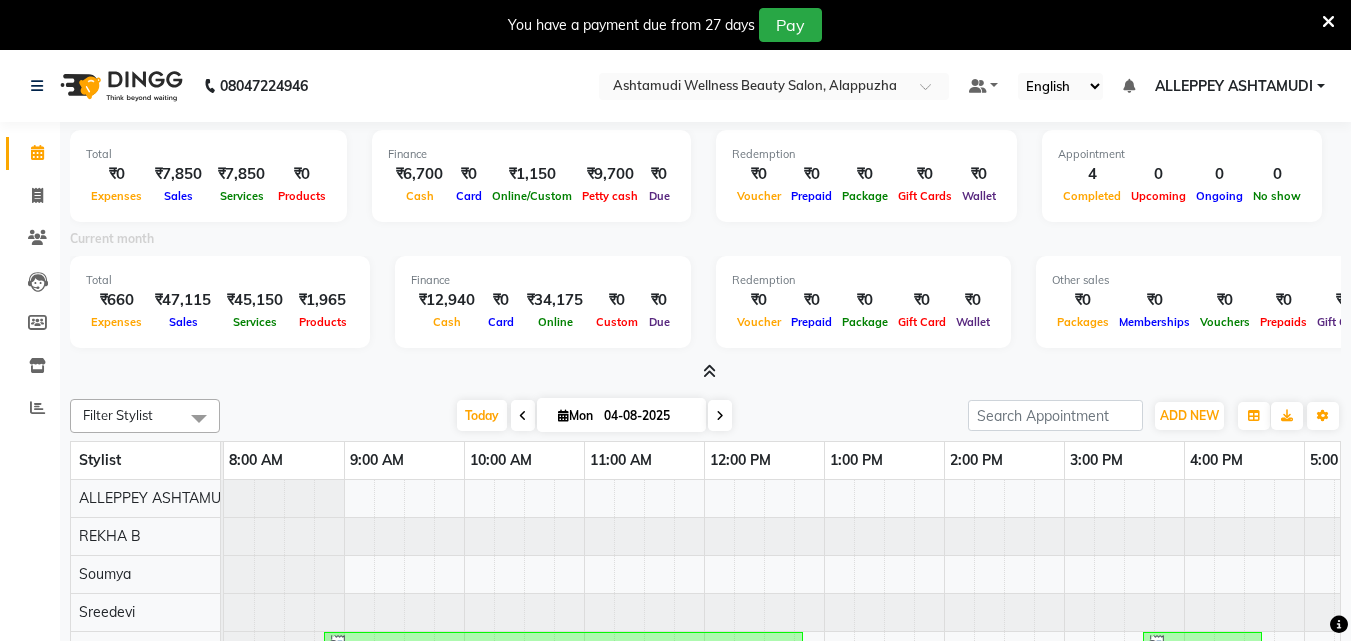 click at bounding box center (709, 371) 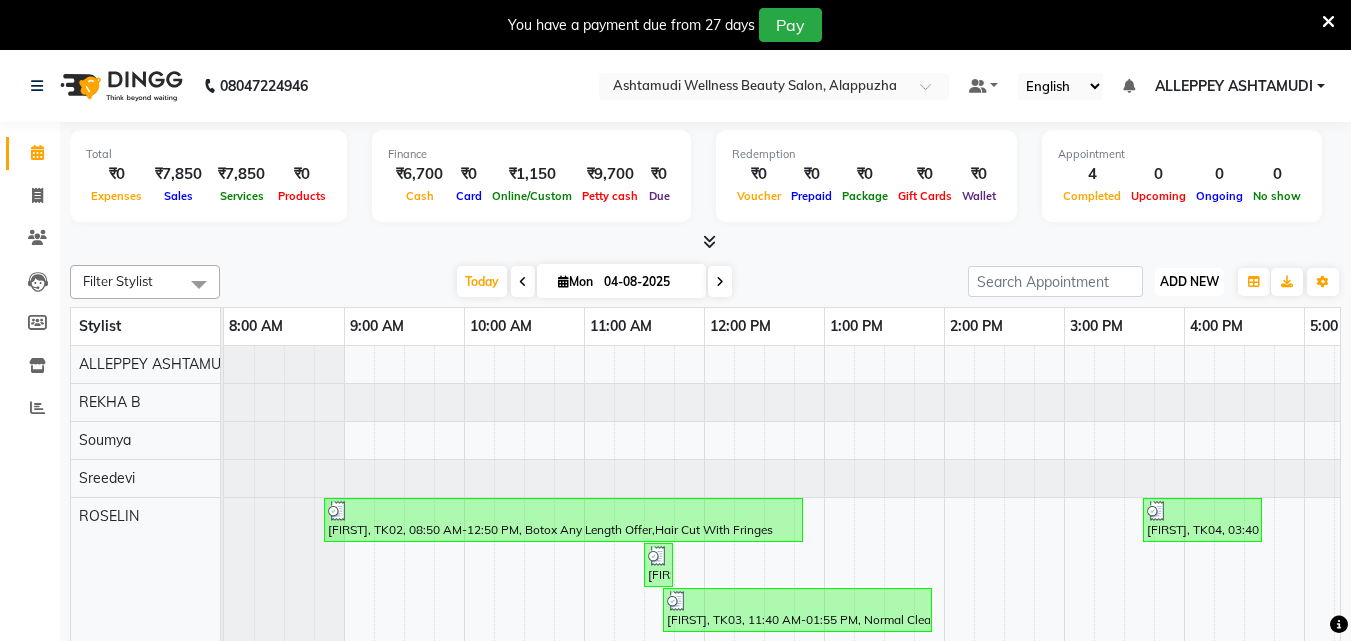 click on "ADD NEW" at bounding box center [1189, 281] 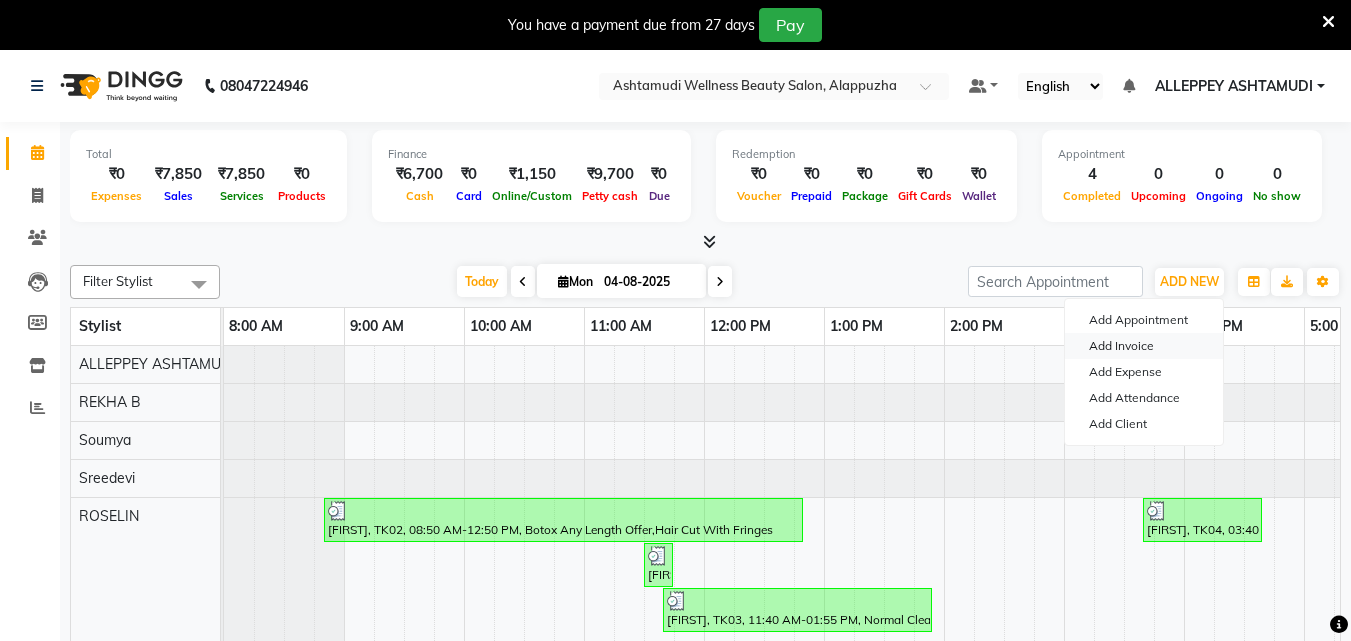 click on "Add Invoice" at bounding box center (1144, 346) 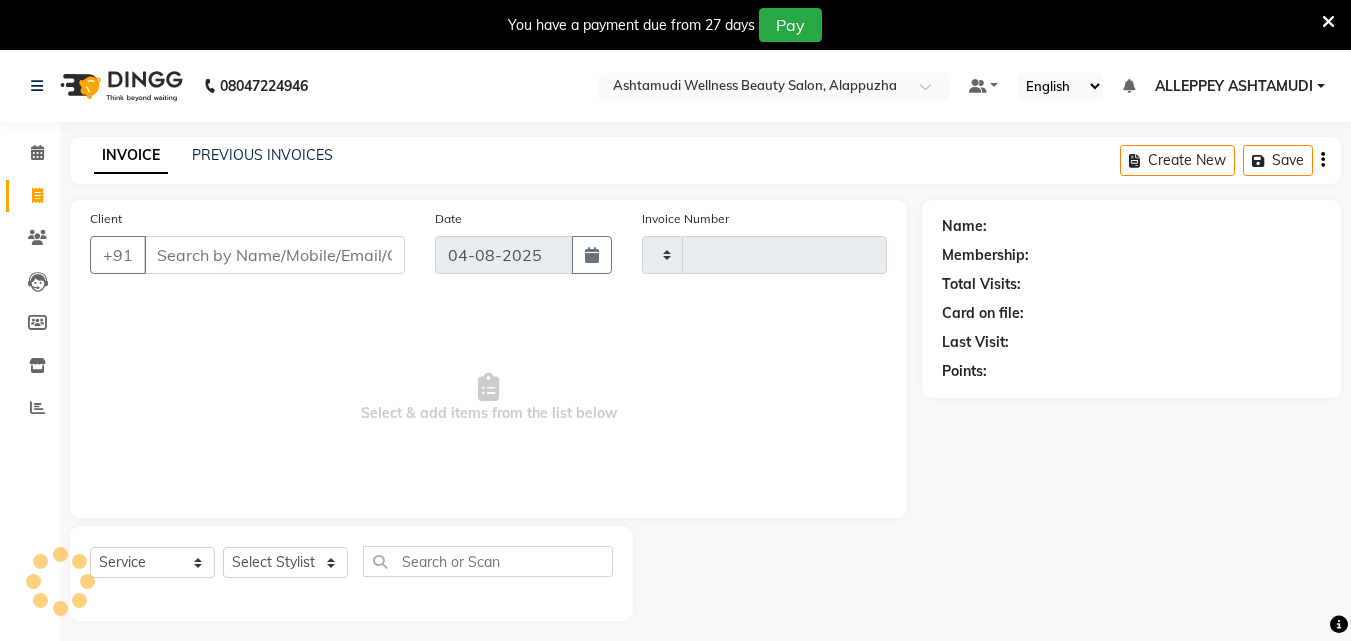 type on "1046" 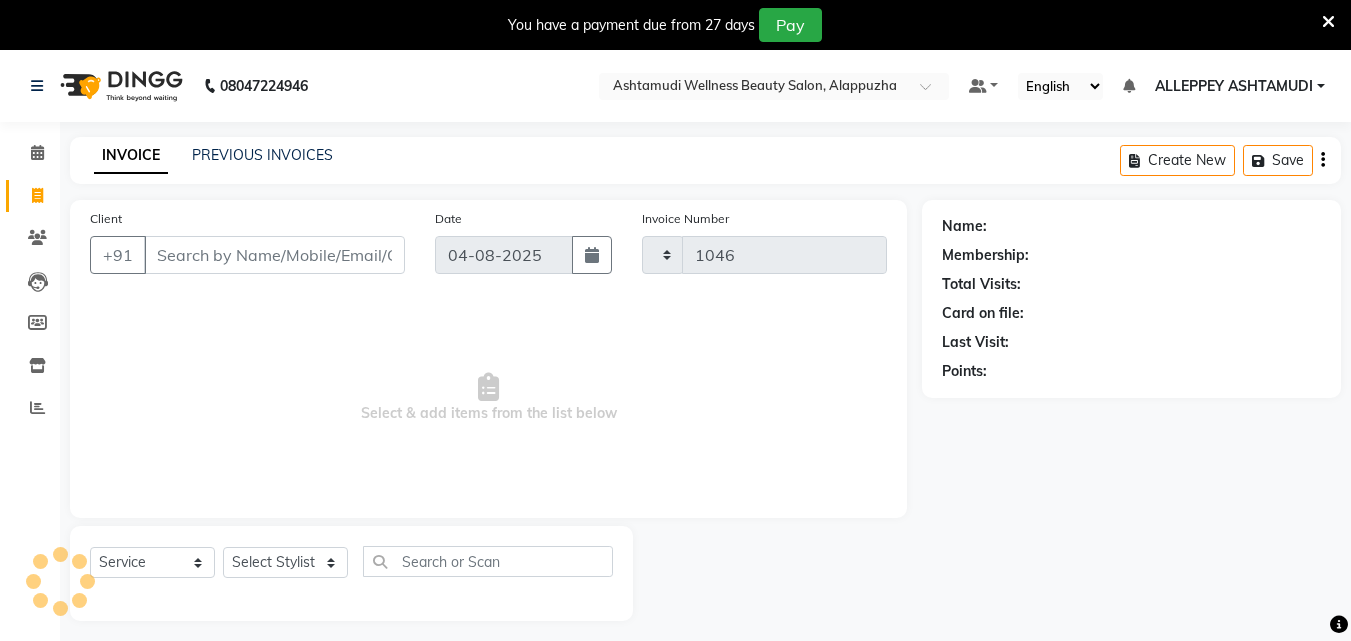 select on "4626" 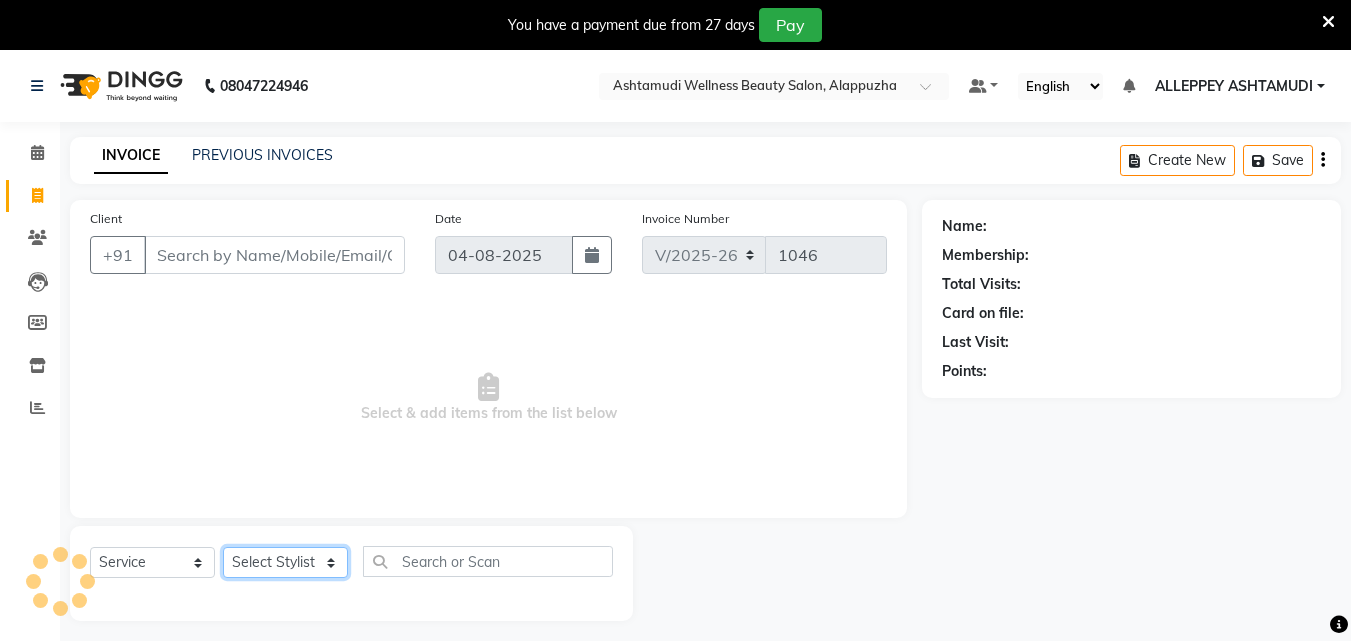 drag, startPoint x: 255, startPoint y: 563, endPoint x: 254, endPoint y: 552, distance: 11.045361 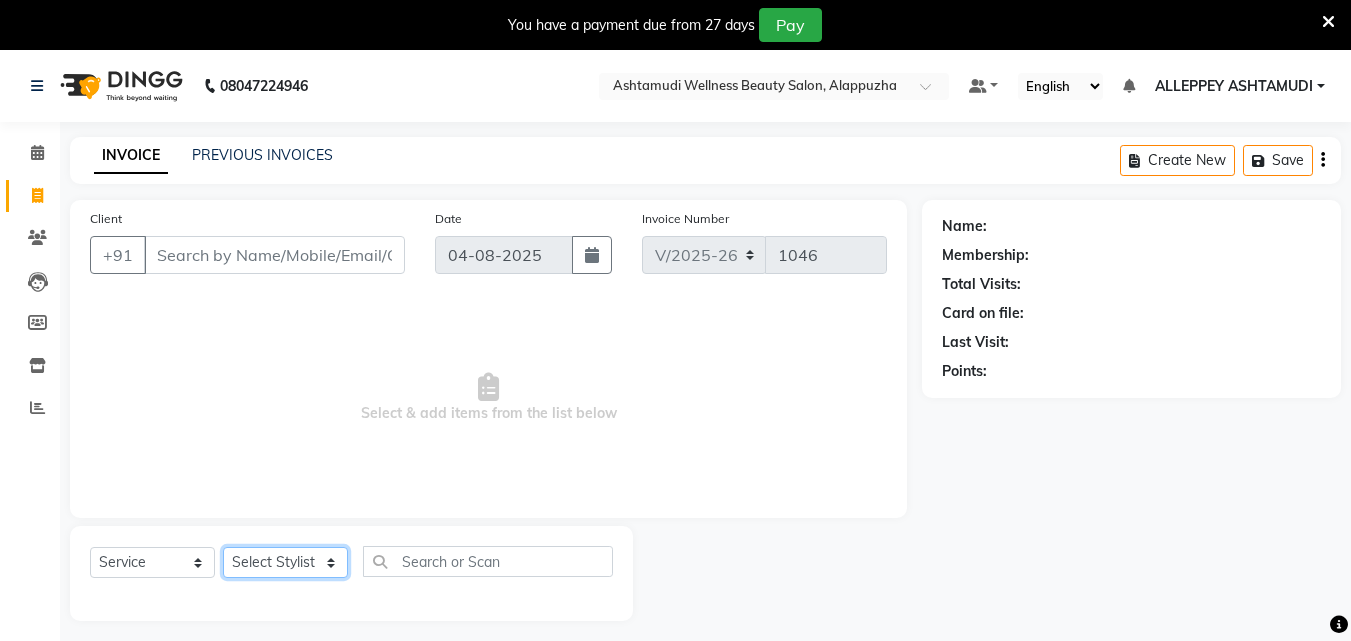 select on "76486" 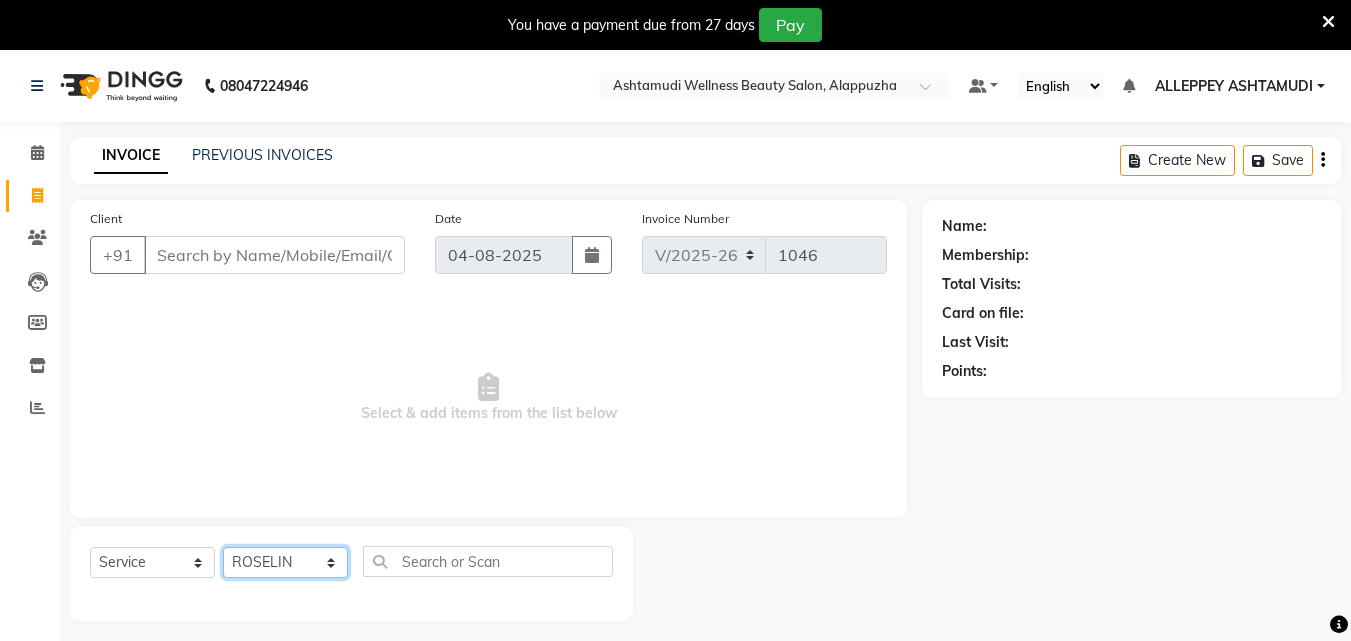 click on "Select Stylist ALLEPPEY ASHTAMUDI Jyothy REKHA B ROSELIN Soumya Sreedevi" 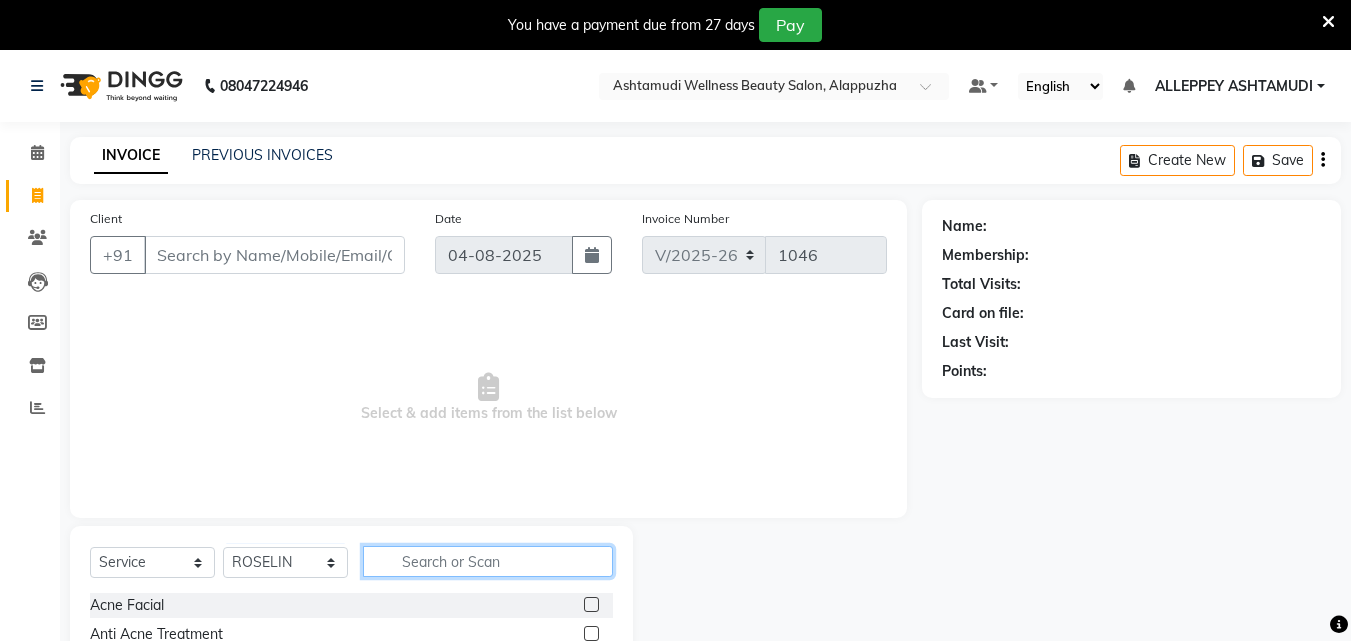 click 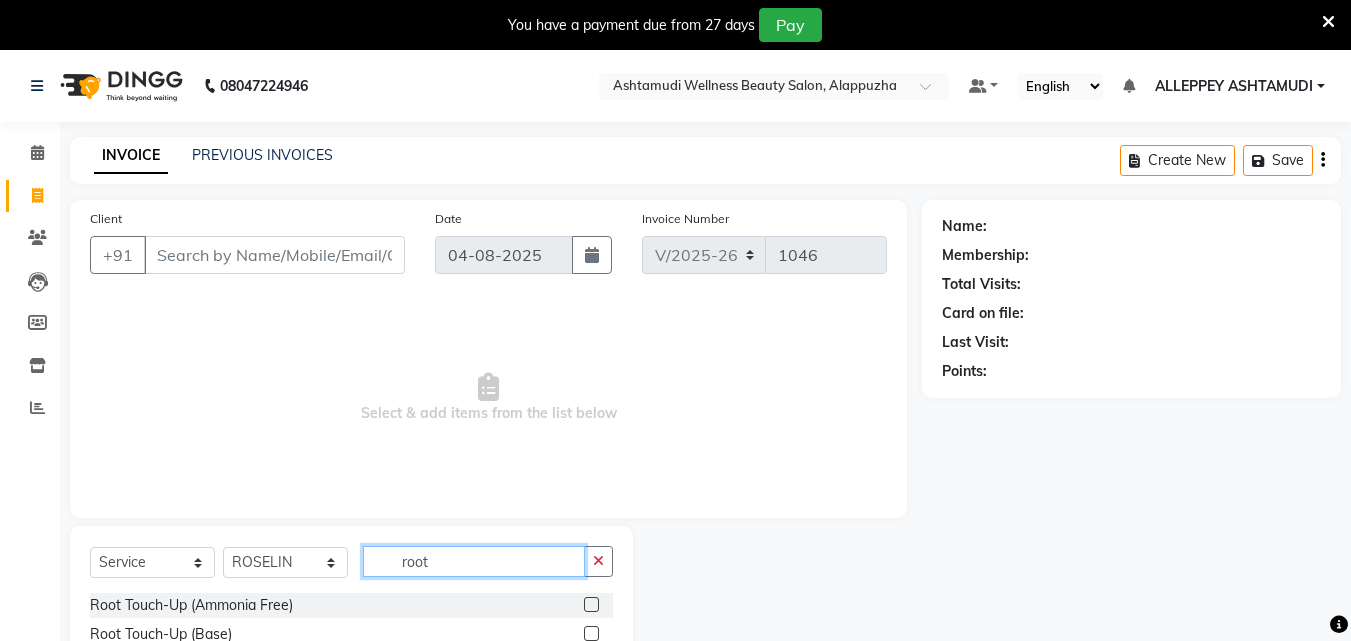 type on "root" 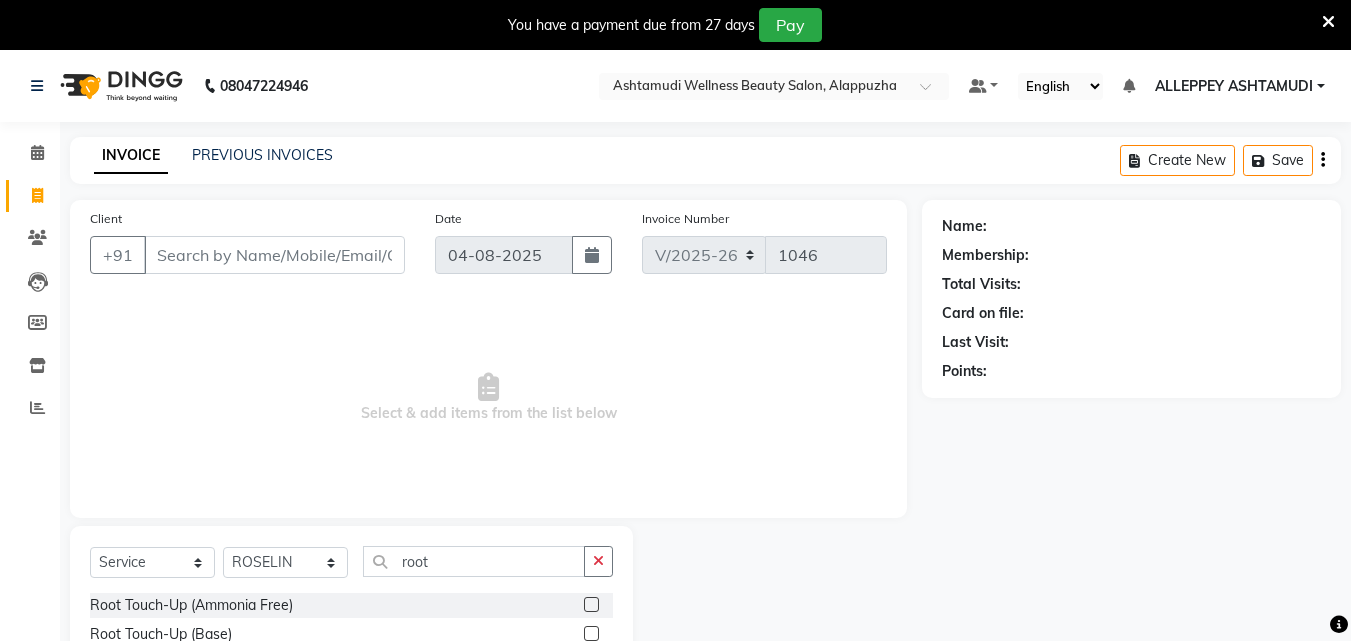 click 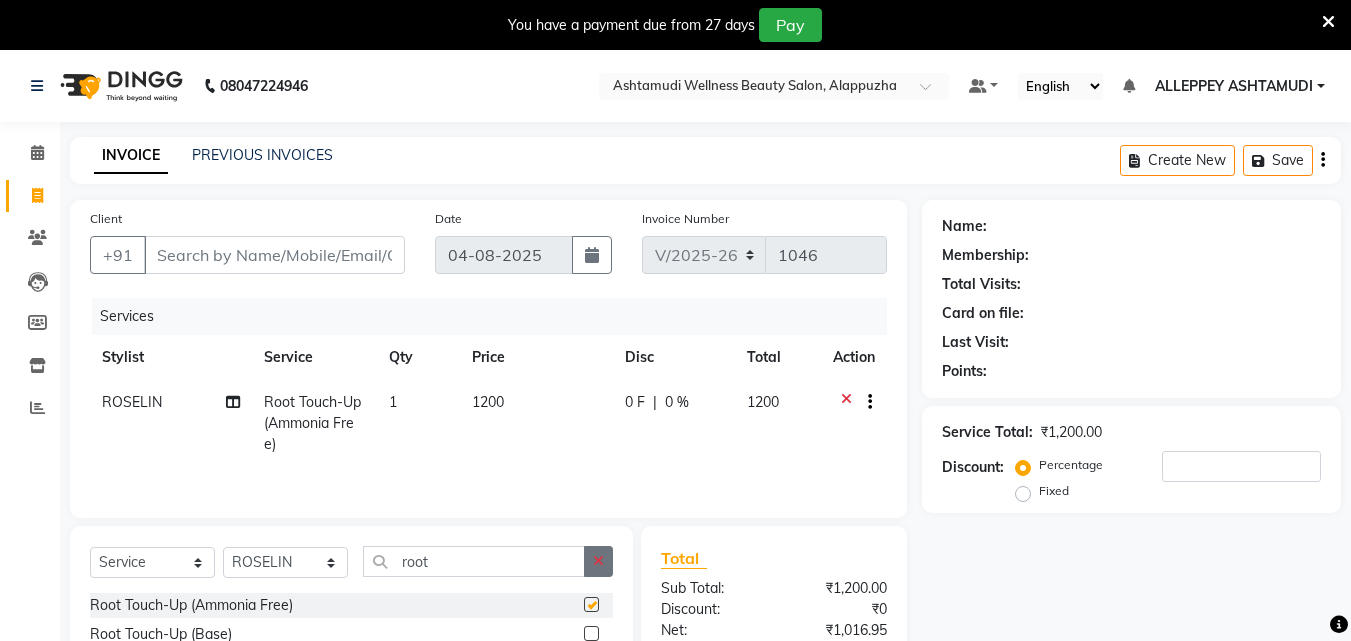 checkbox on "false" 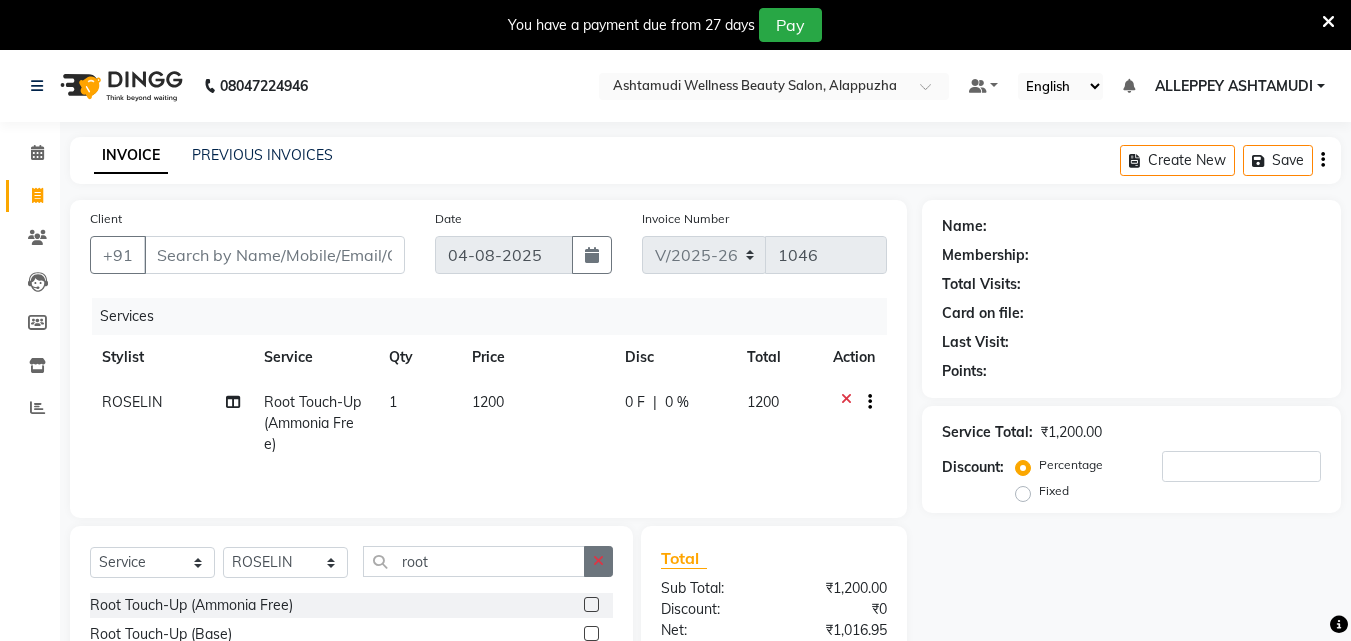 click 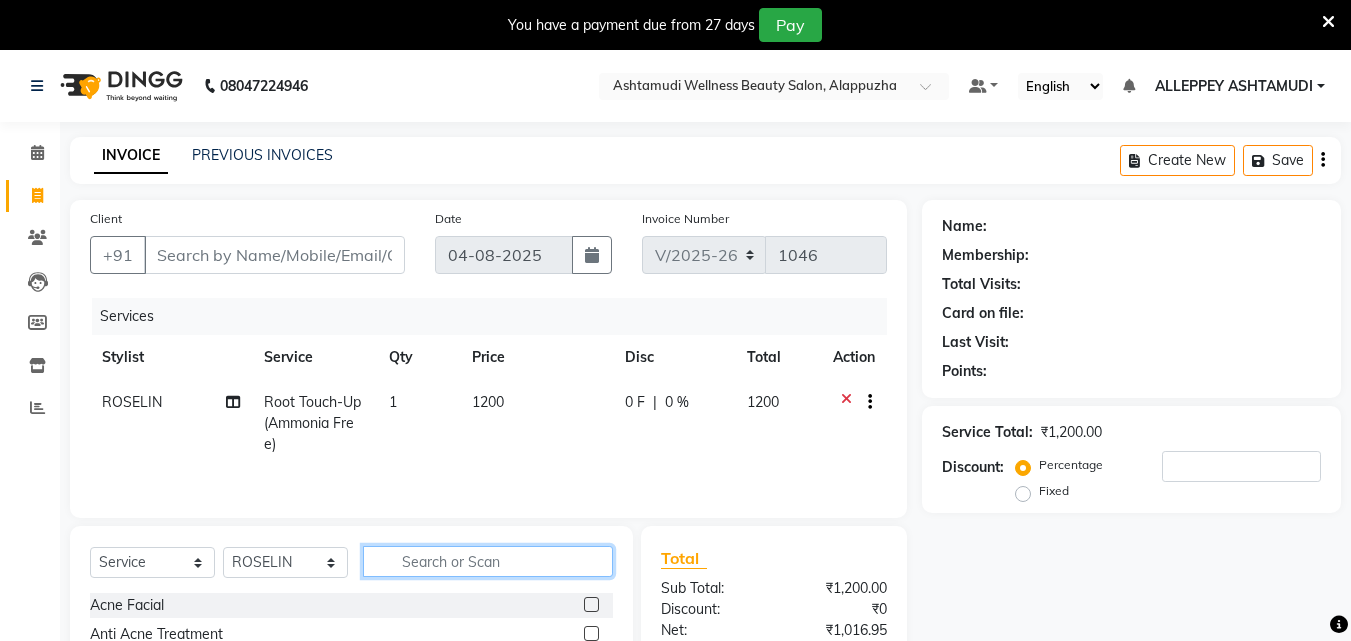 click 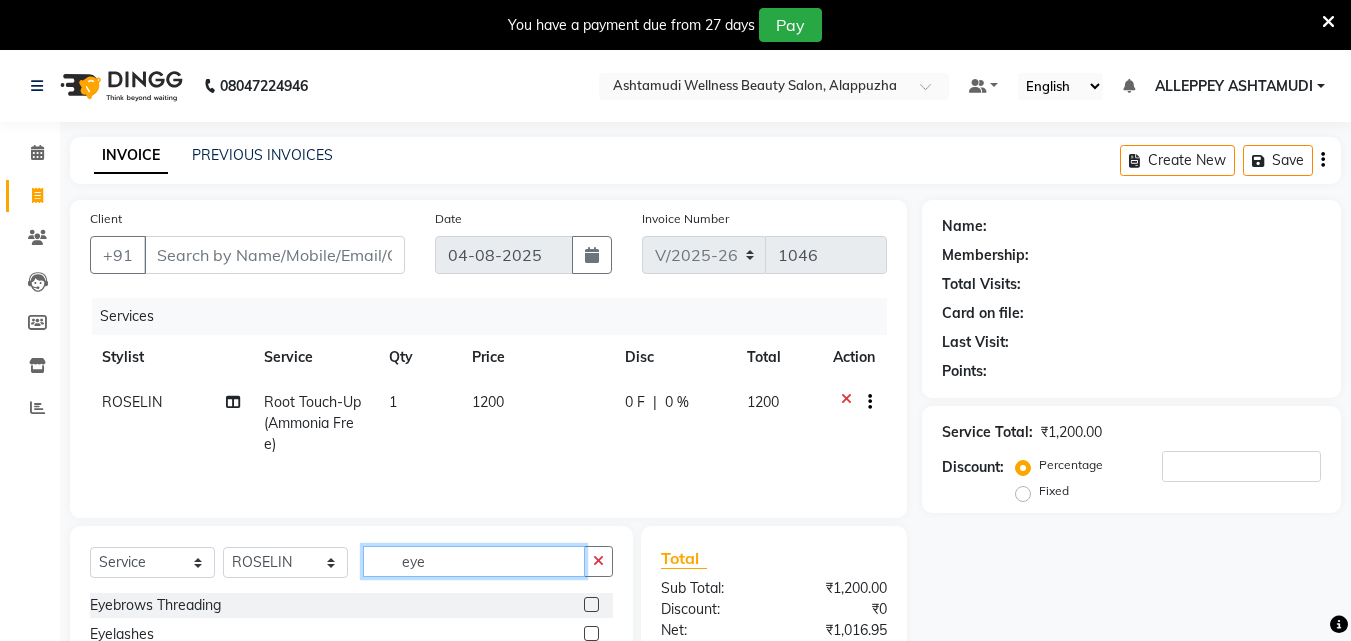 type on "eye" 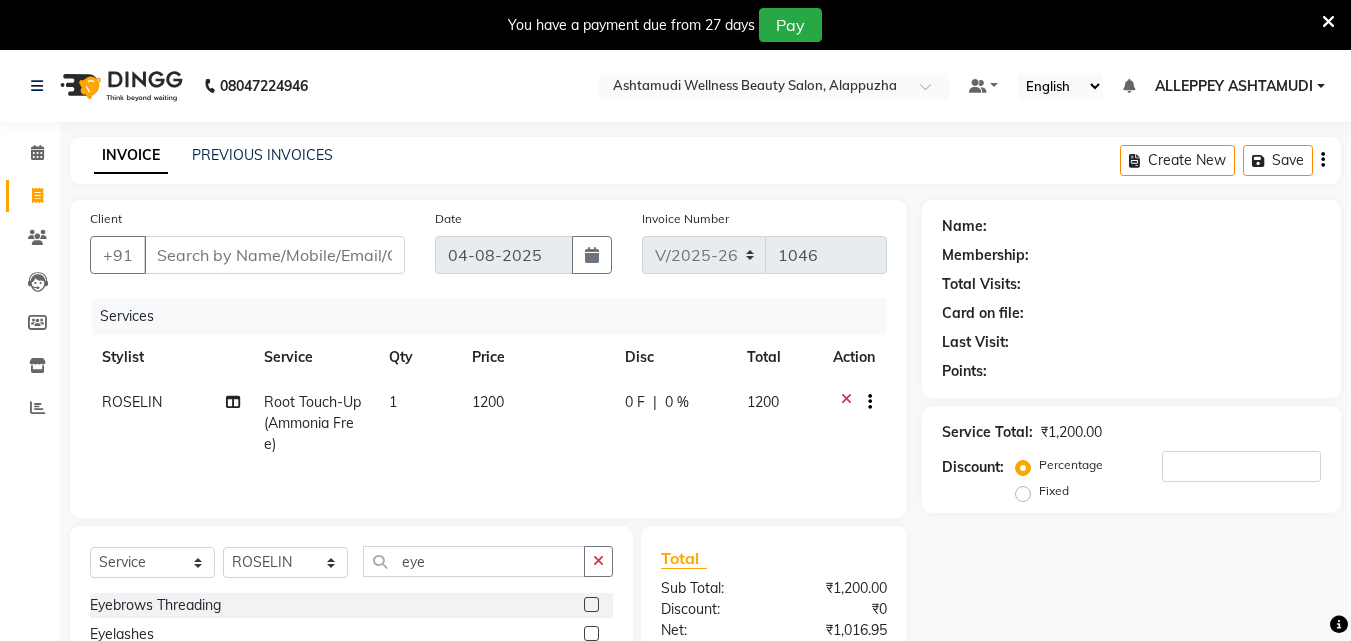 click 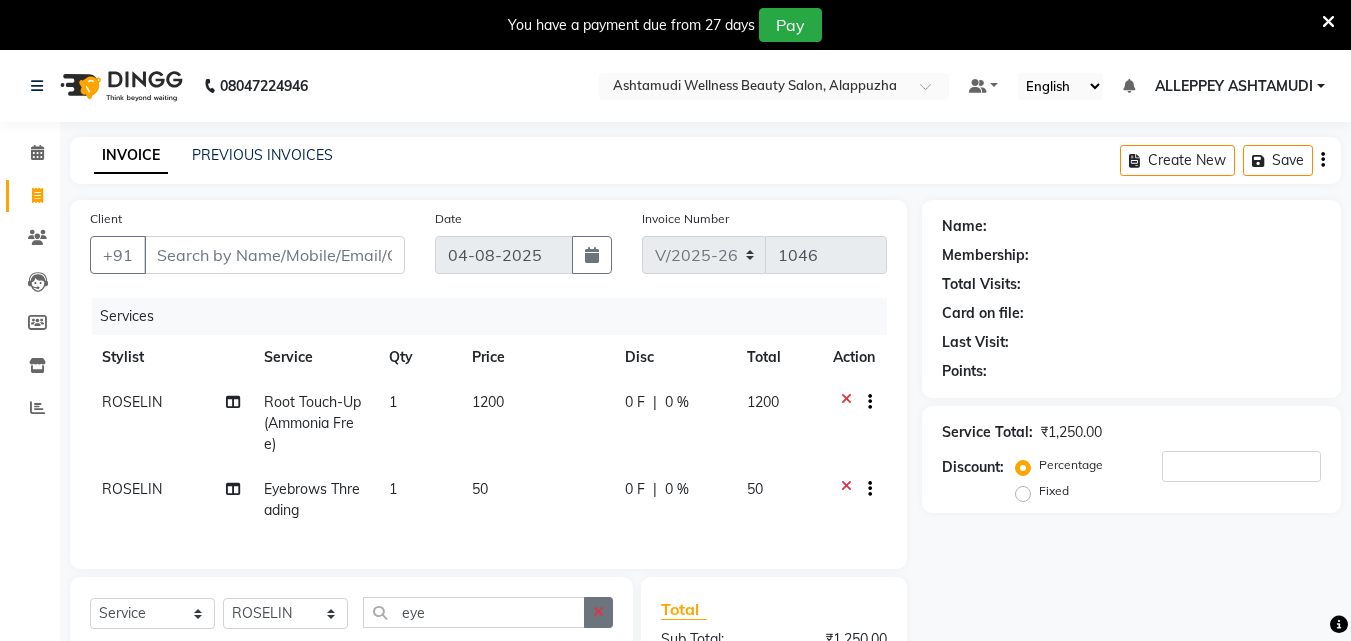 checkbox on "false" 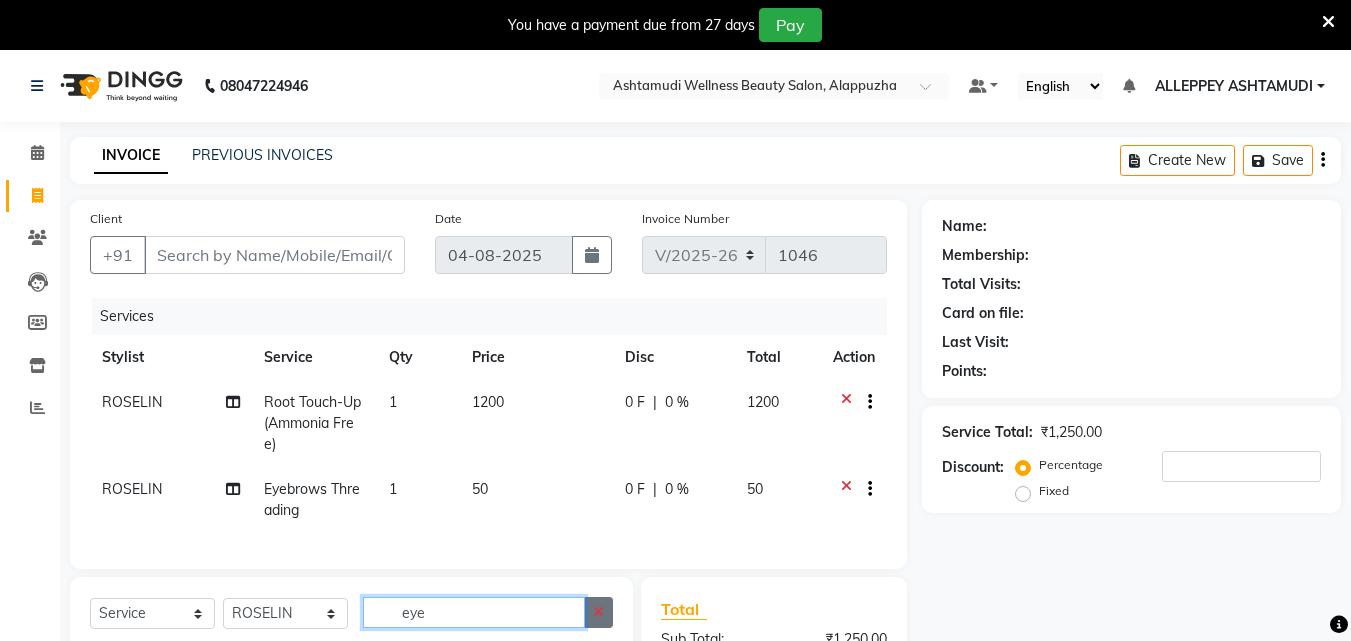 type 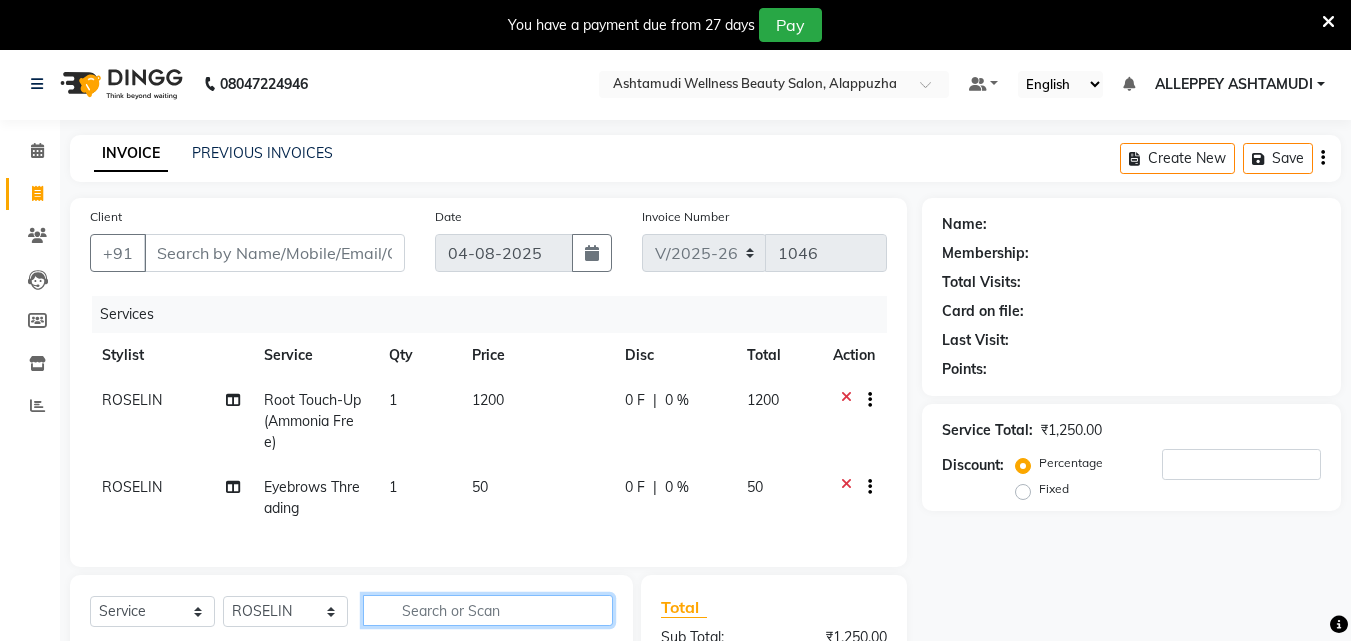 scroll, scrollTop: 0, scrollLeft: 0, axis: both 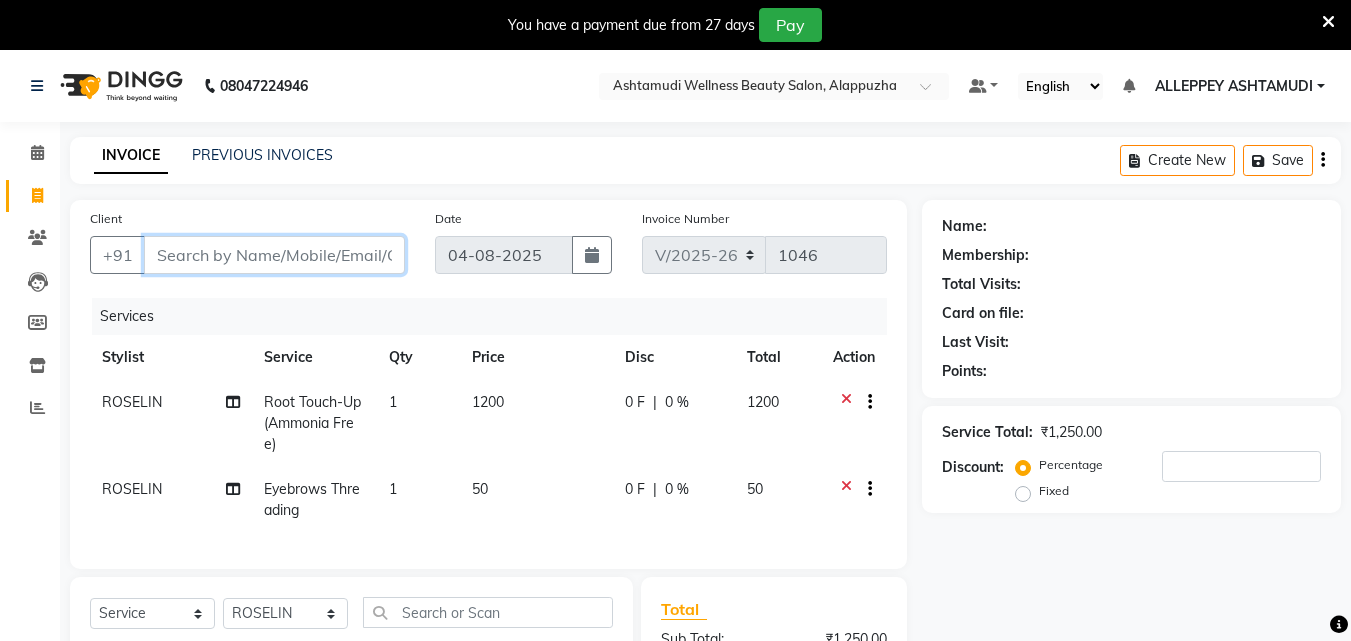click on "Client" at bounding box center [274, 255] 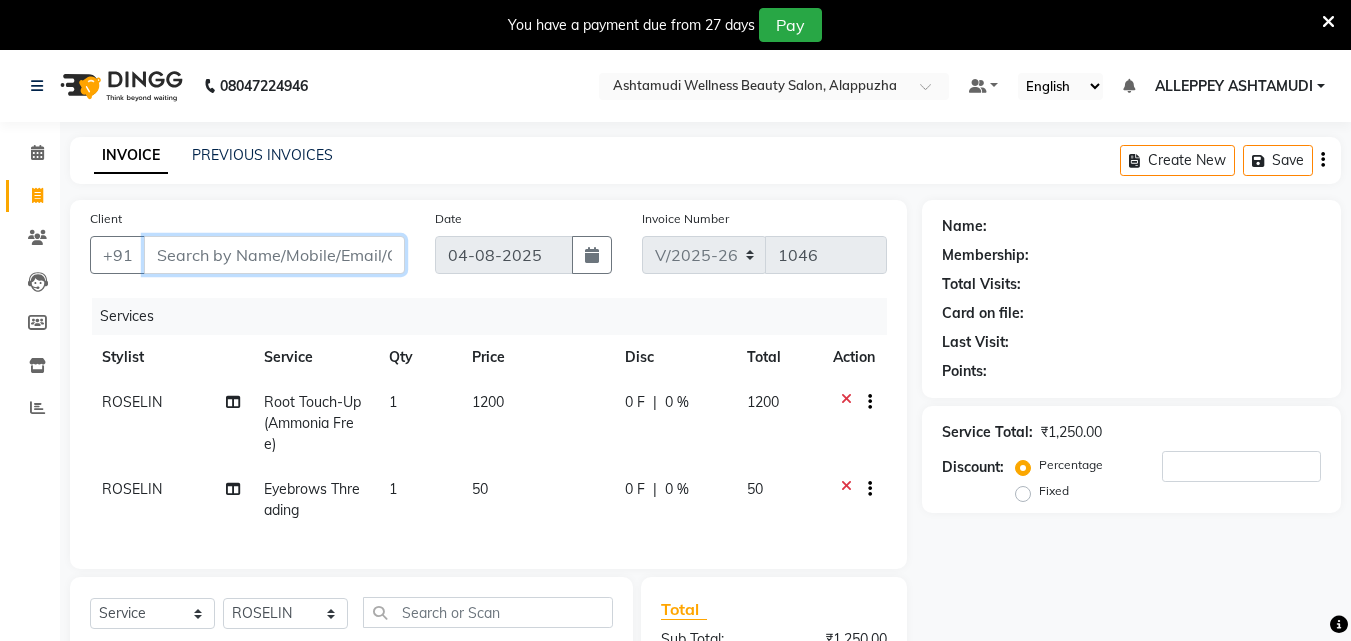 click on "Client" at bounding box center (274, 255) 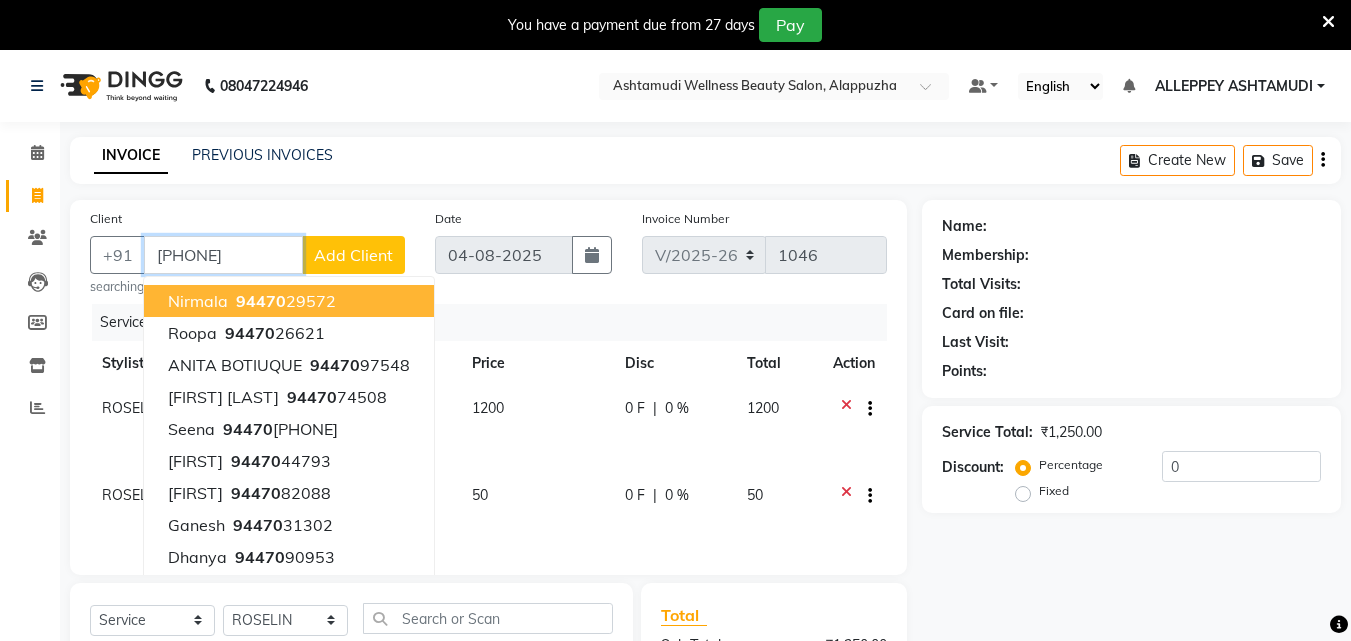 type on "[PHONE]" 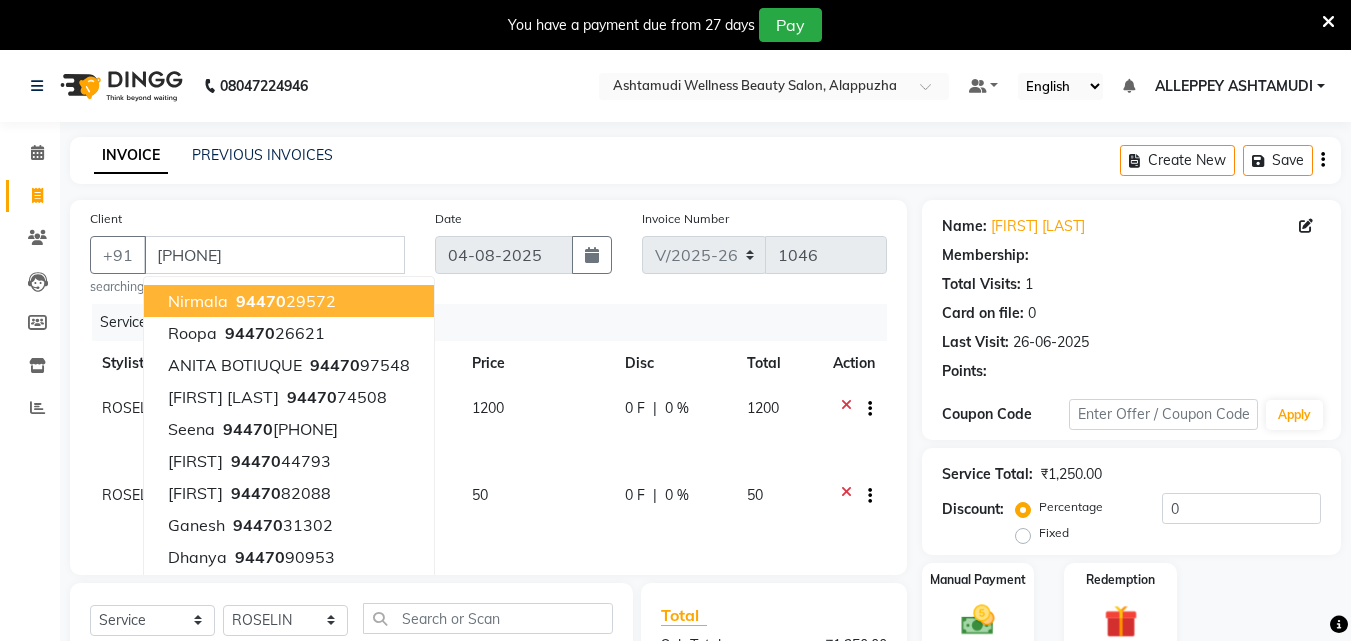 select on "1: Object" 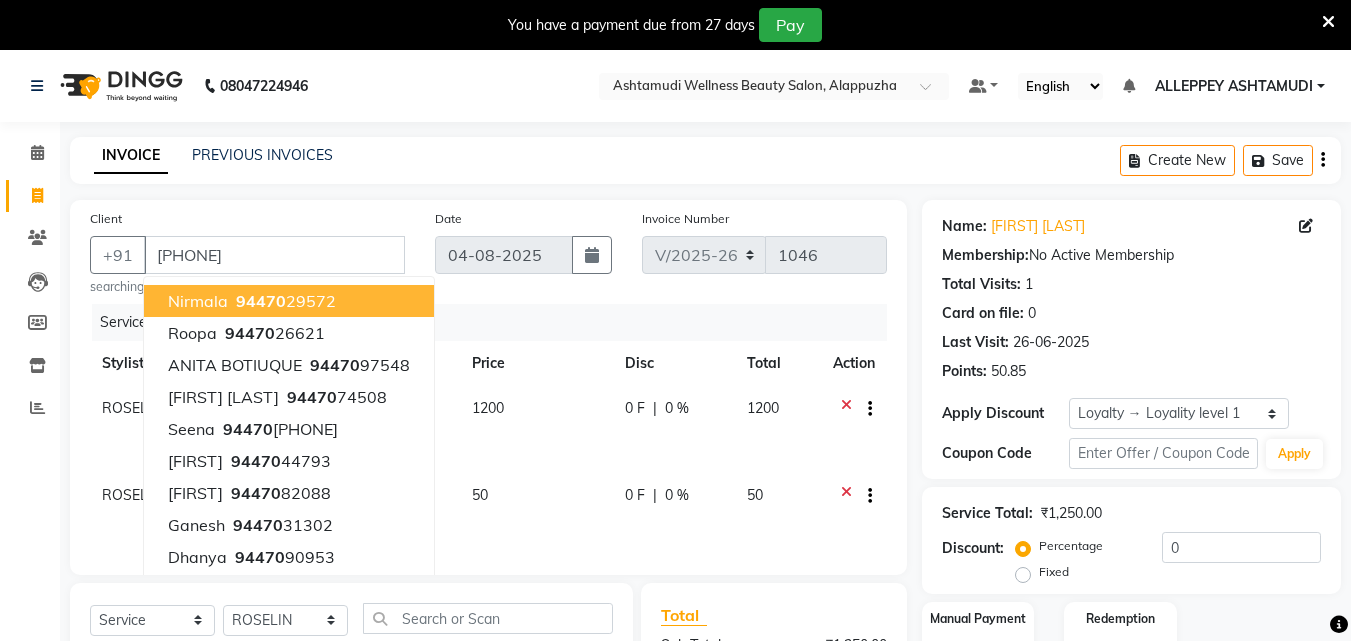 click on "INVOICE PREVIOUS INVOICES Create New Save Client +[PHONE] [FIRST] 94470 29572 Roopa 94470 26621 ANITA BOTIUQUE 94470 97548 Mohammed Sheref 94470 74508 seena 94470 70888 Poornendu 94470 44793 deepu 94470 82088 ganesh 94470 31302 Dhanya 94470 90953 renju 94470 79736 searching... Date 04-08-2025 Invoice Number V/2025 V/2025-26 1046 Services Stylist Service Qty Price Disc Total Action [FIRST] Root Touch-Up (Ammonia Free) 1 1200 0 F | 0 % 1200 [FIRST] Eyebrows Threading 1 50 0 F | 0 % 50 Select Service Product Membership Package Voucher Prepaid Gift Card Select Stylist ALLEPPEY ASHTAMUDI Jyothy REKHA B [FIRST] Soumya Sreedevi Acne Facial Anti Acne Treatment Anti Ageing Facial Bridal Glow Facial De-Pigmentation Treatment Dermalite Fairness Facial Diamond Facial D-Tan Cleanup D-Tan Facial D-Tan Pack Fruit Facial Fyc Bamboo Charcoal Facial Fyc Bio Marine Facial Fyc Fruit Fusion Facial Fyc Luster Gold Facial Fyc Pure Vit-C Facial Fyc Red Wine Facial Glovite Facial (" 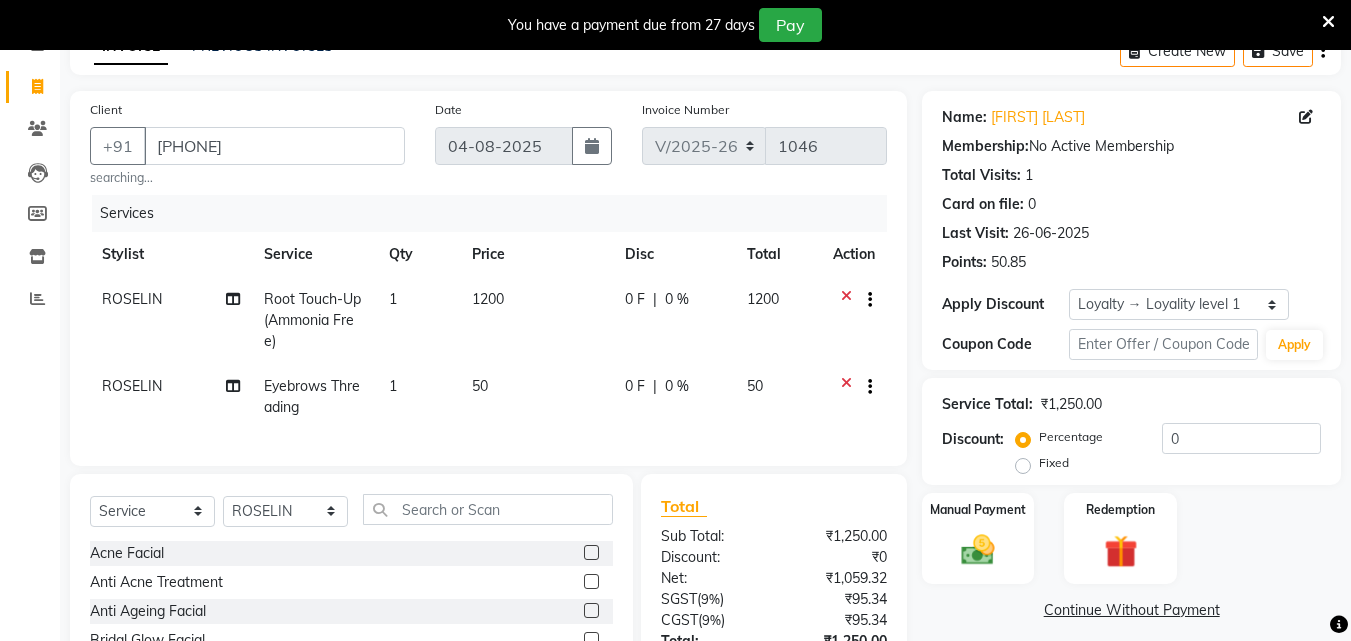 scroll, scrollTop: 282, scrollLeft: 0, axis: vertical 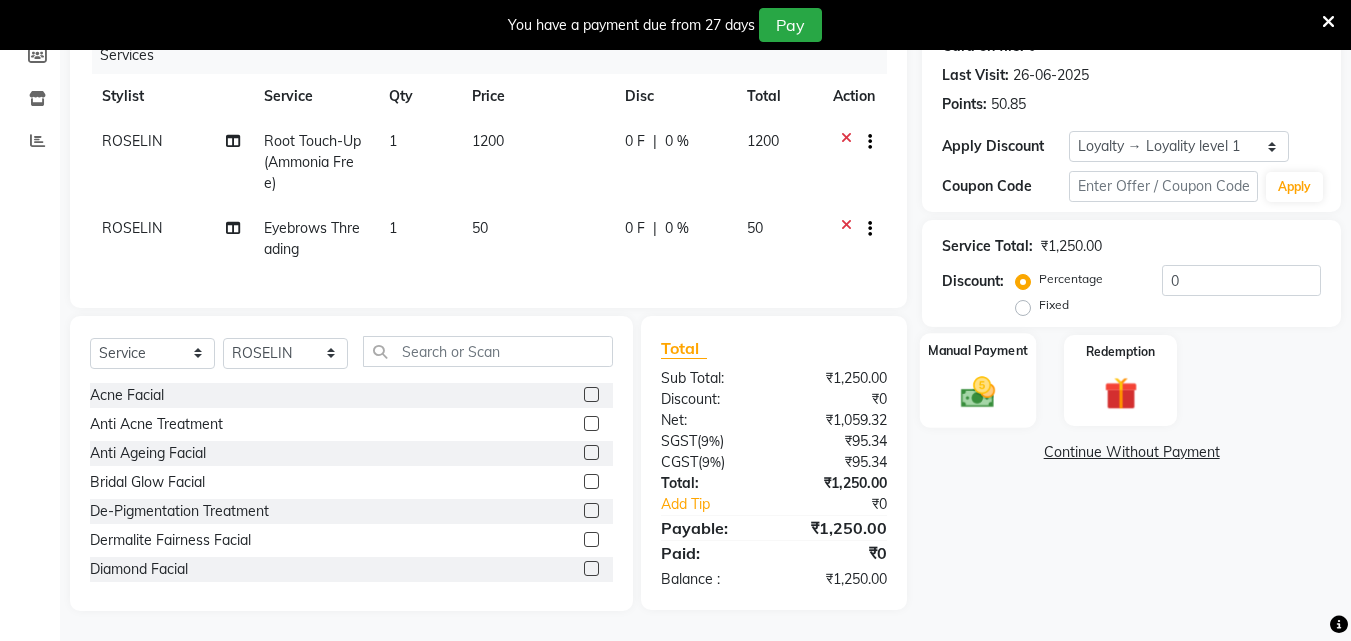 click 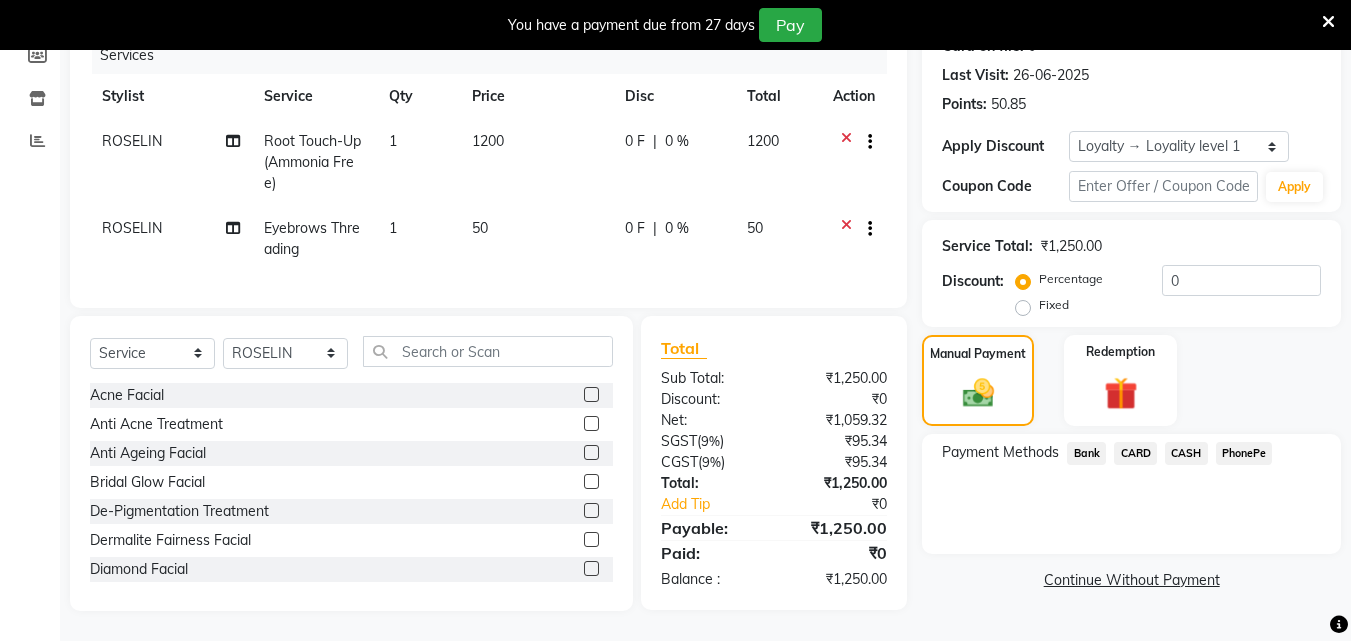 drag, startPoint x: 1228, startPoint y: 432, endPoint x: 1207, endPoint y: 459, distance: 34.20526 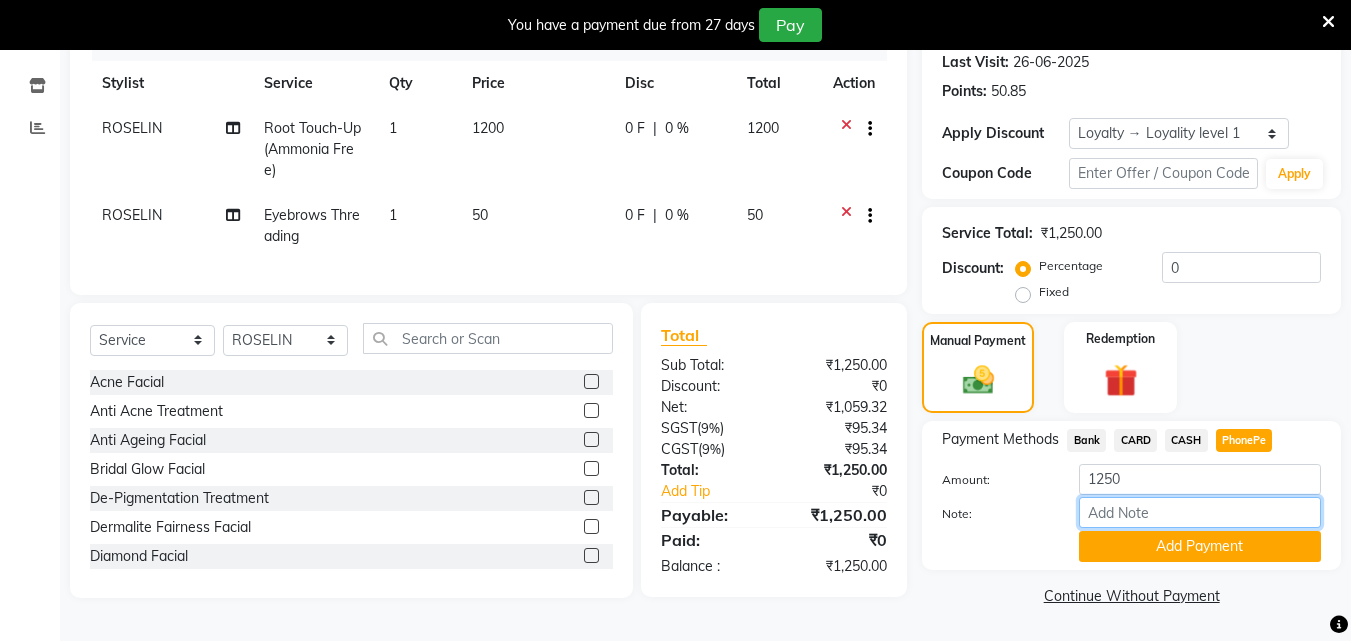 drag, startPoint x: 1115, startPoint y: 516, endPoint x: 1152, endPoint y: 499, distance: 40.718548 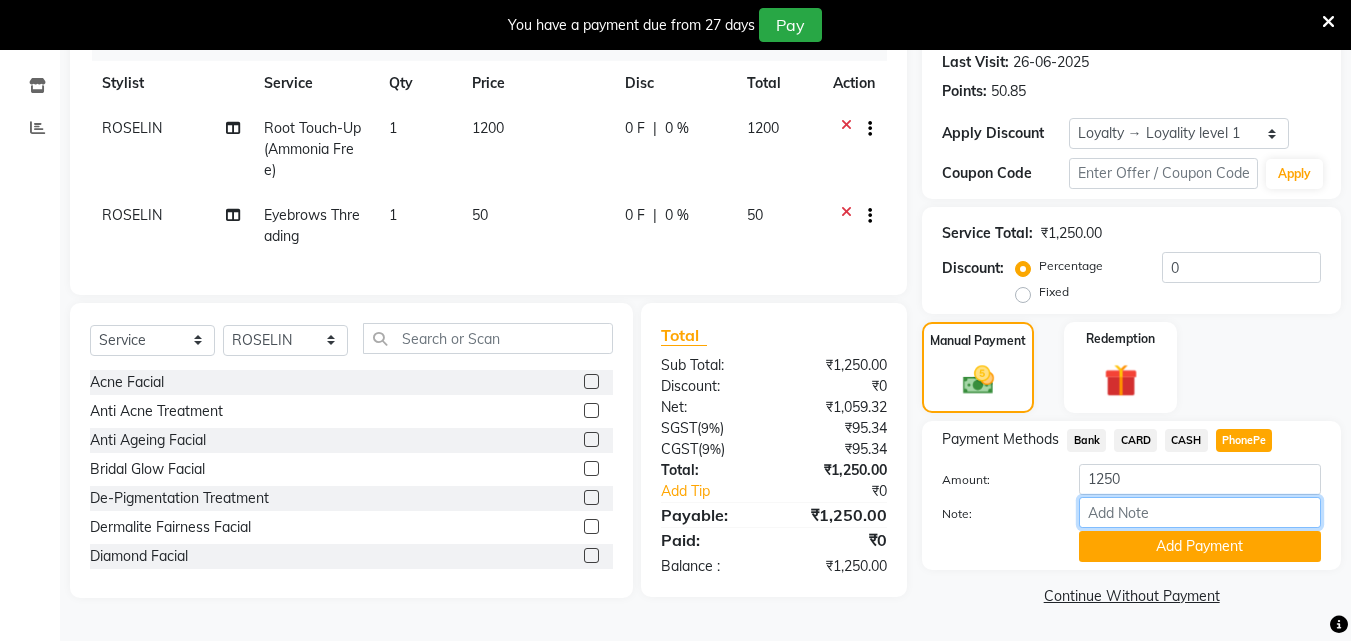 type on "soumya" 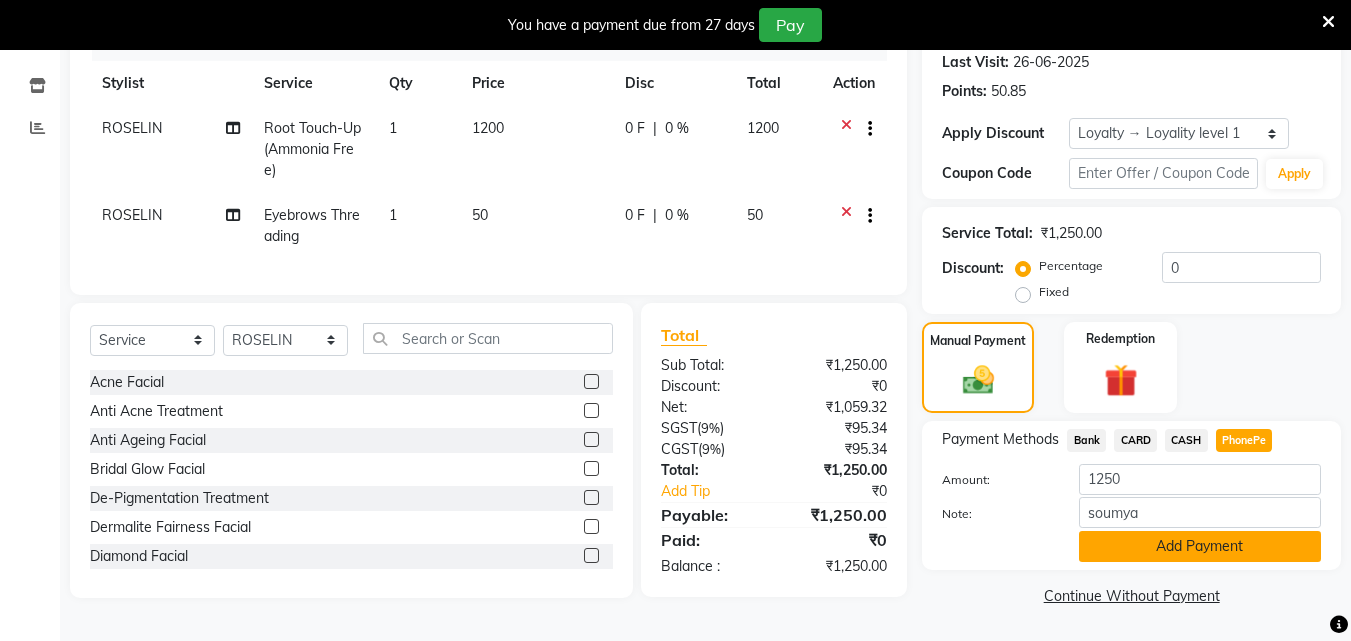 click on "Add Payment" 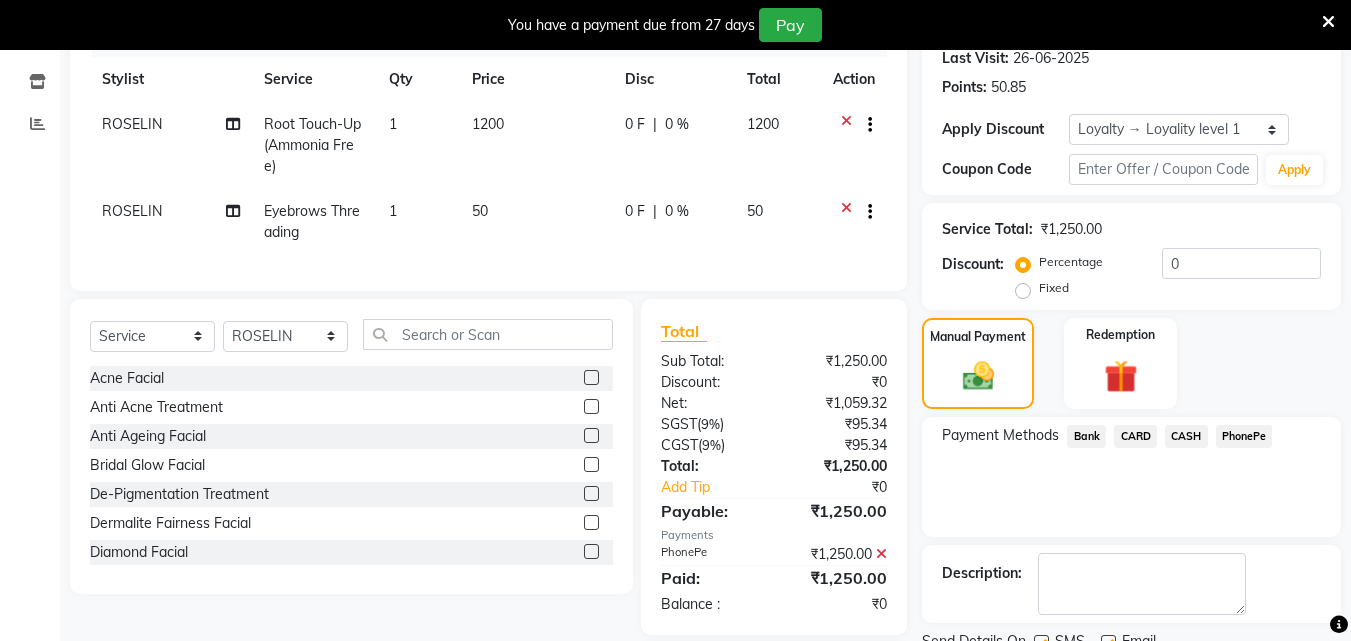 scroll, scrollTop: 443, scrollLeft: 0, axis: vertical 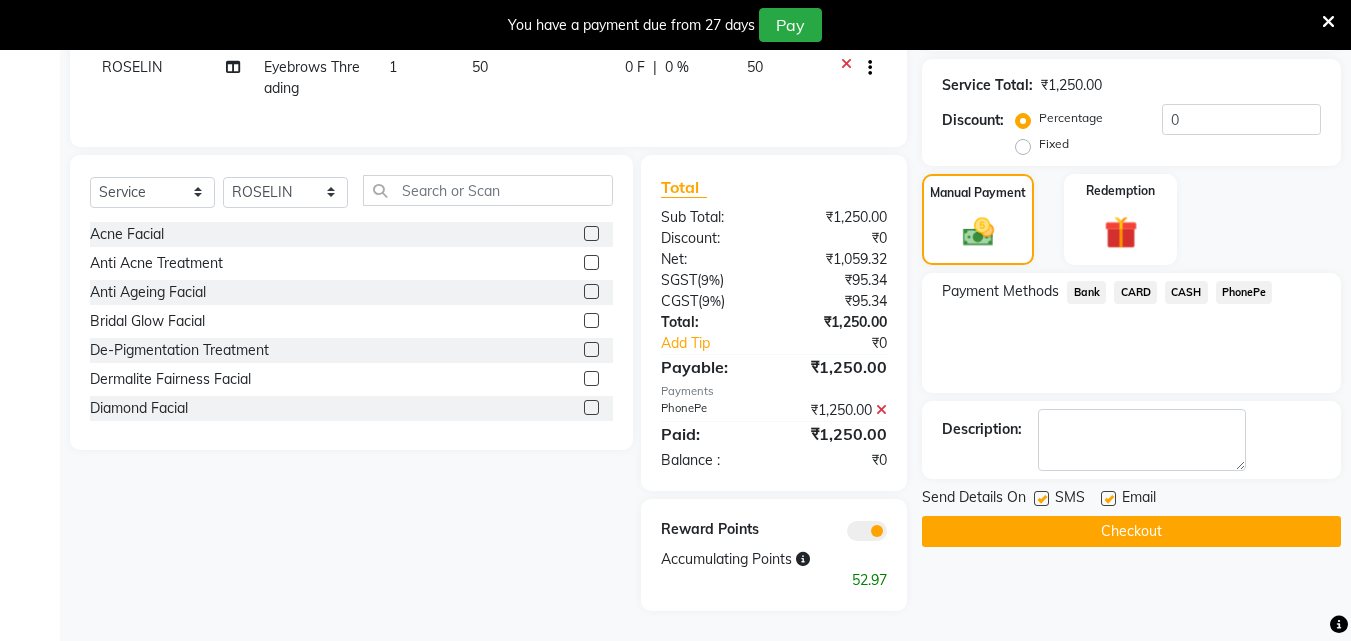 click on "Checkout" 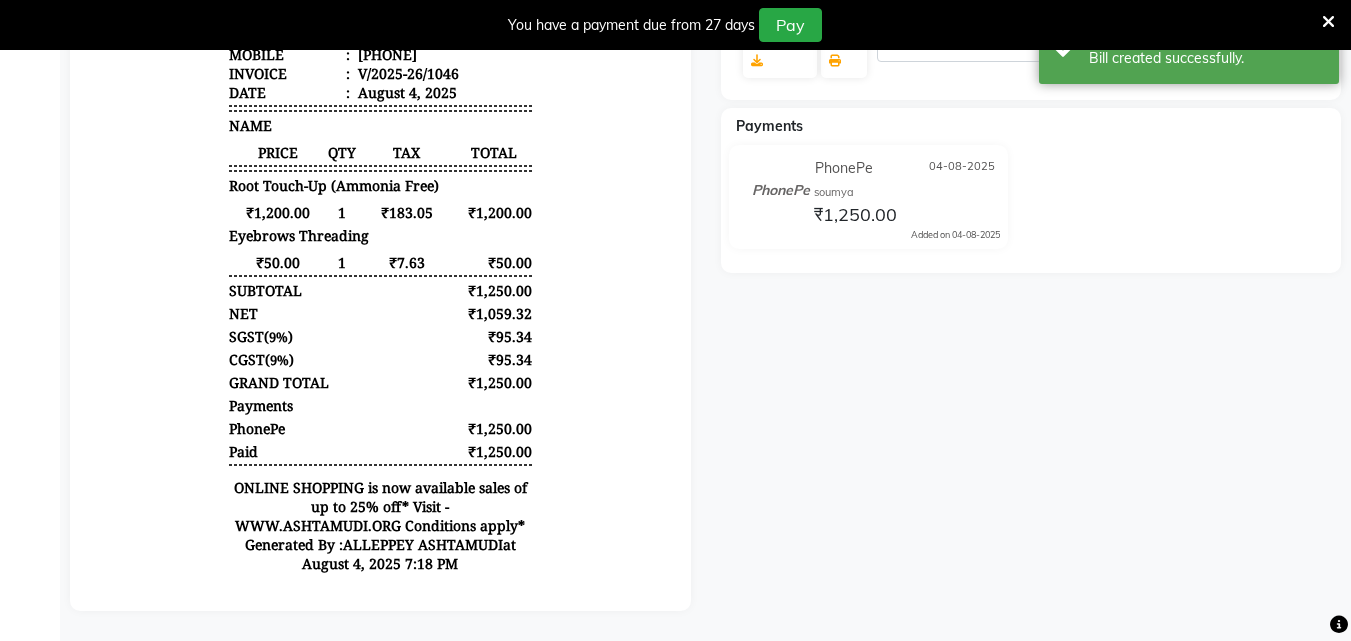 scroll, scrollTop: 243, scrollLeft: 0, axis: vertical 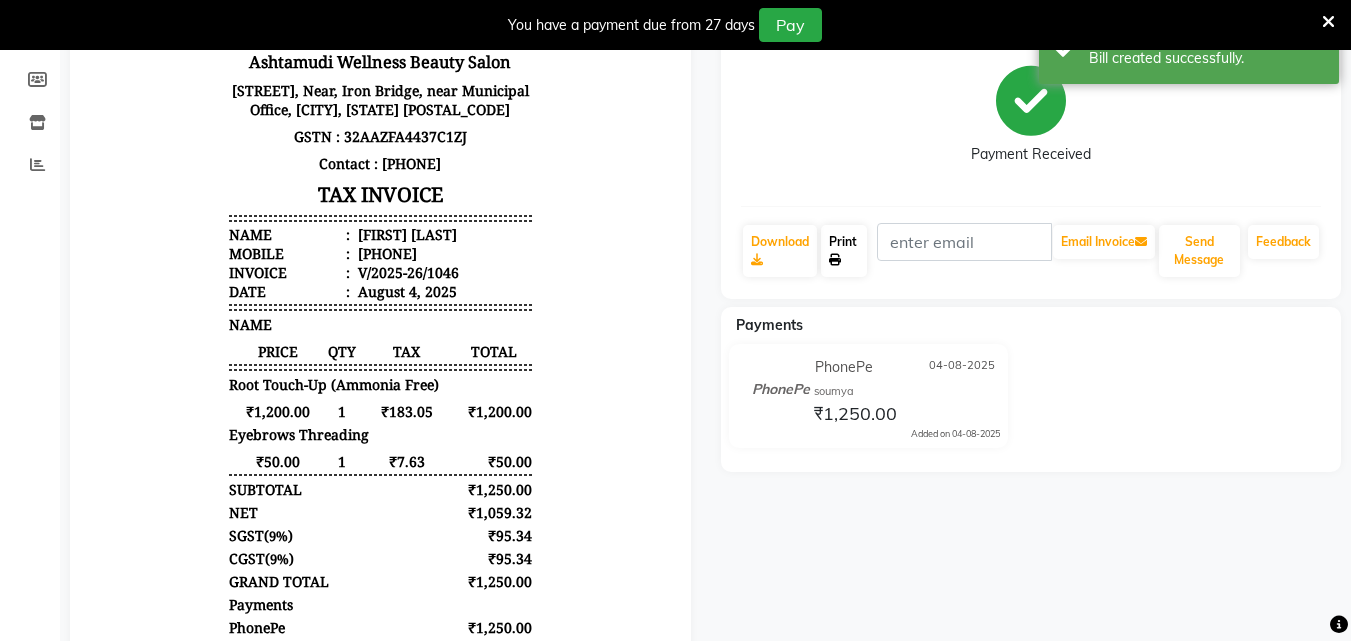 click on "Print" 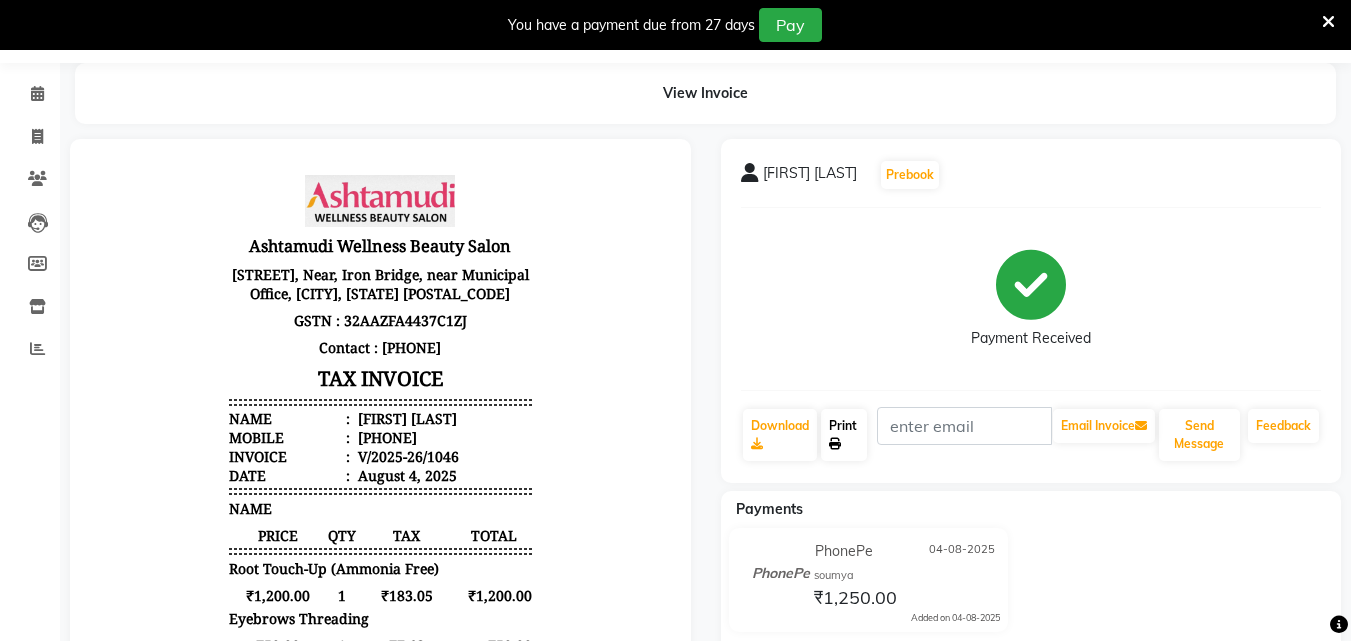 scroll, scrollTop: 0, scrollLeft: 0, axis: both 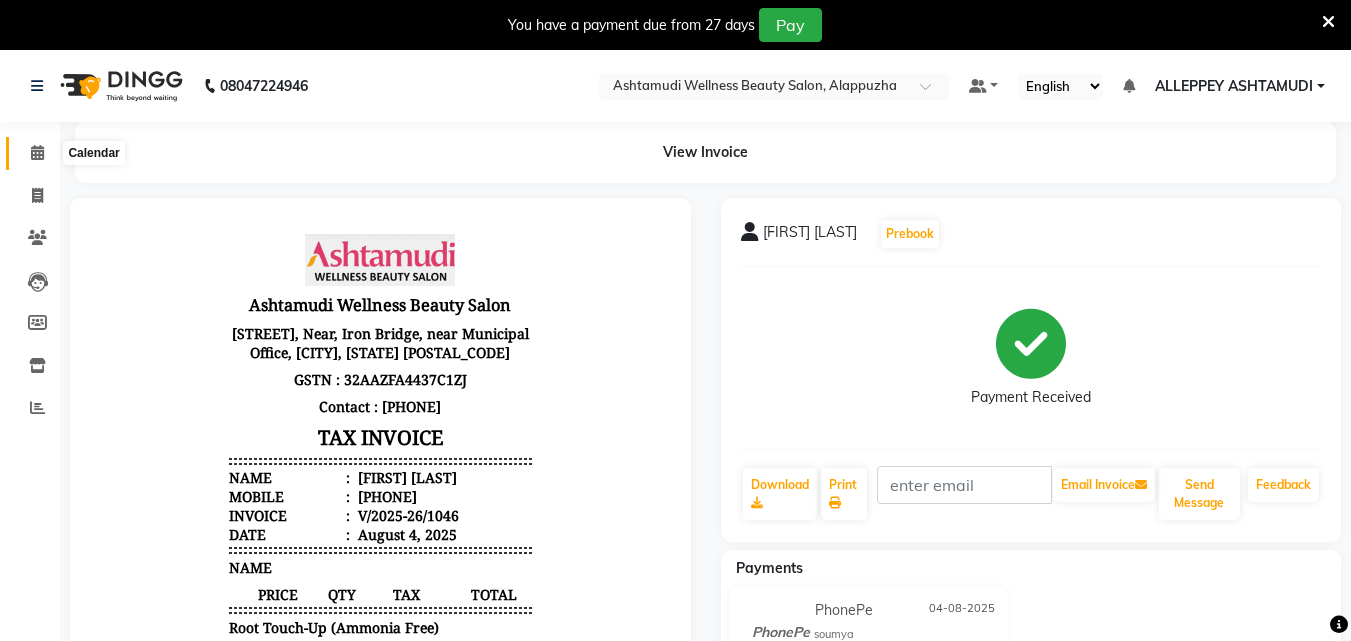 click 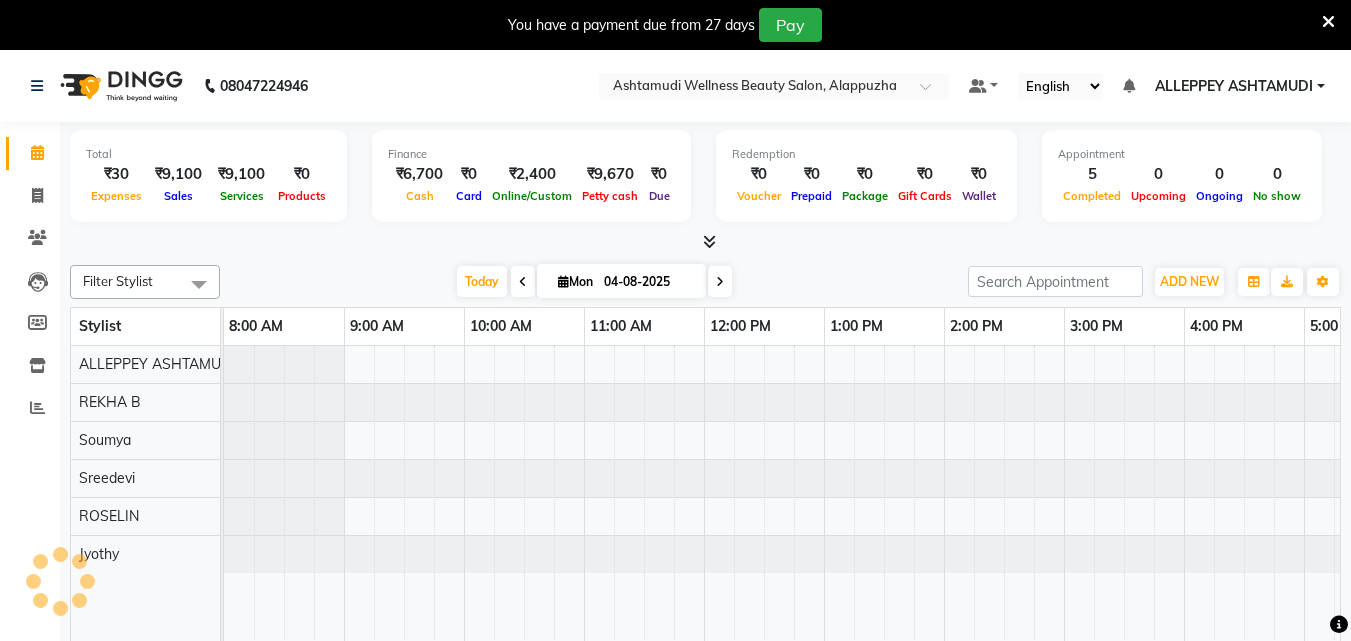 scroll, scrollTop: 0, scrollLeft: 0, axis: both 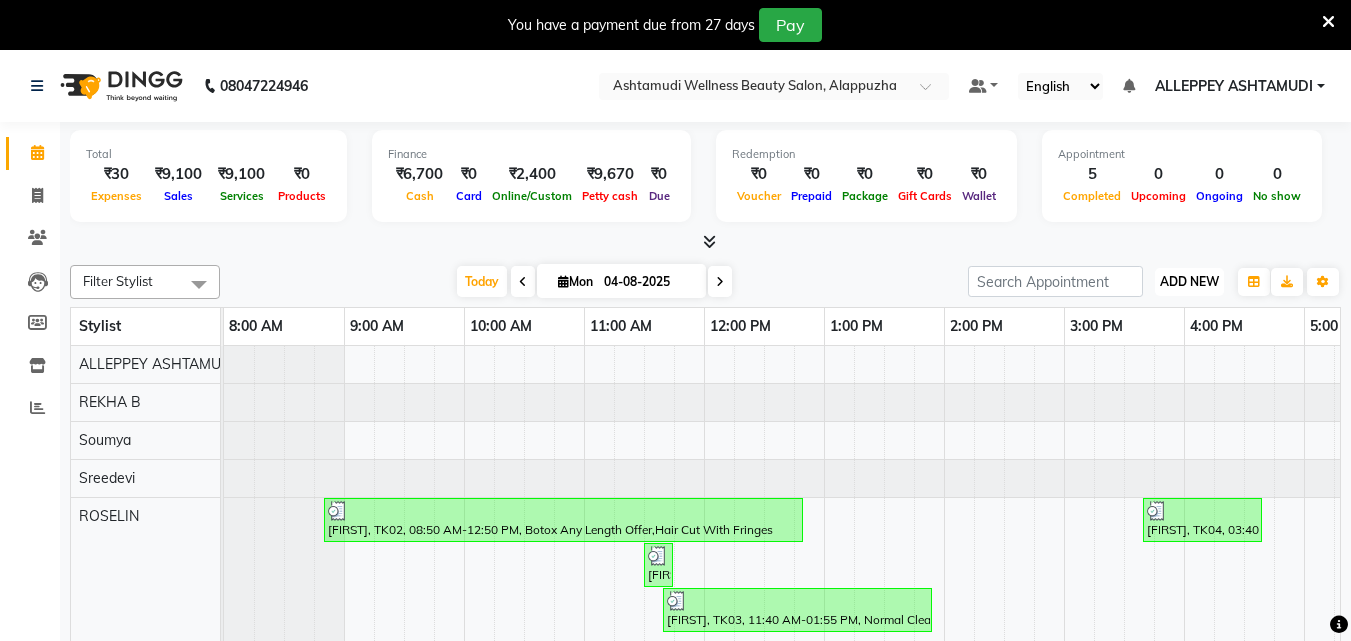 click on "ADD NEW" at bounding box center [1189, 281] 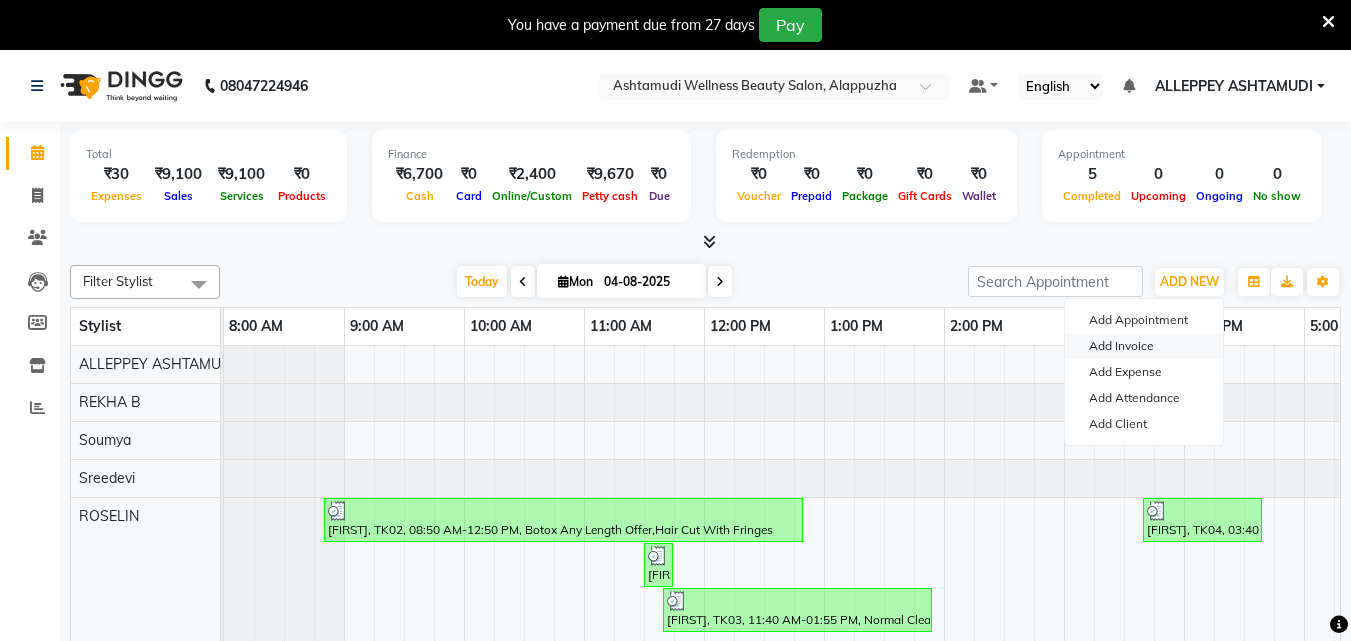 click on "Add Invoice" at bounding box center (1144, 346) 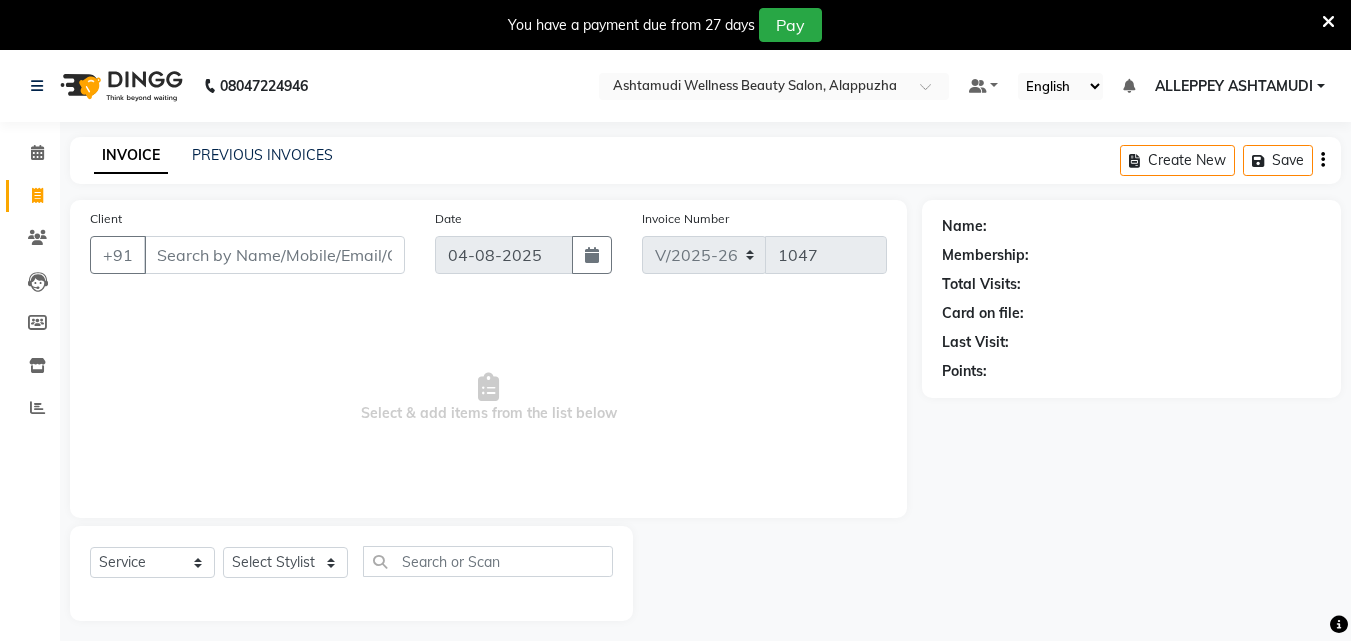 click on "Client" at bounding box center [274, 255] 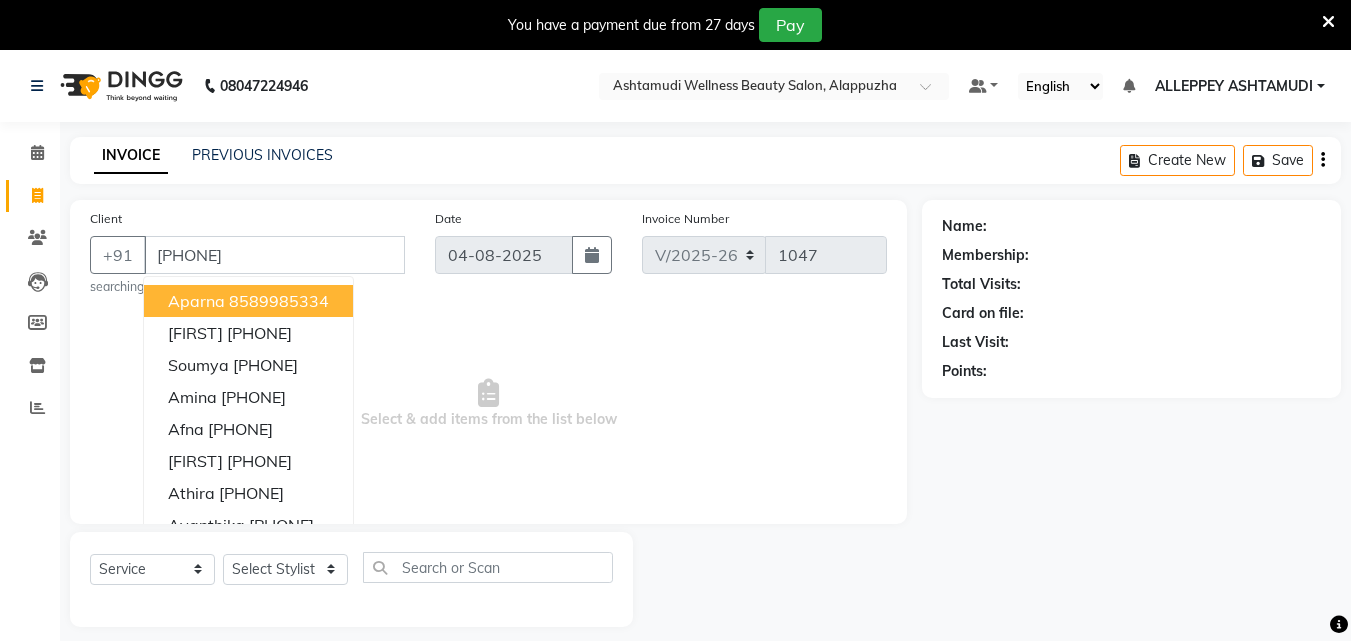 type on "[PHONE]" 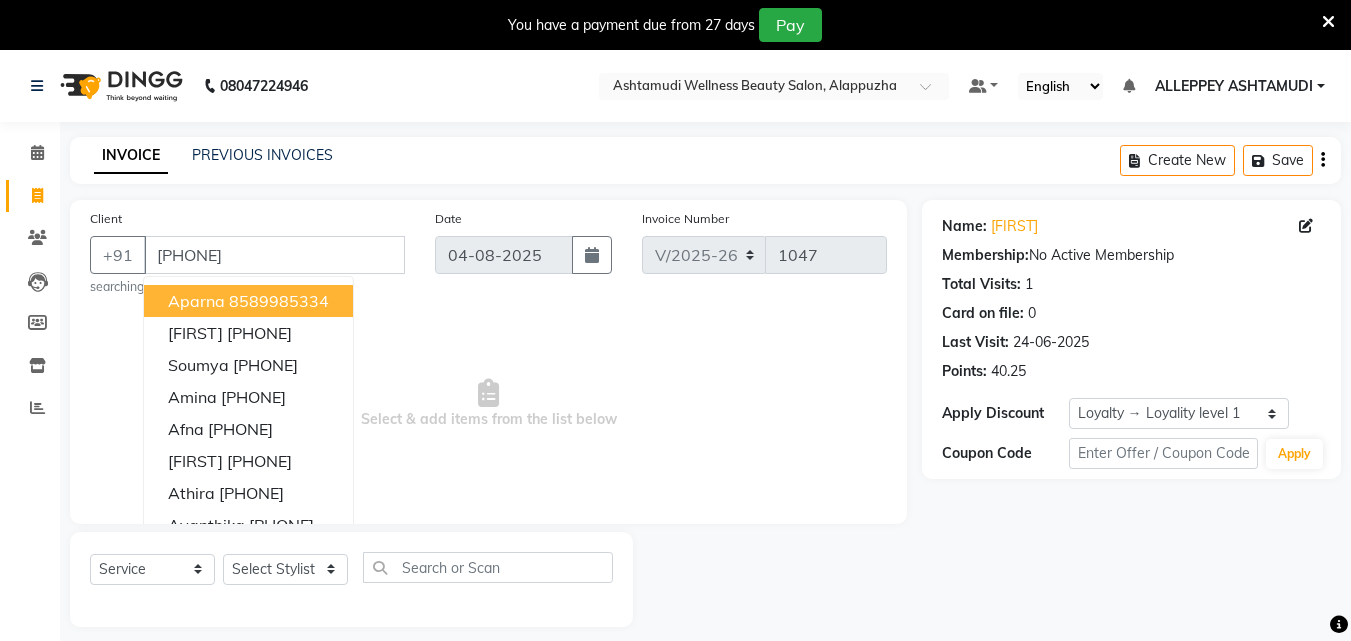 click on "Select & add items from the list below" at bounding box center (488, 404) 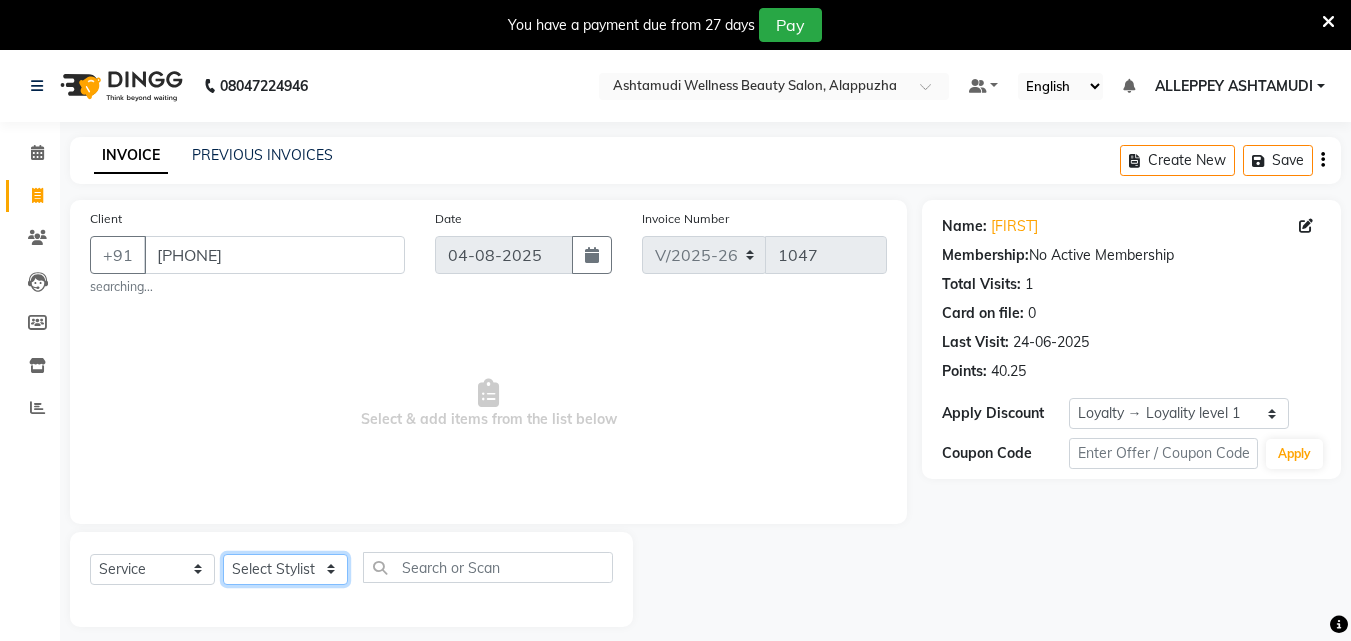 click on "Select Stylist ALLEPPEY ASHTAMUDI Jyothy REKHA B ROSELIN Soumya Sreedevi" 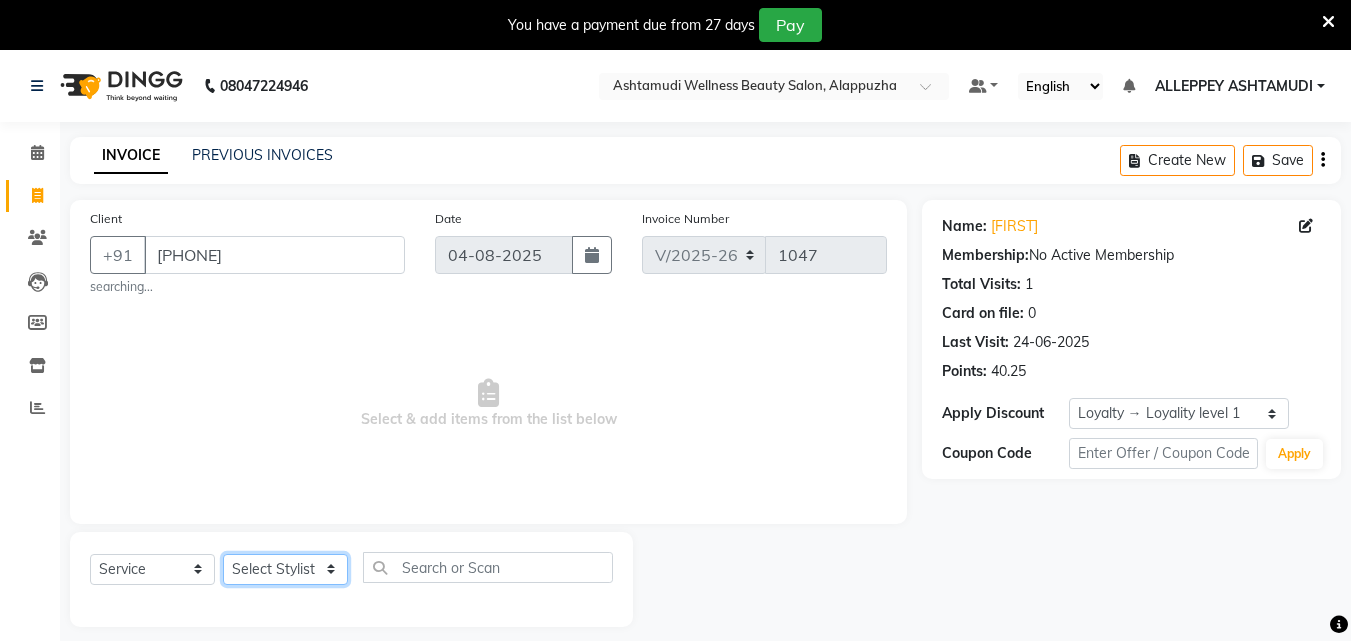 select on "76486" 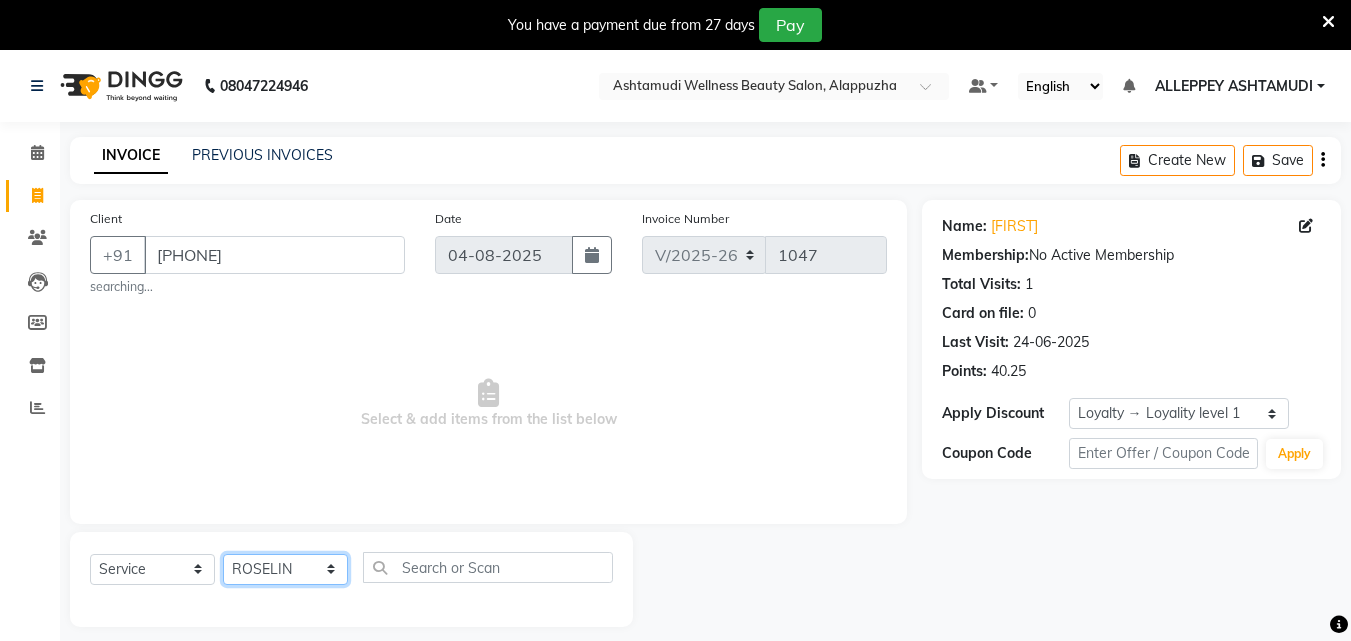 click on "Select Stylist ALLEPPEY ASHTAMUDI Jyothy REKHA B ROSELIN Soumya Sreedevi" 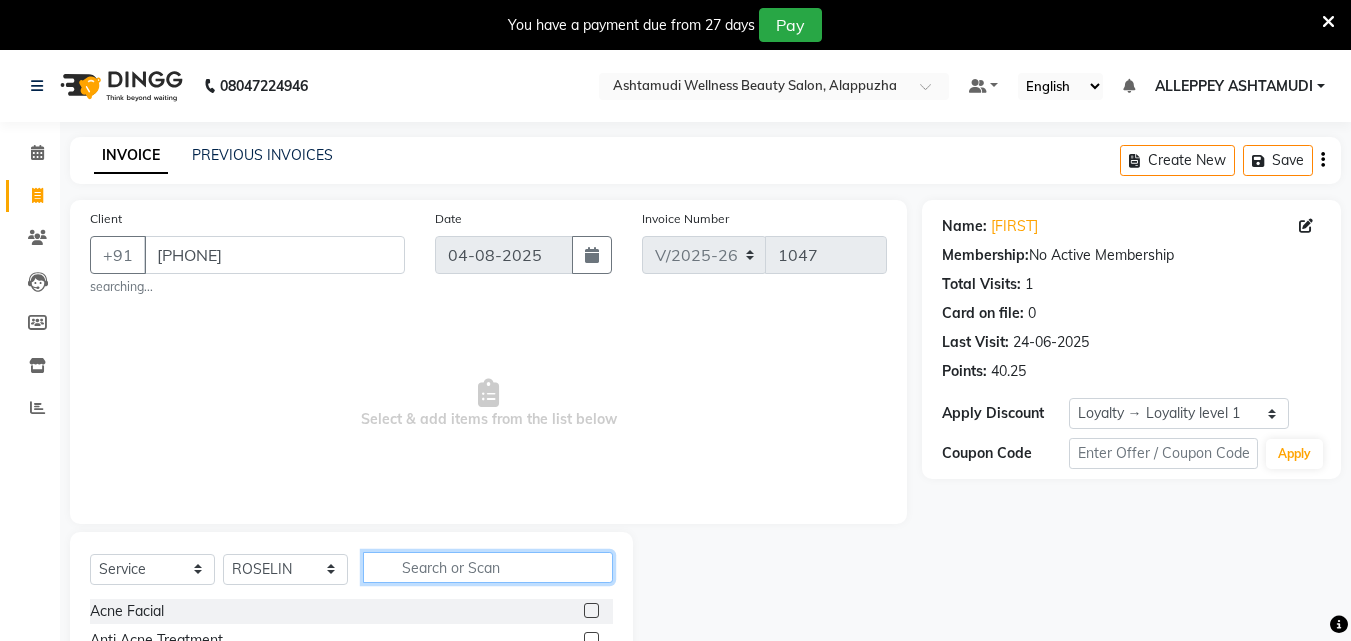 click 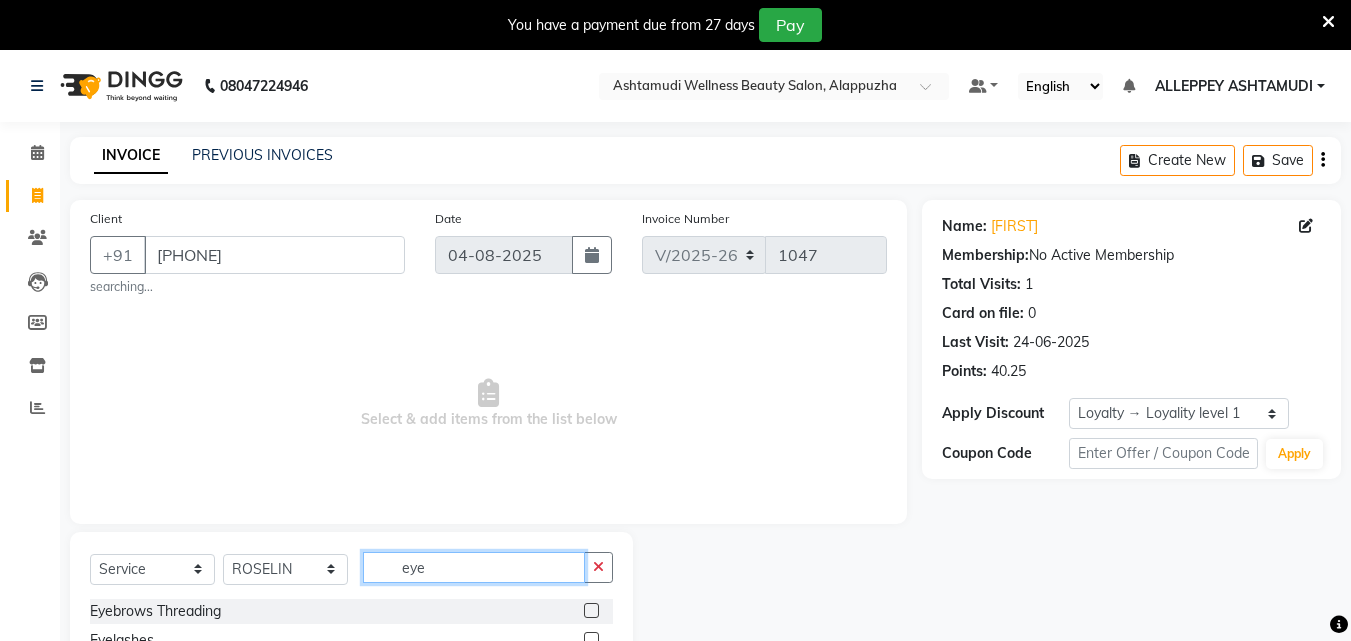 type on "eye" 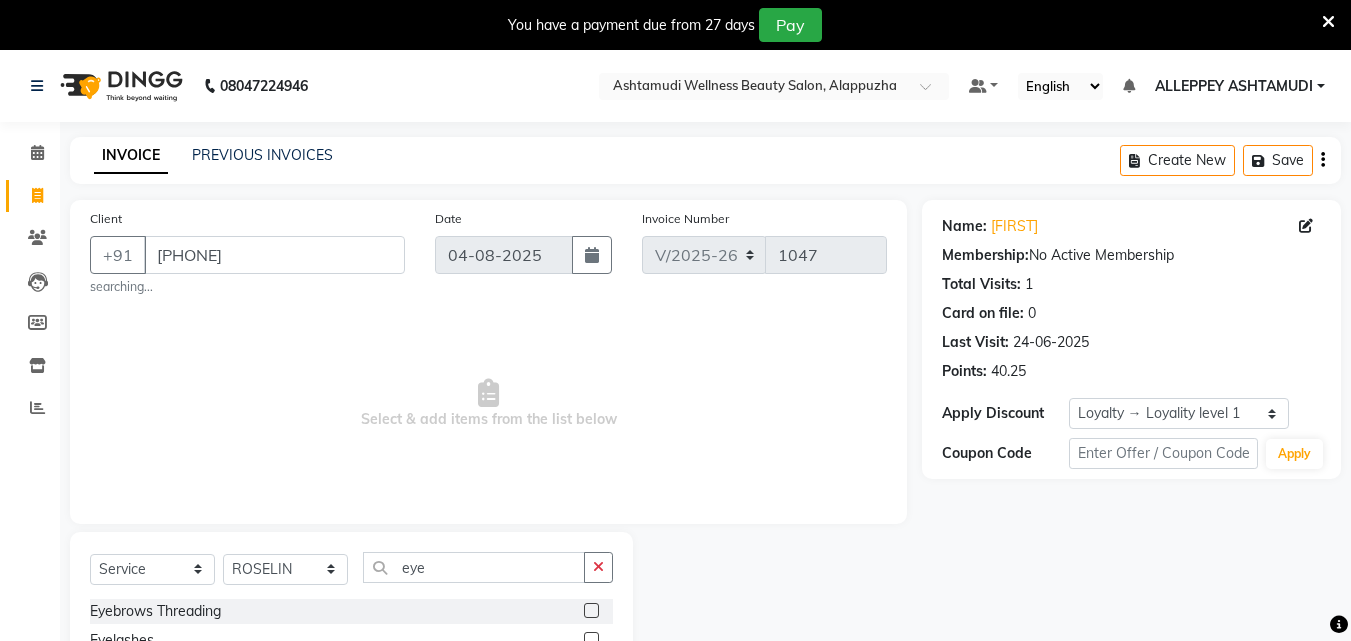click 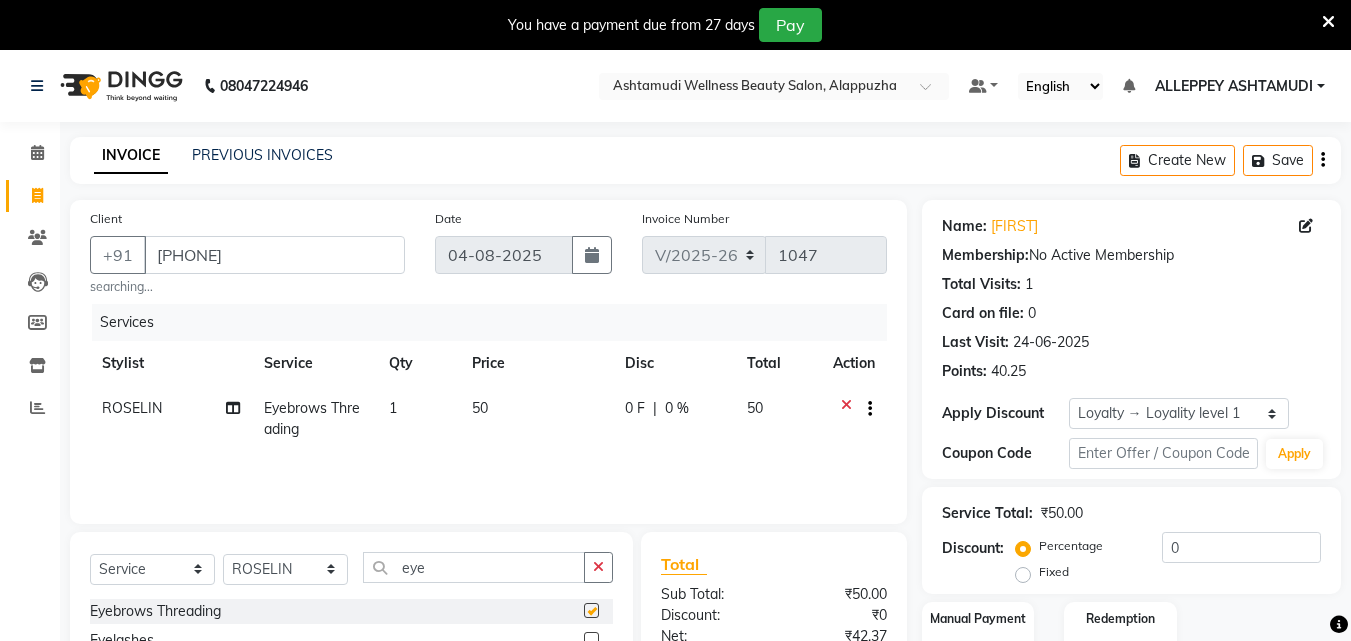 checkbox on "false" 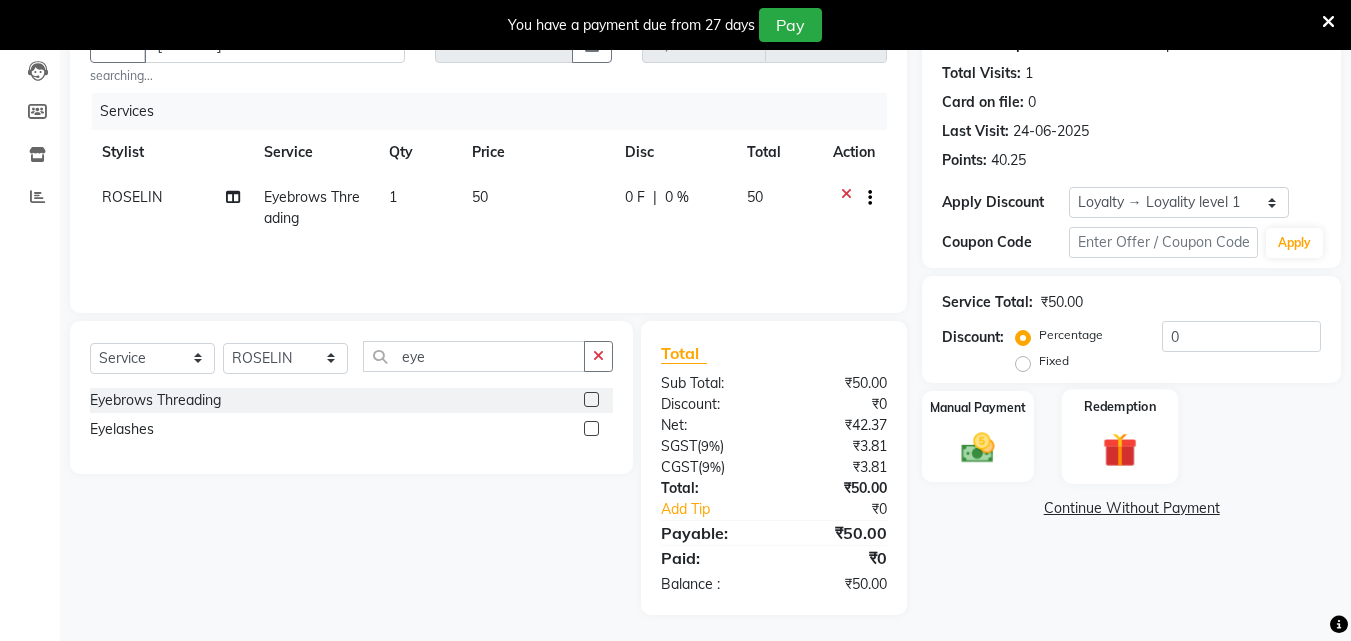 scroll, scrollTop: 215, scrollLeft: 0, axis: vertical 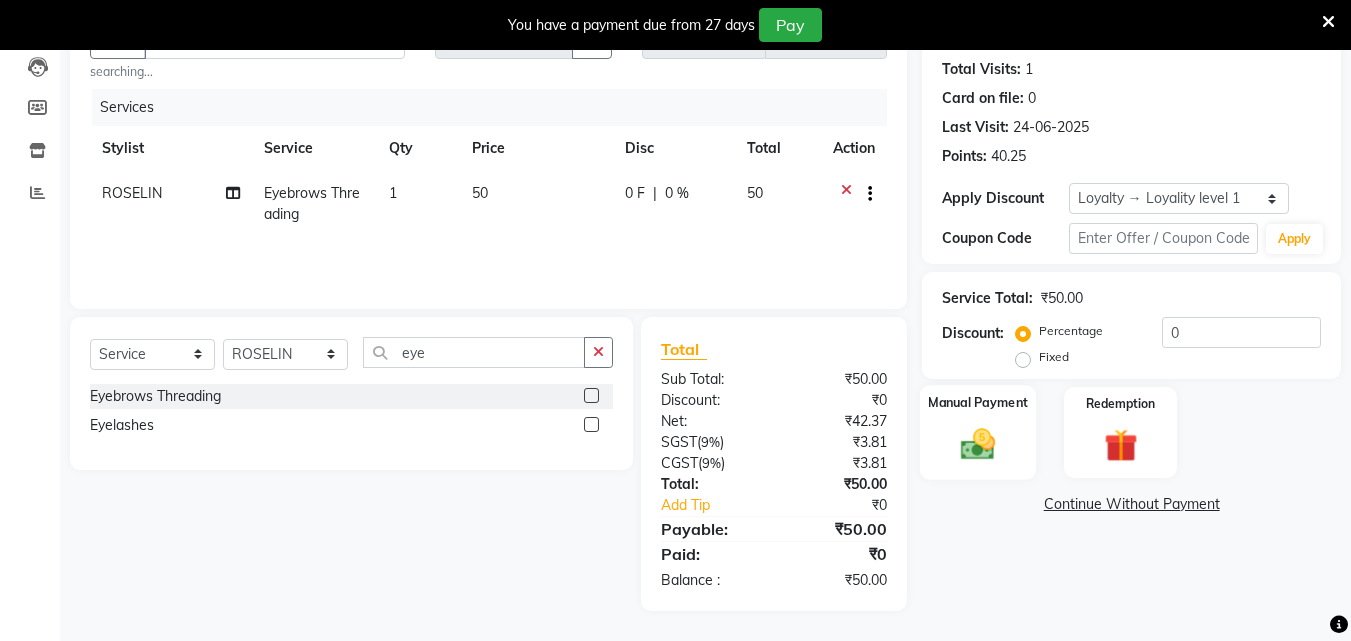 click 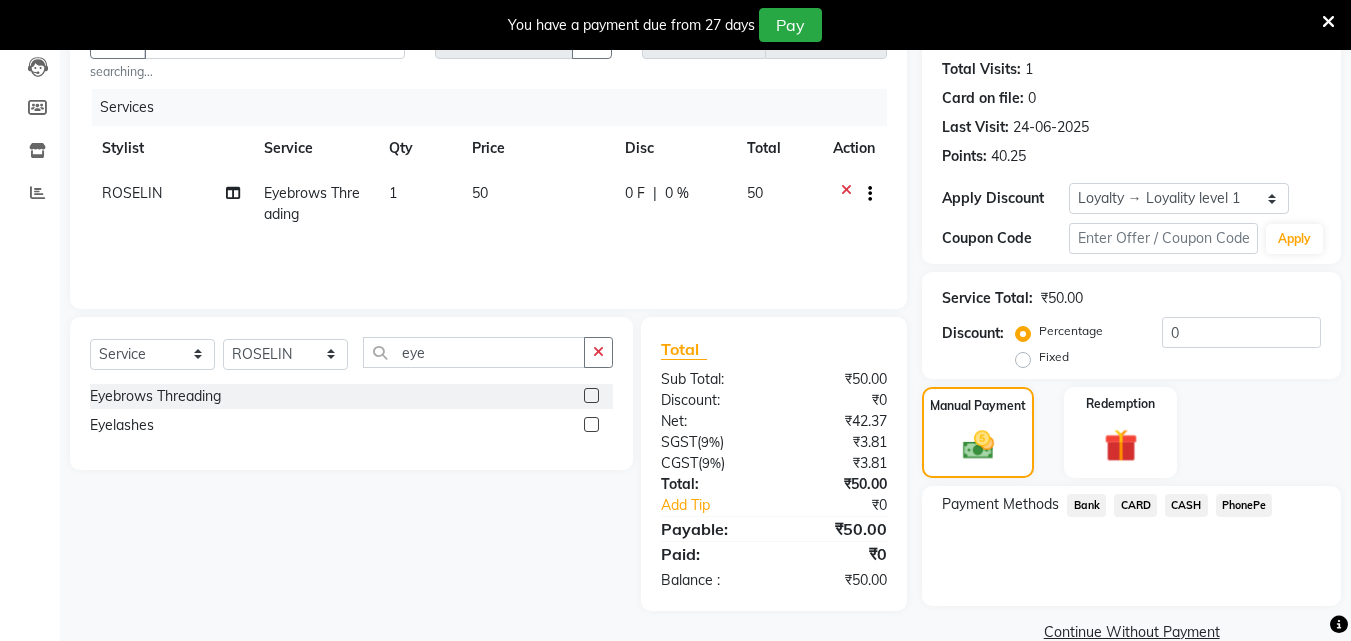 click on "PhonePe" 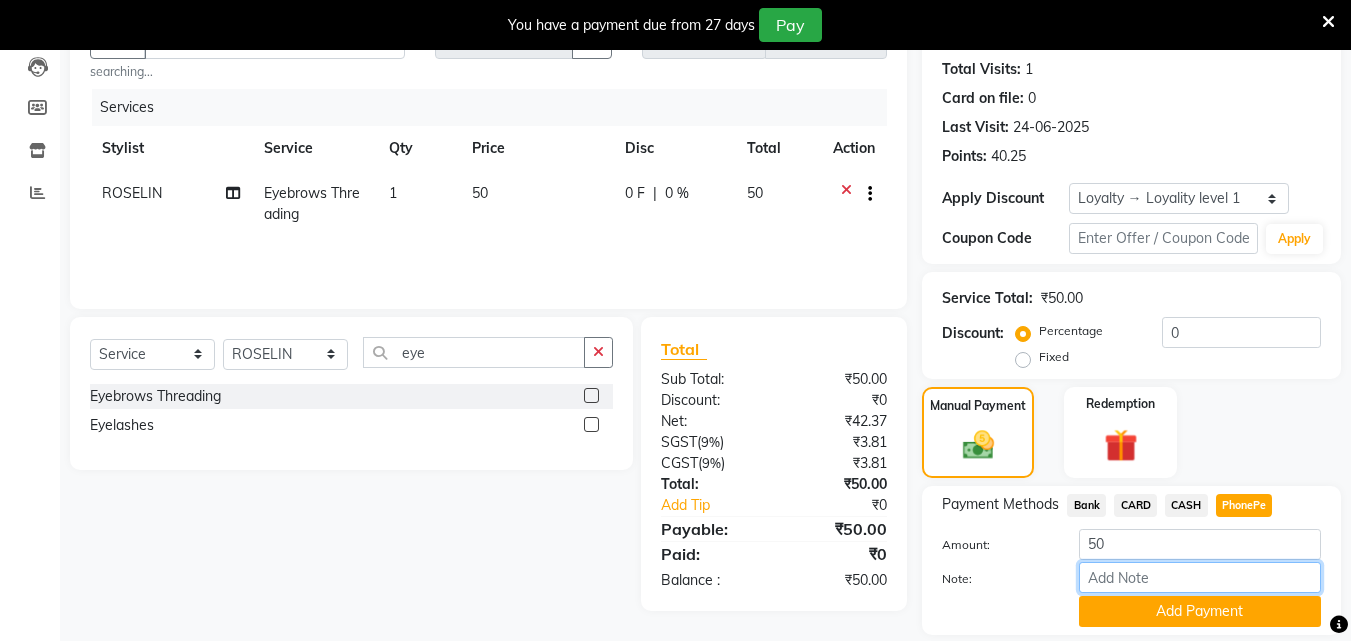 click on "Note:" at bounding box center [1200, 577] 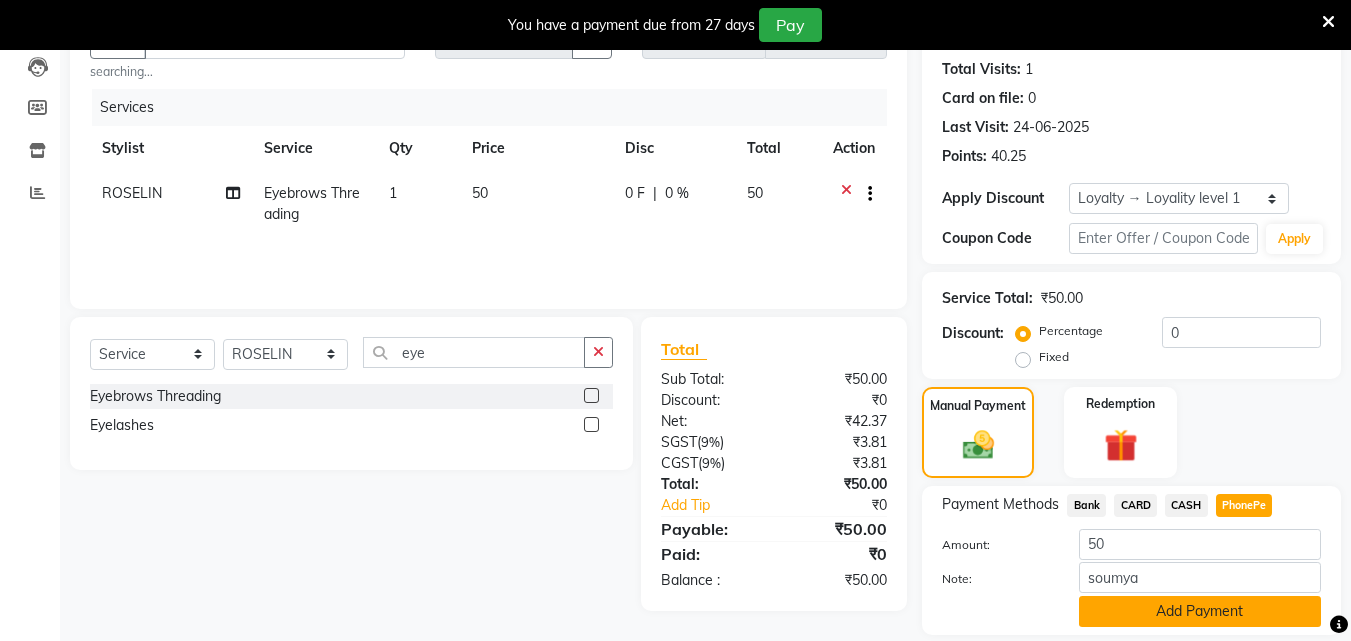 click on "Add Payment" 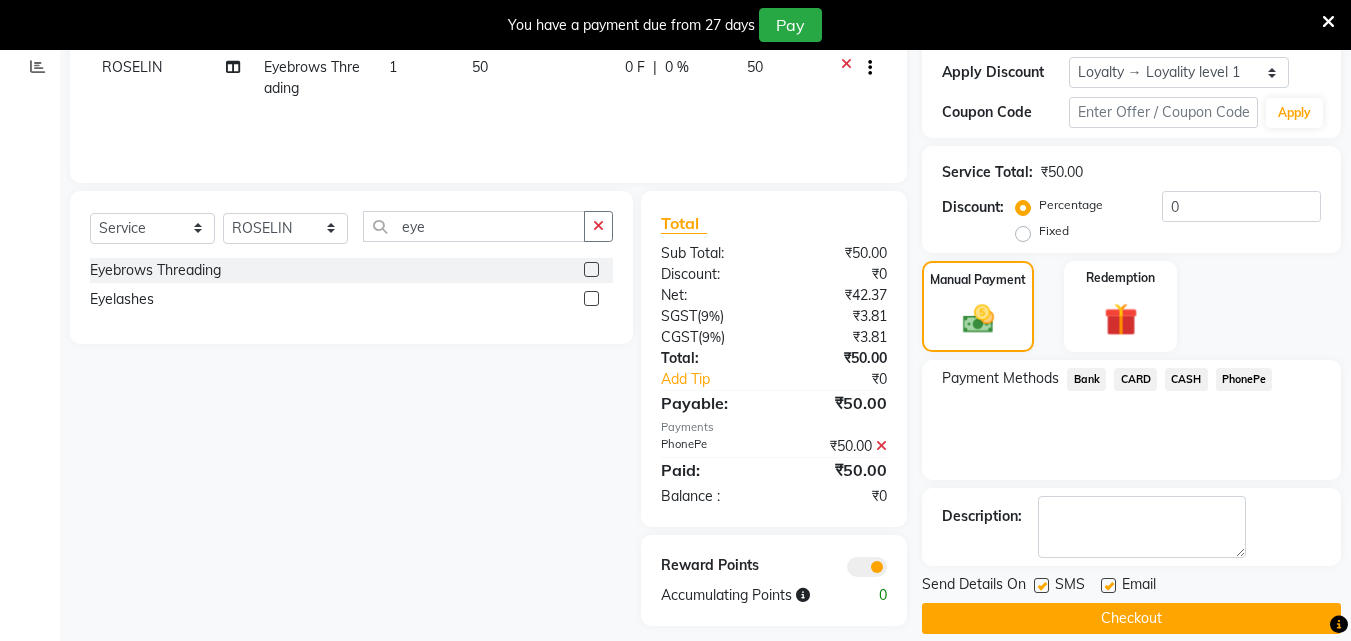 scroll, scrollTop: 364, scrollLeft: 0, axis: vertical 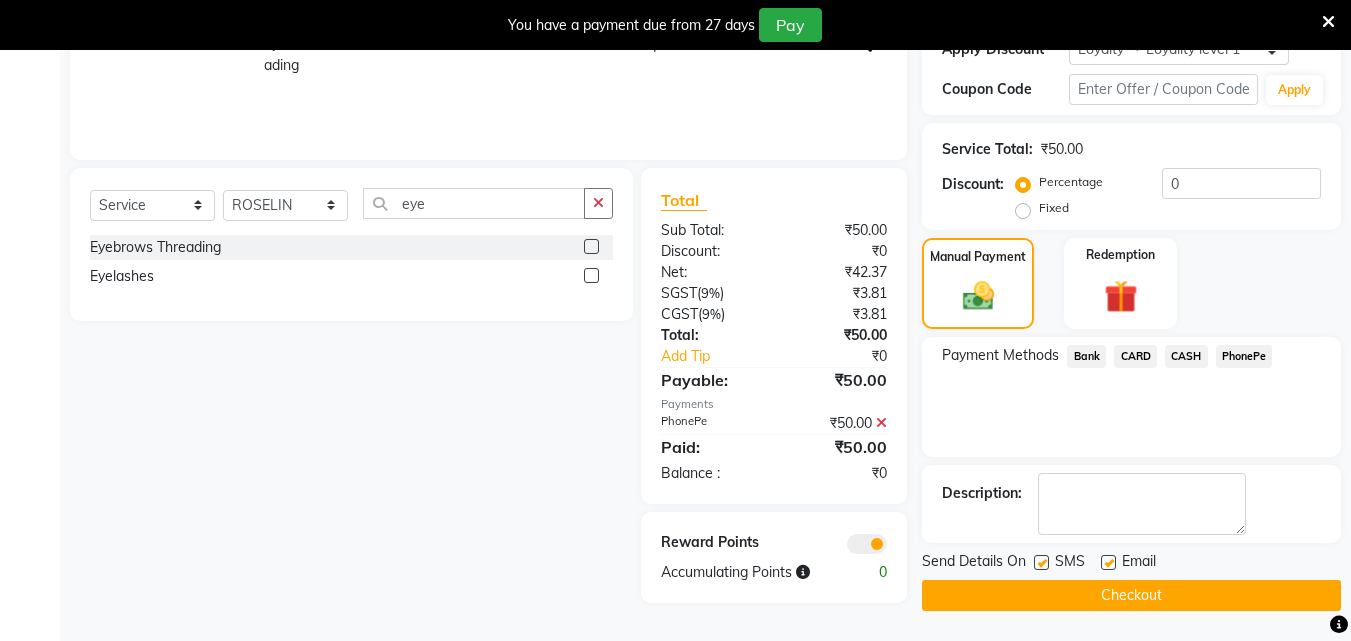 click on "Checkout" 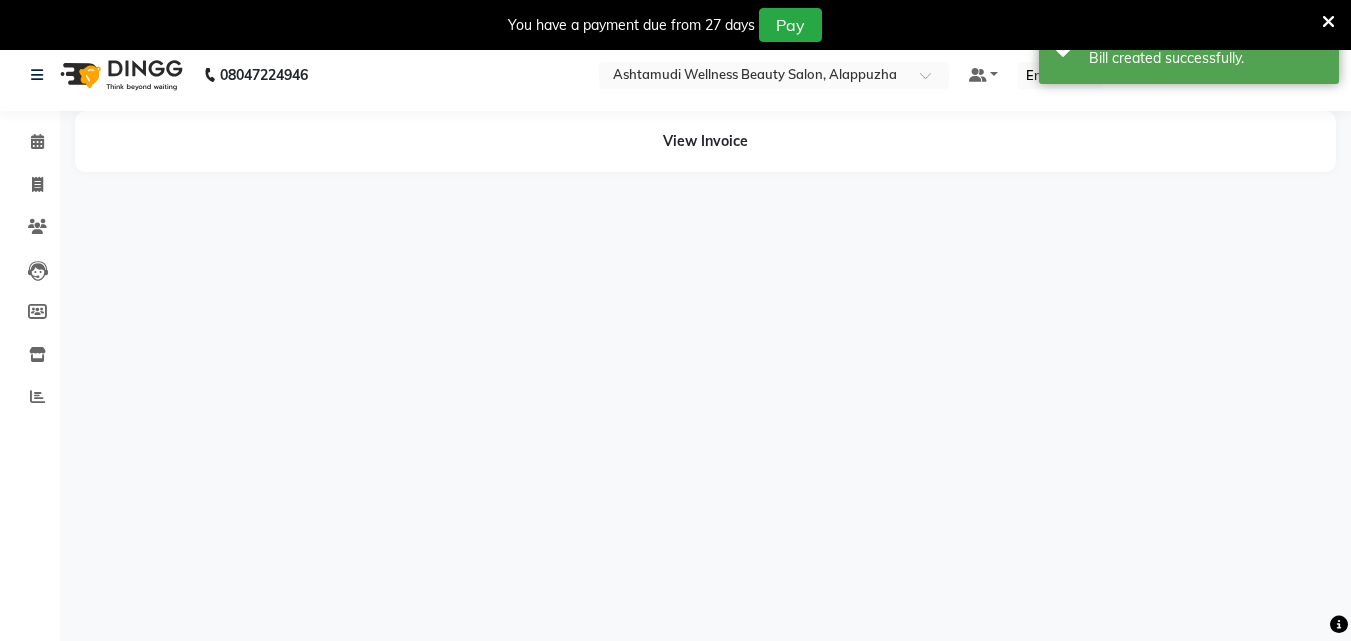 scroll, scrollTop: 0, scrollLeft: 0, axis: both 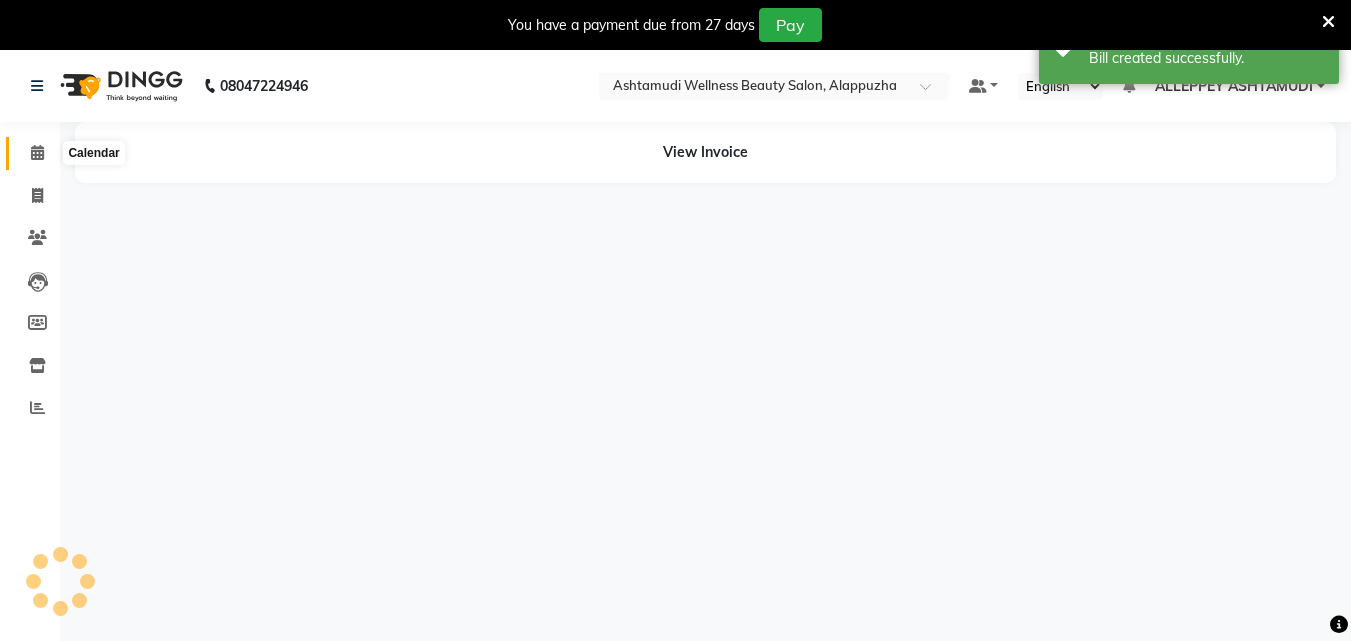 click 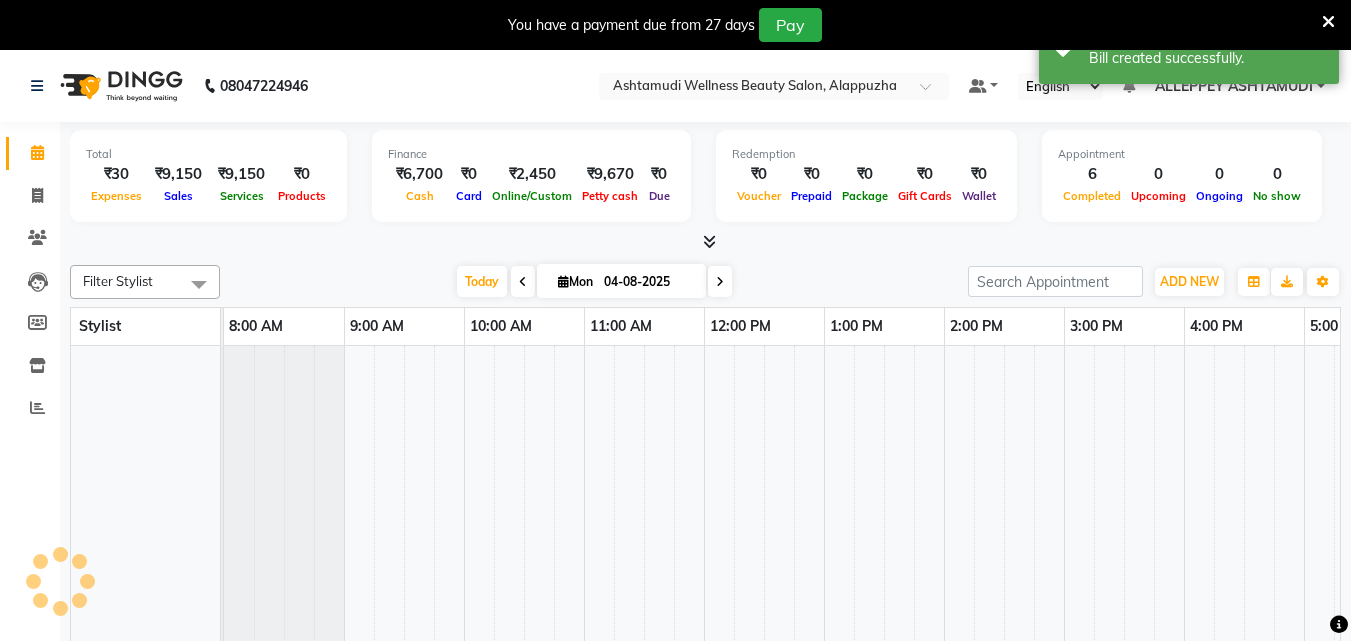 scroll, scrollTop: 0, scrollLeft: 0, axis: both 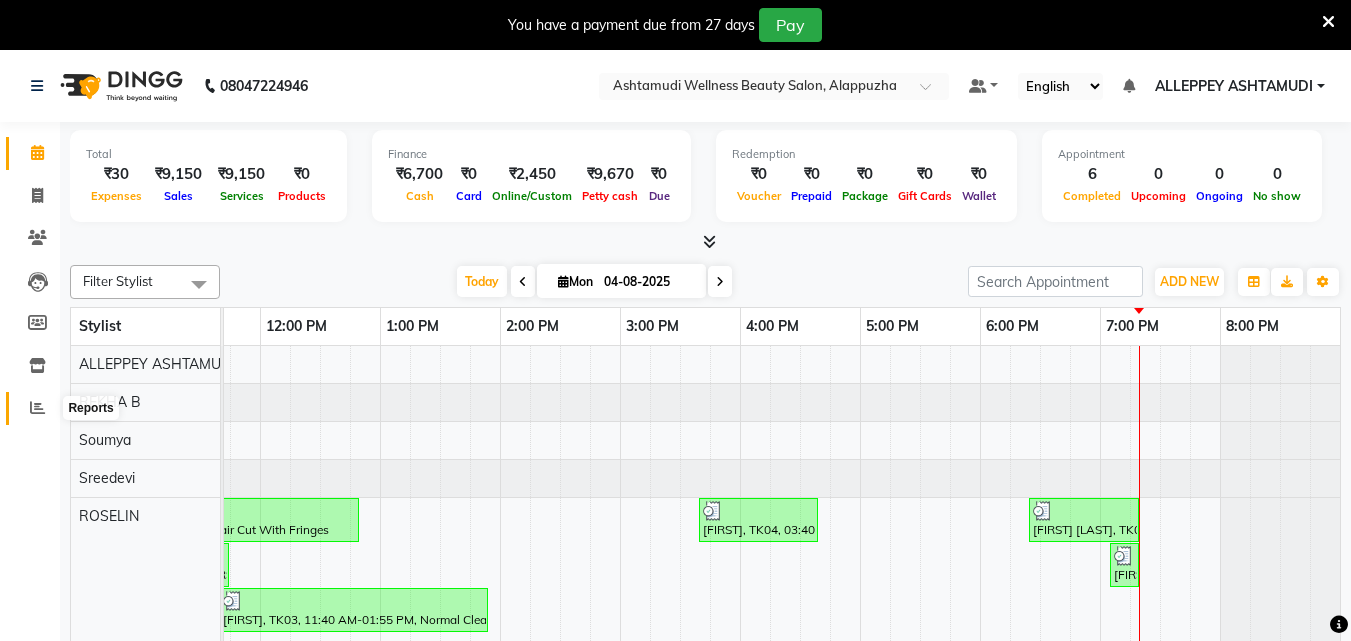click 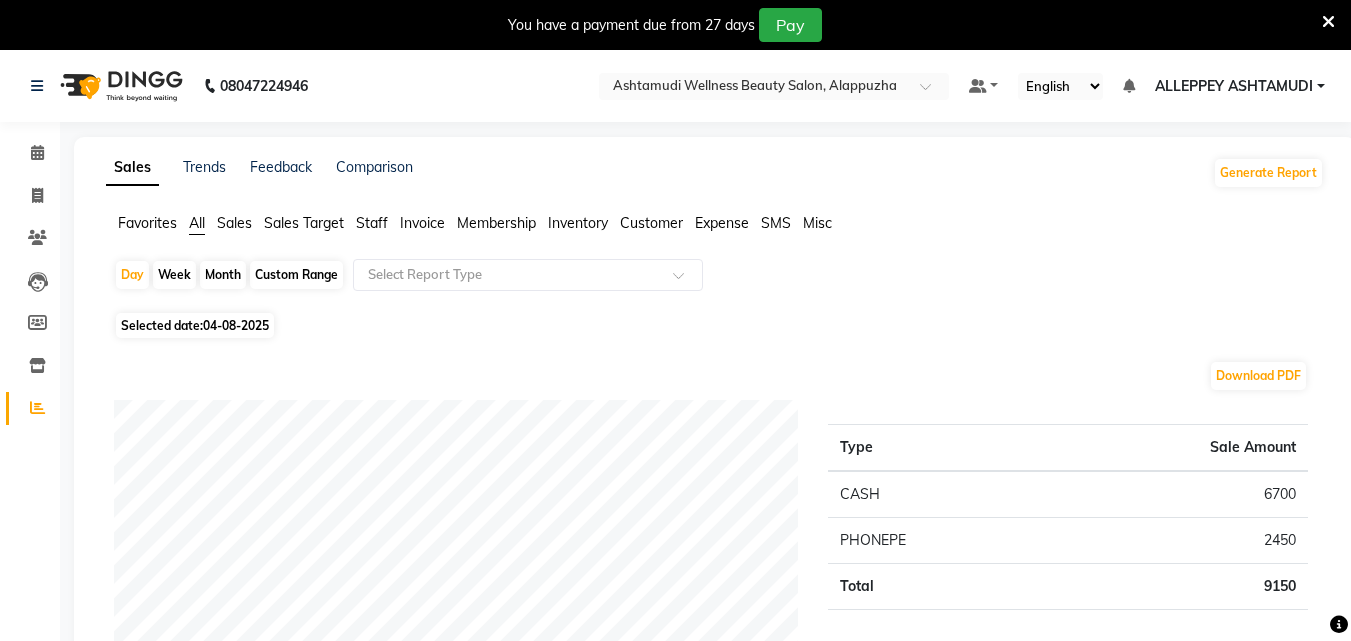 drag, startPoint x: 669, startPoint y: 224, endPoint x: 645, endPoint y: 232, distance: 25.298222 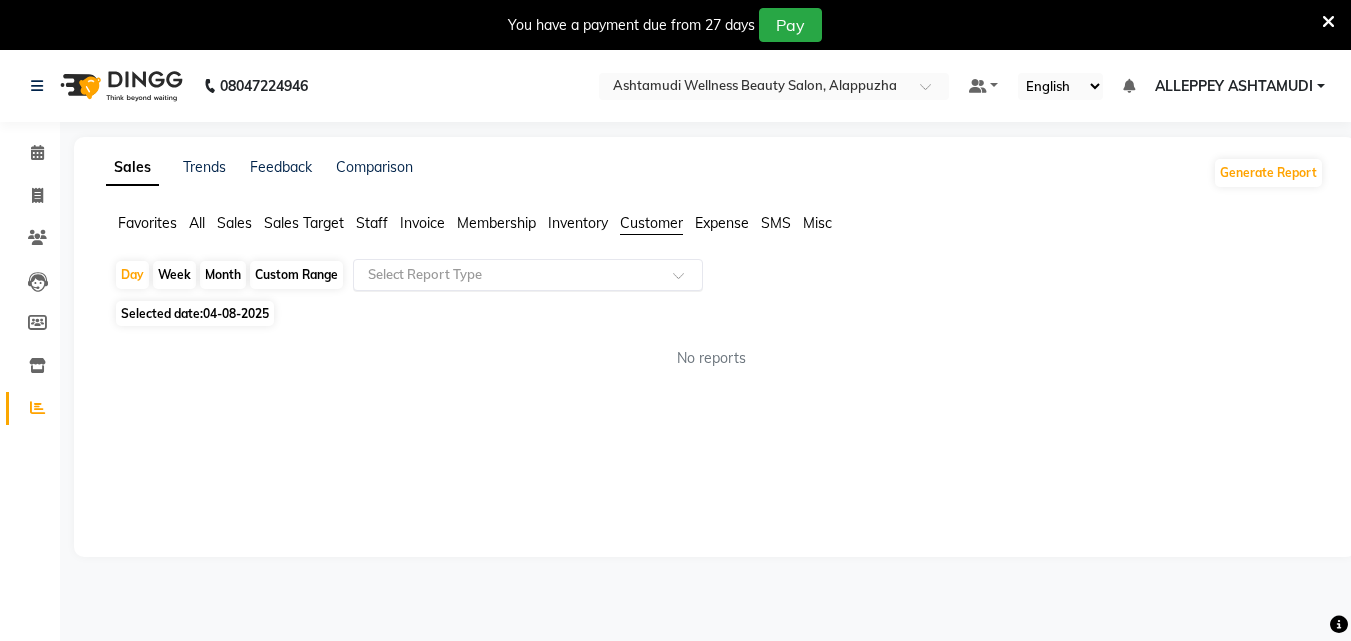 click 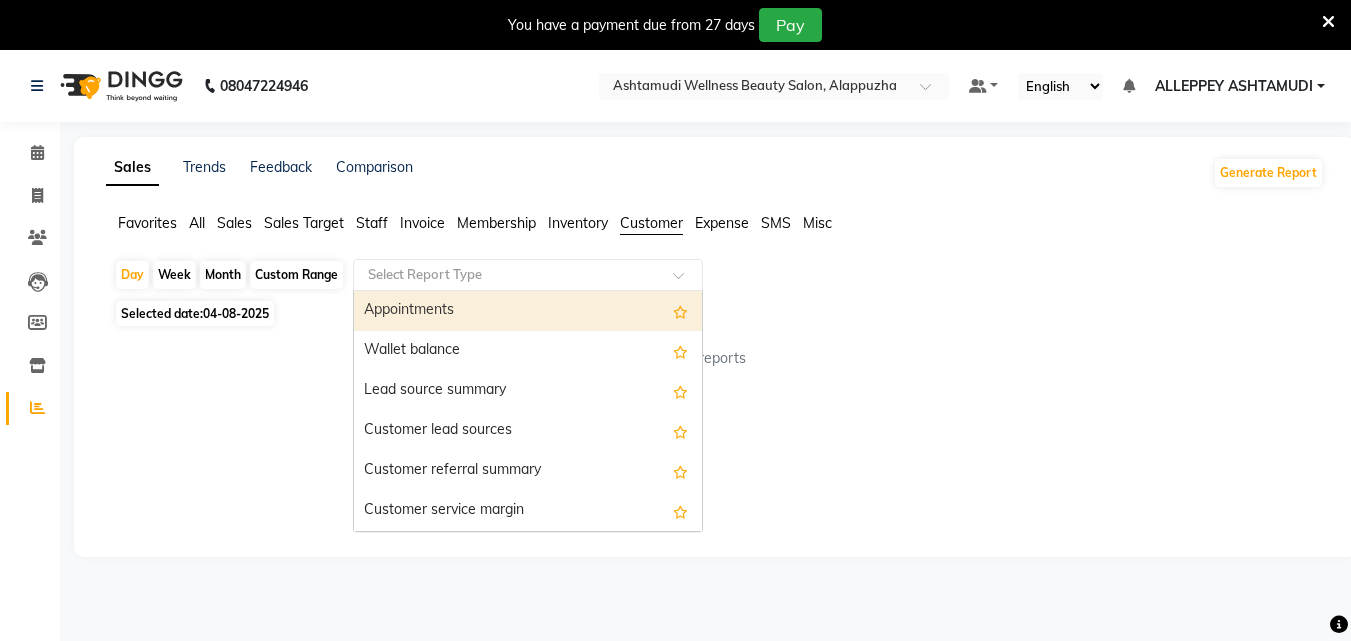 click on "Appointments" at bounding box center (528, 311) 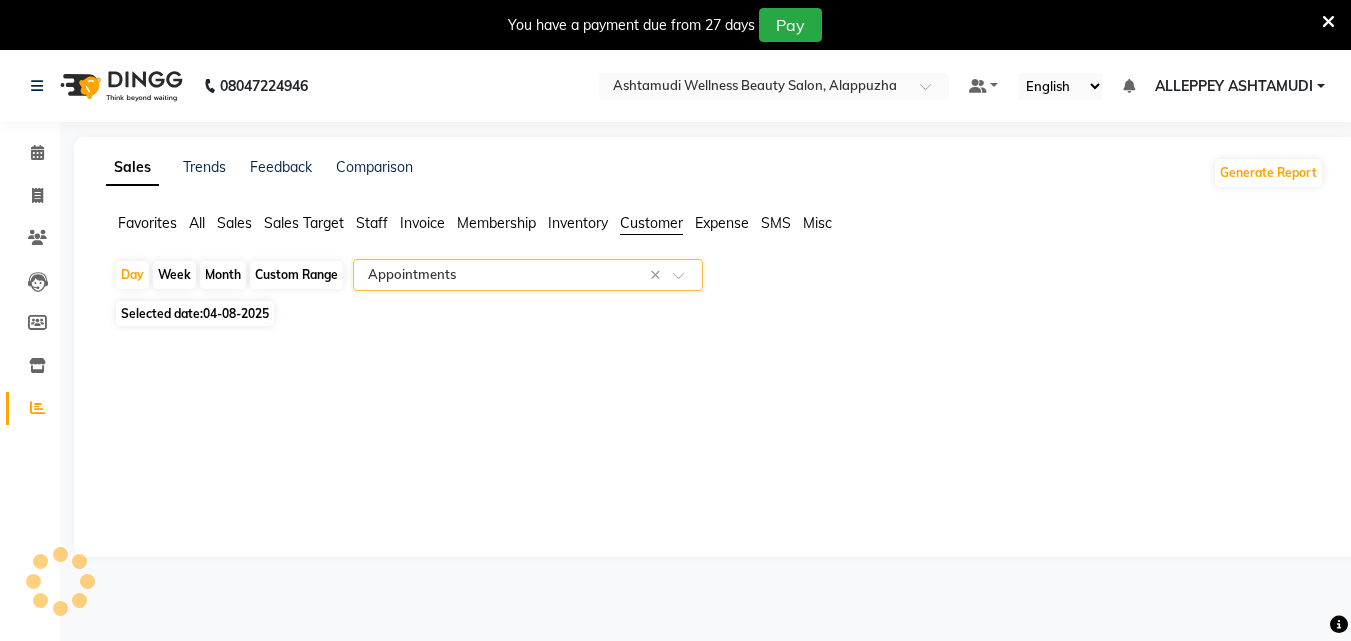 select on "full_report" 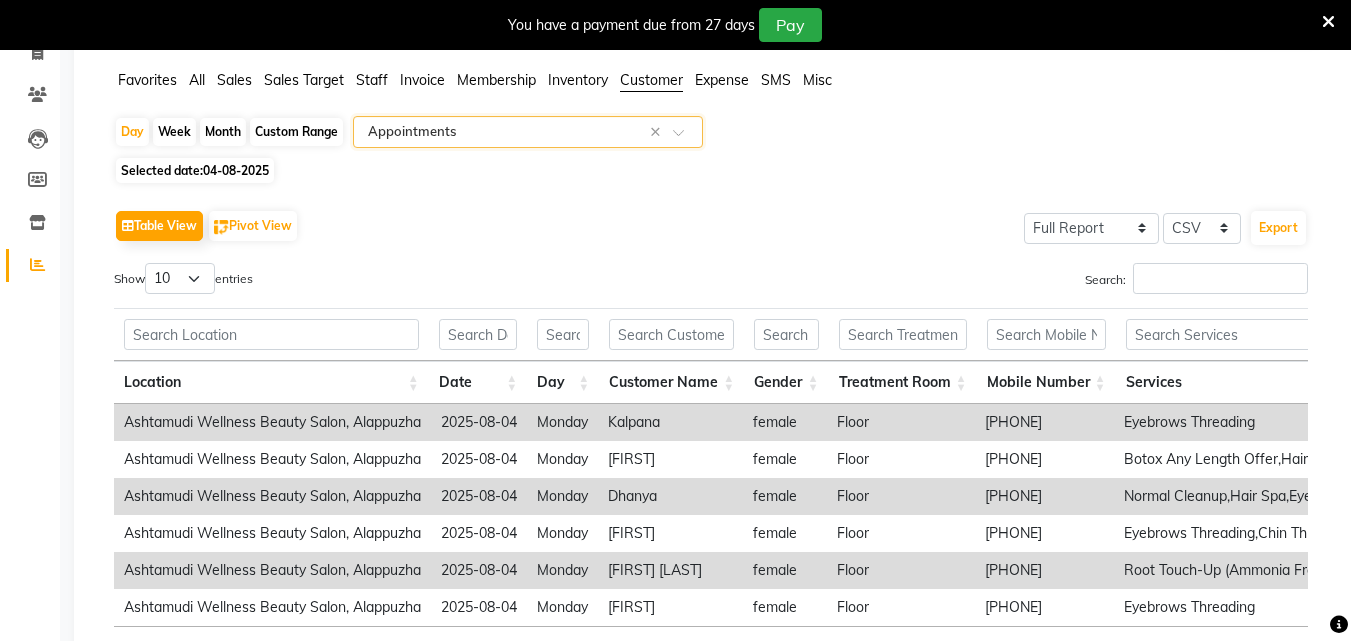 scroll, scrollTop: 0, scrollLeft: 0, axis: both 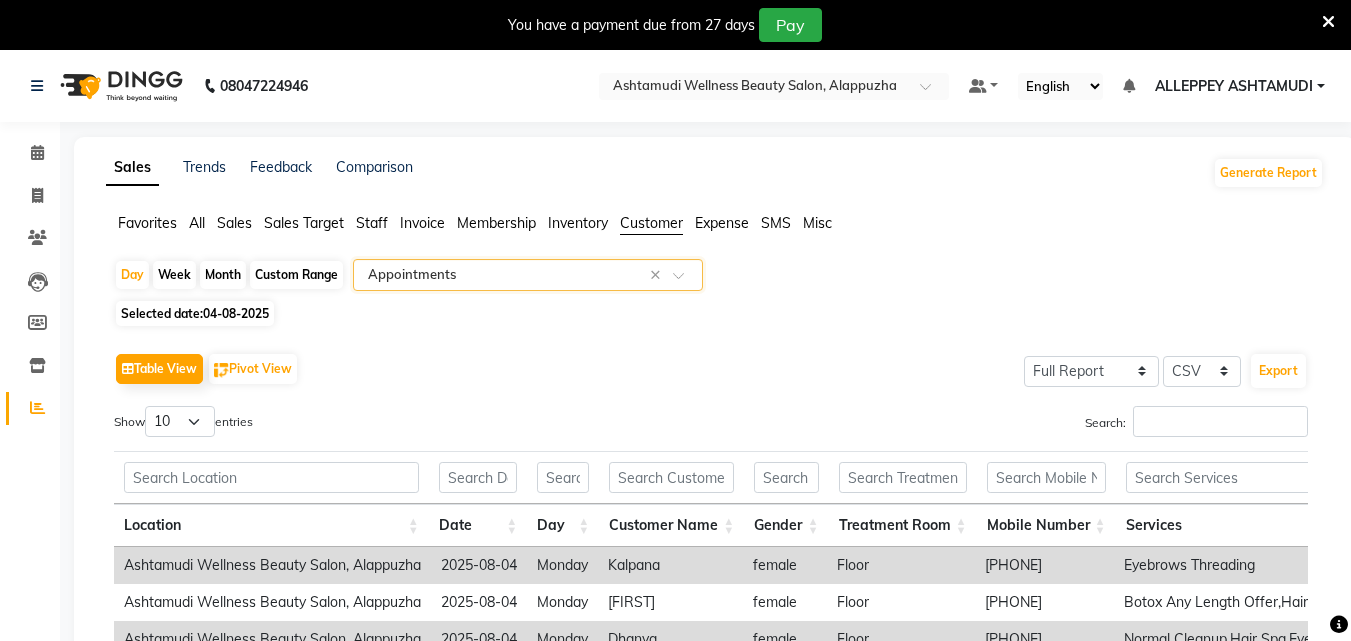 click on "Day Week Month Custom Range Select Report Type × Appointments ×" 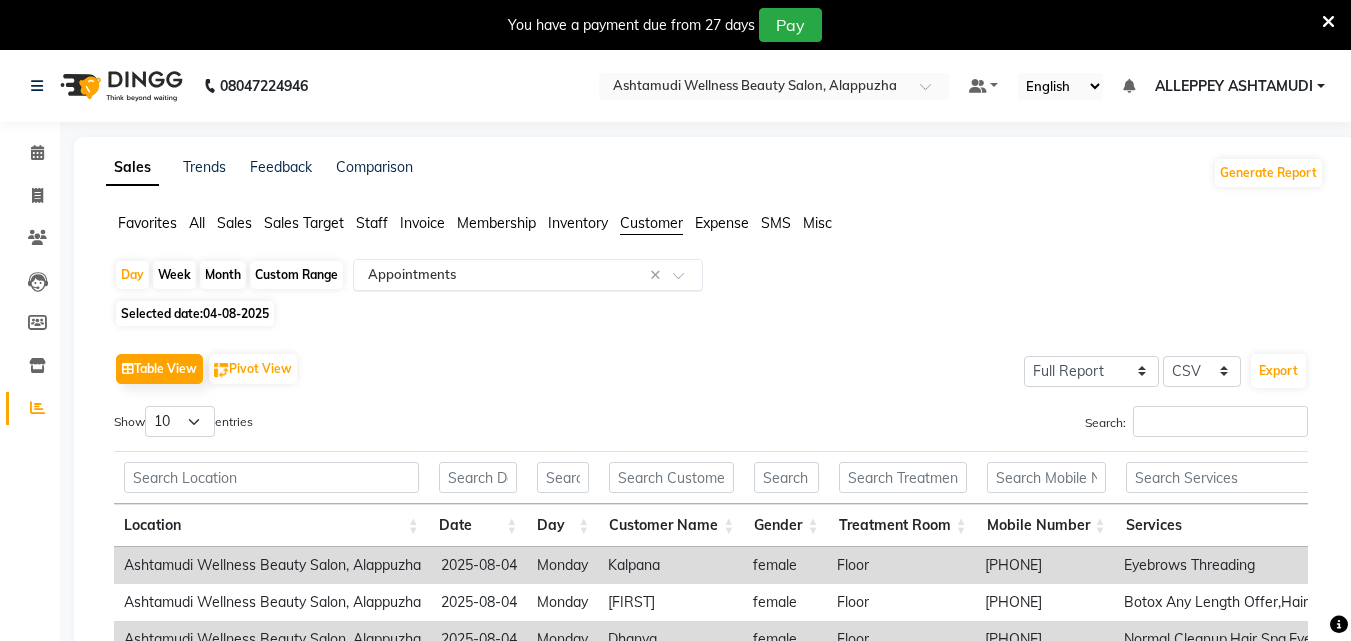click 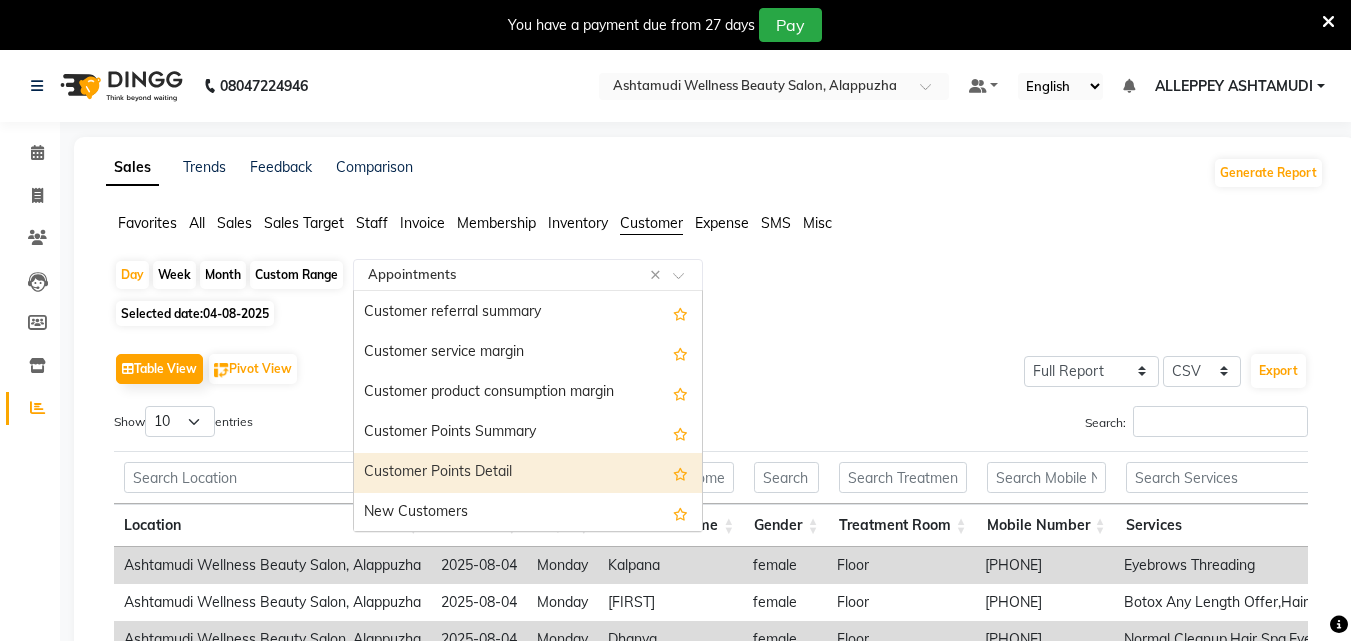 scroll, scrollTop: 160, scrollLeft: 0, axis: vertical 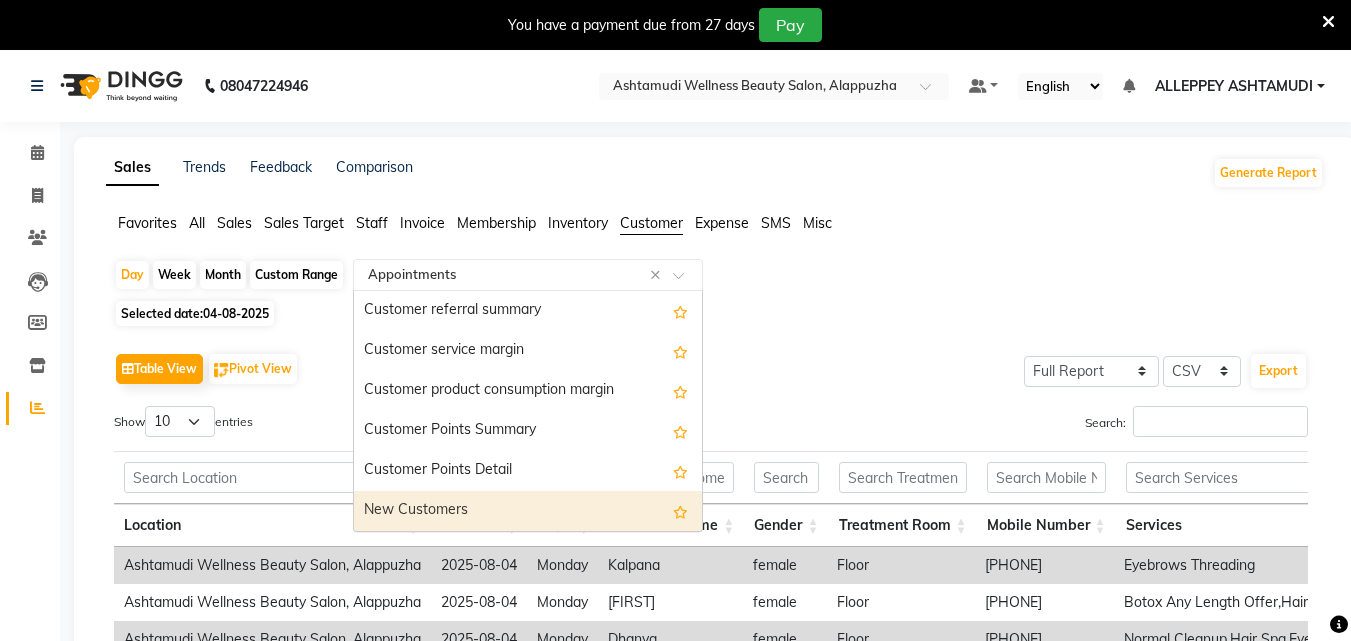 click on "New Customers" at bounding box center (528, 511) 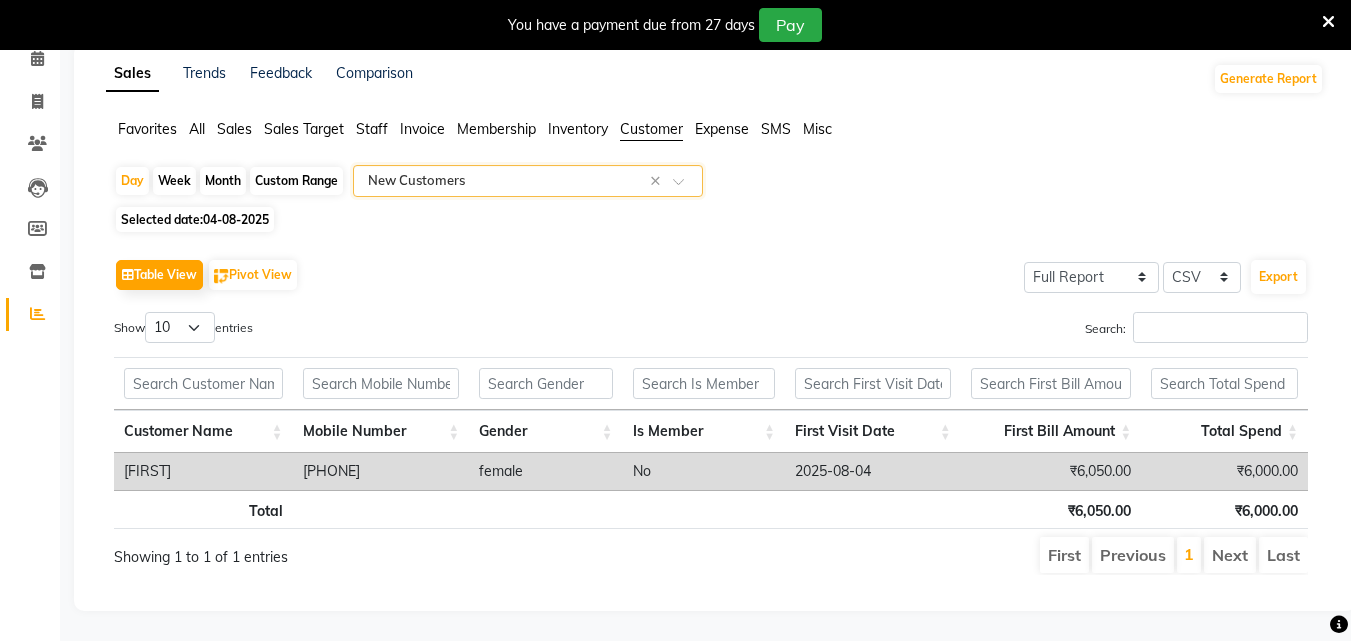 scroll, scrollTop: 0, scrollLeft: 0, axis: both 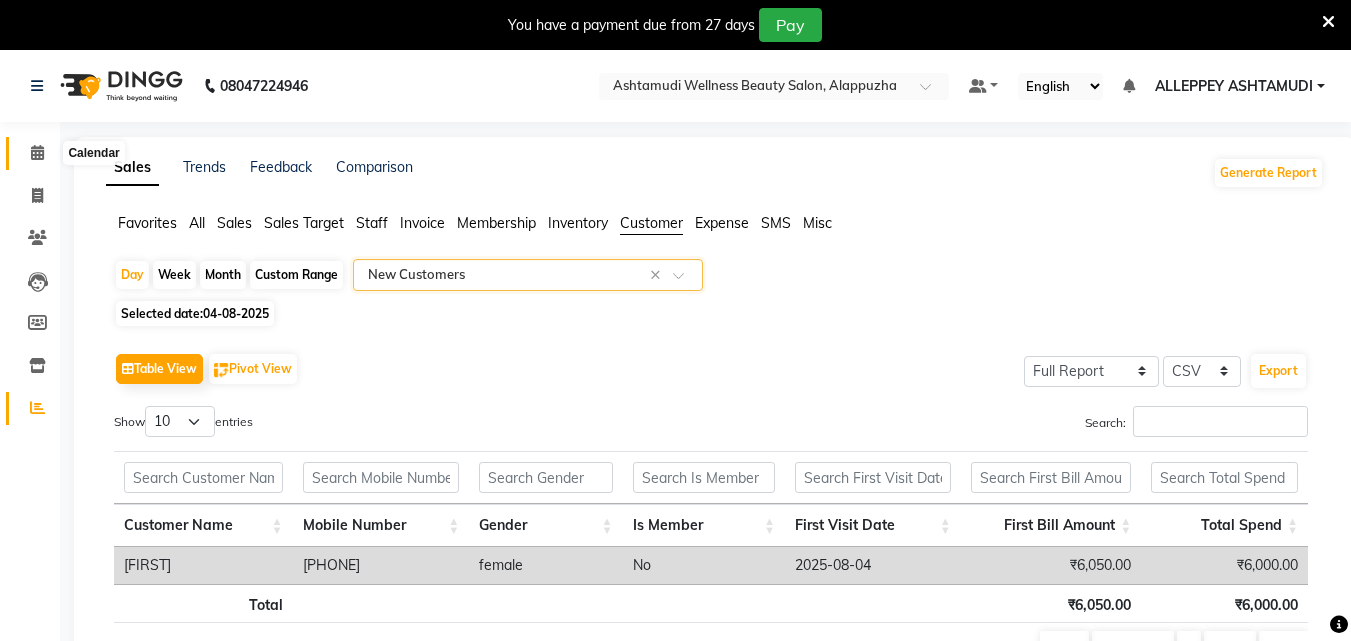 click 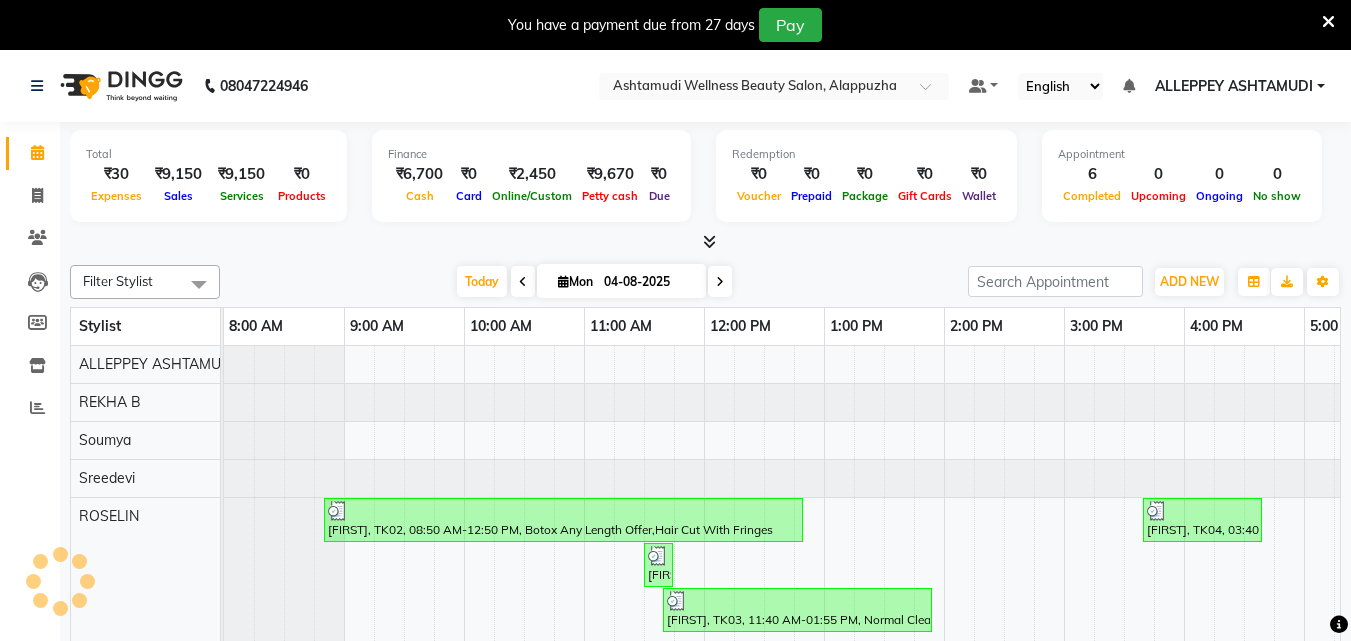 scroll, scrollTop: 0, scrollLeft: 0, axis: both 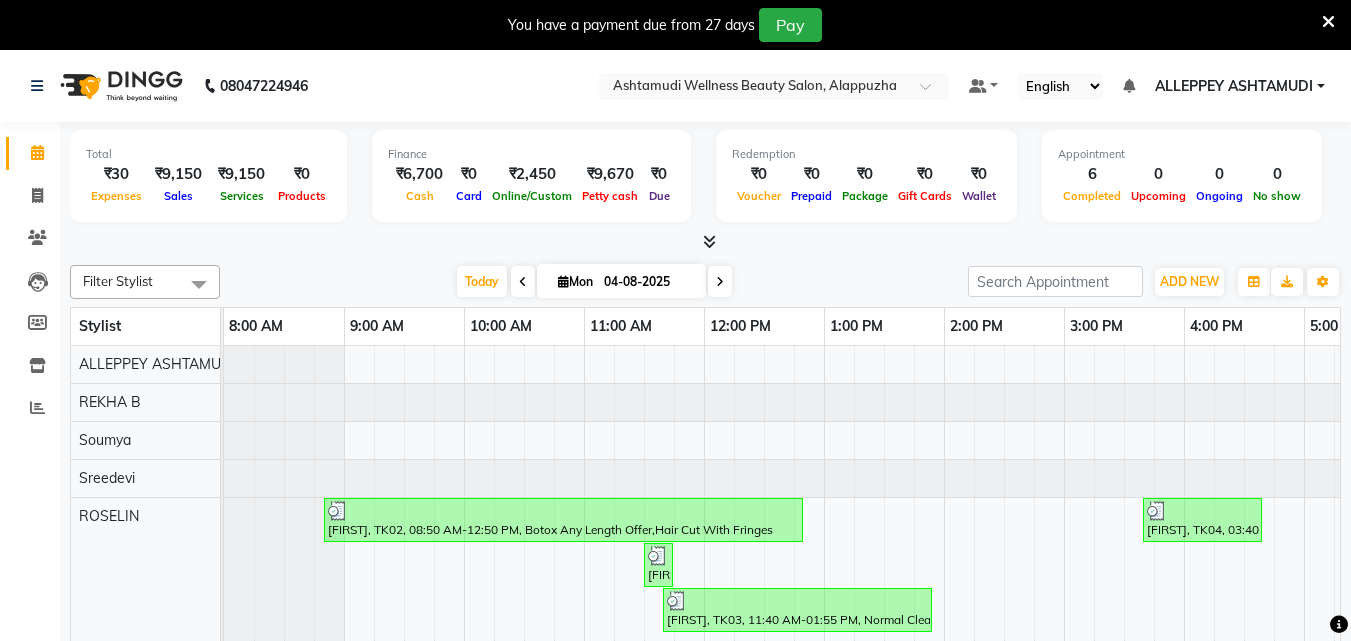 click at bounding box center (709, 241) 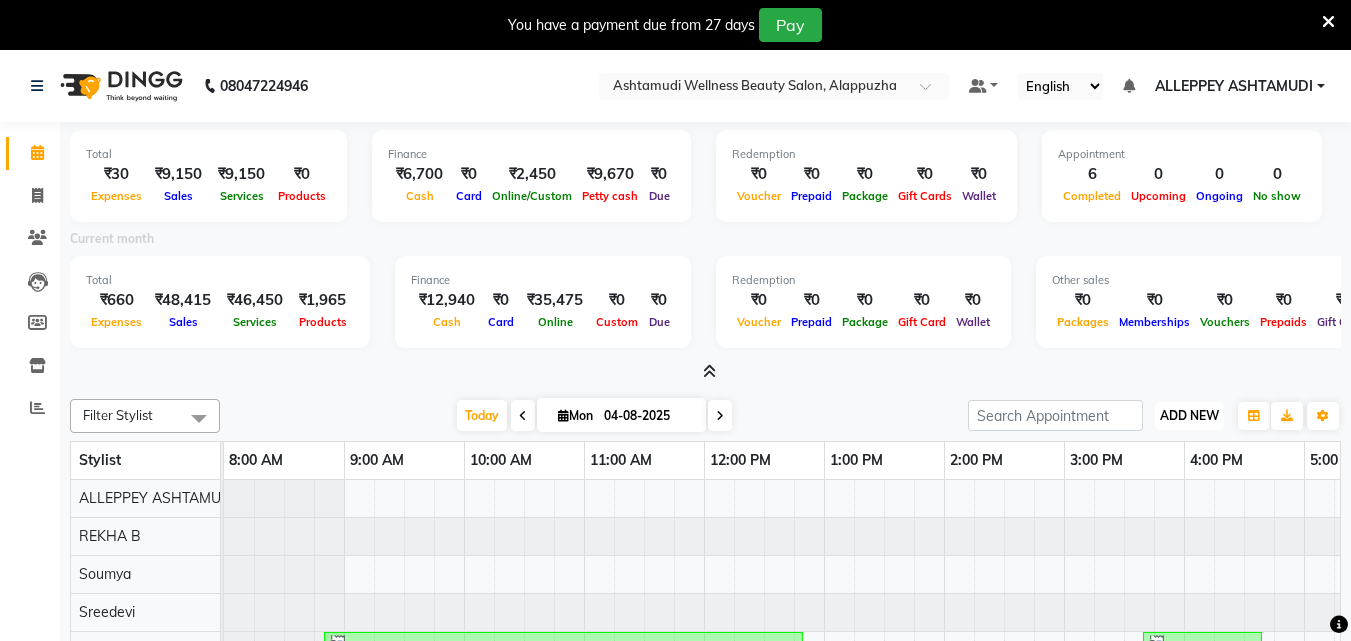 click on "ADD NEW" at bounding box center (1189, 415) 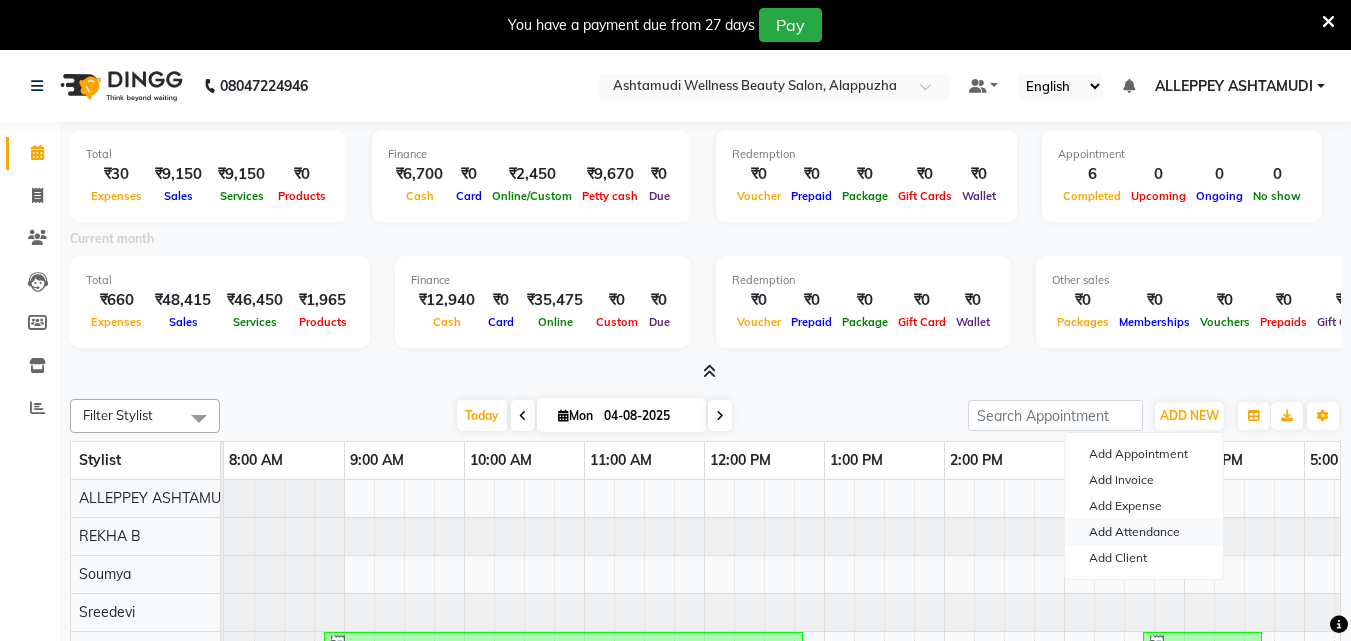 click on "Add Attendance" at bounding box center (1144, 532) 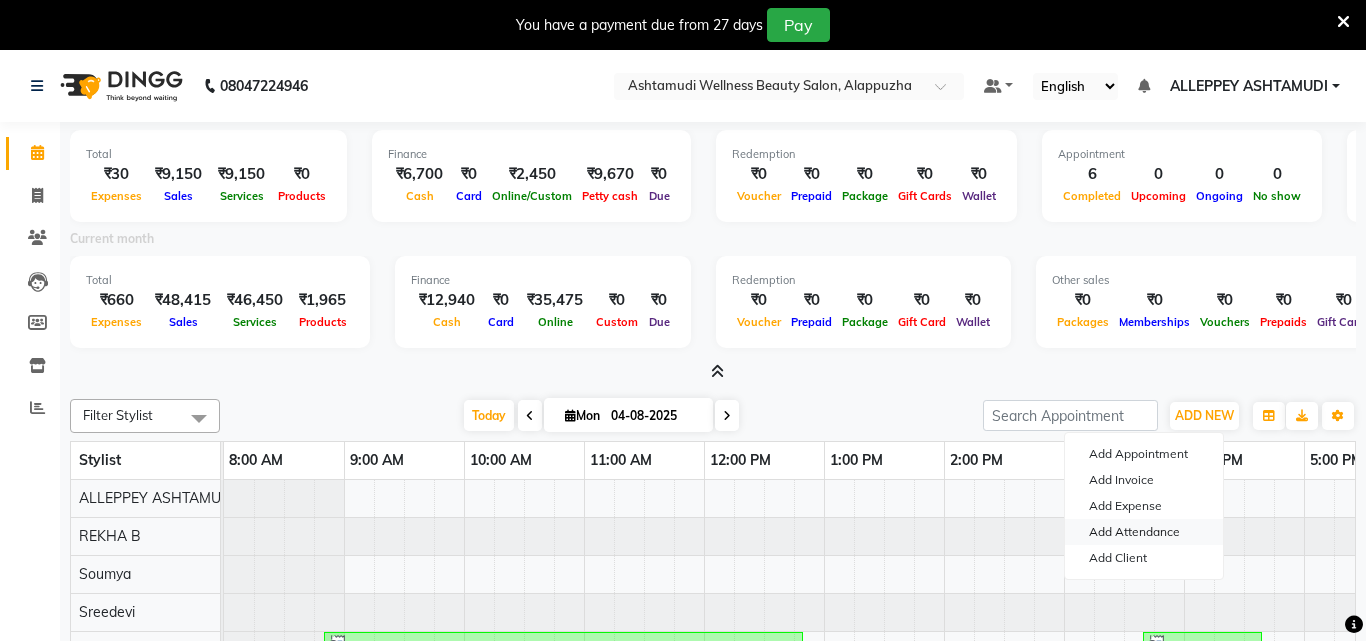 select on "A" 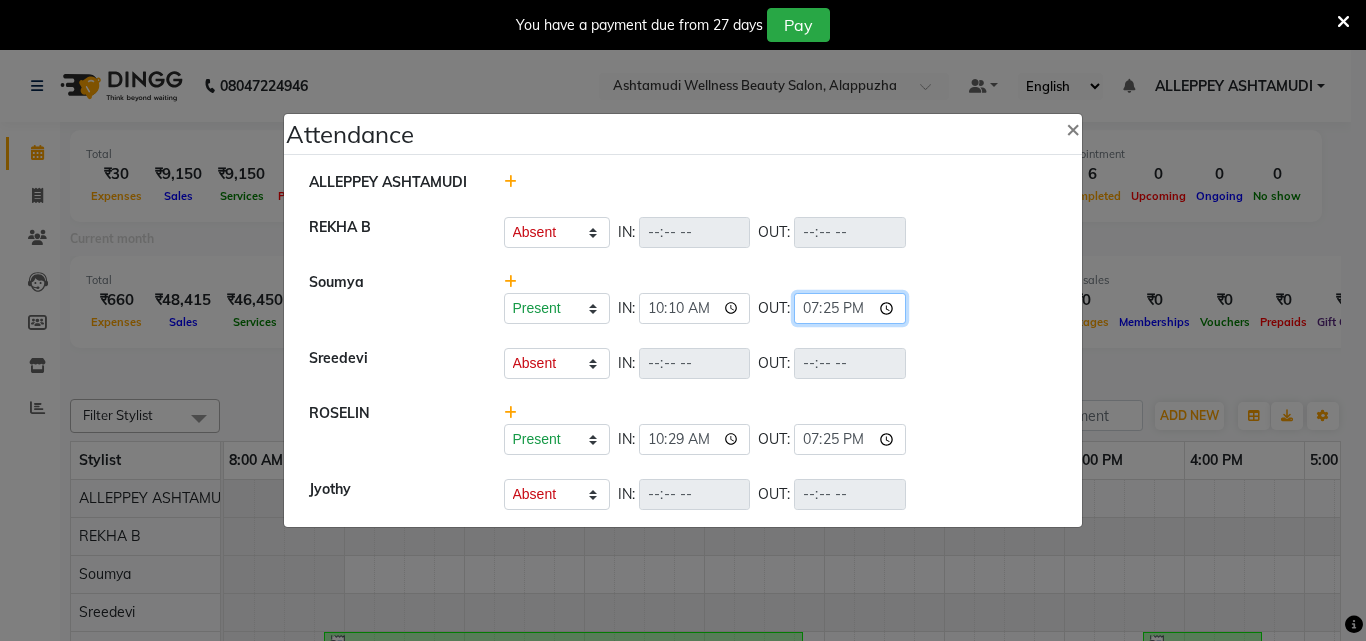 click on "19:25" 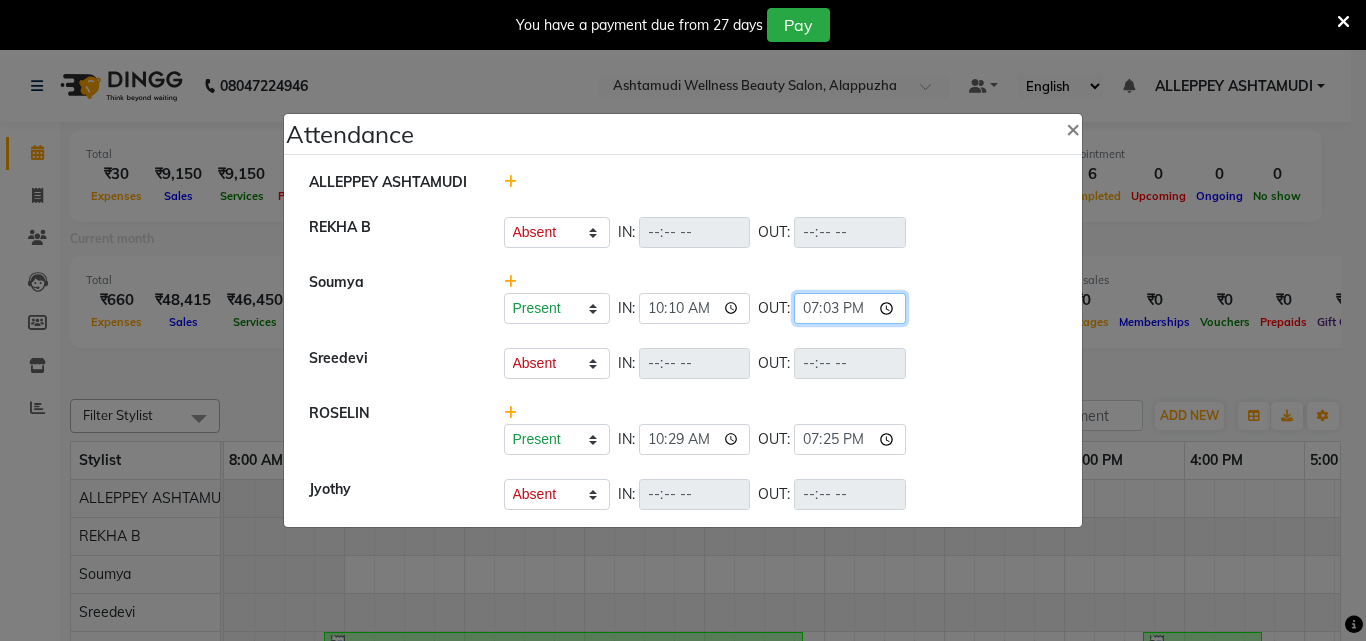 type on "19:30" 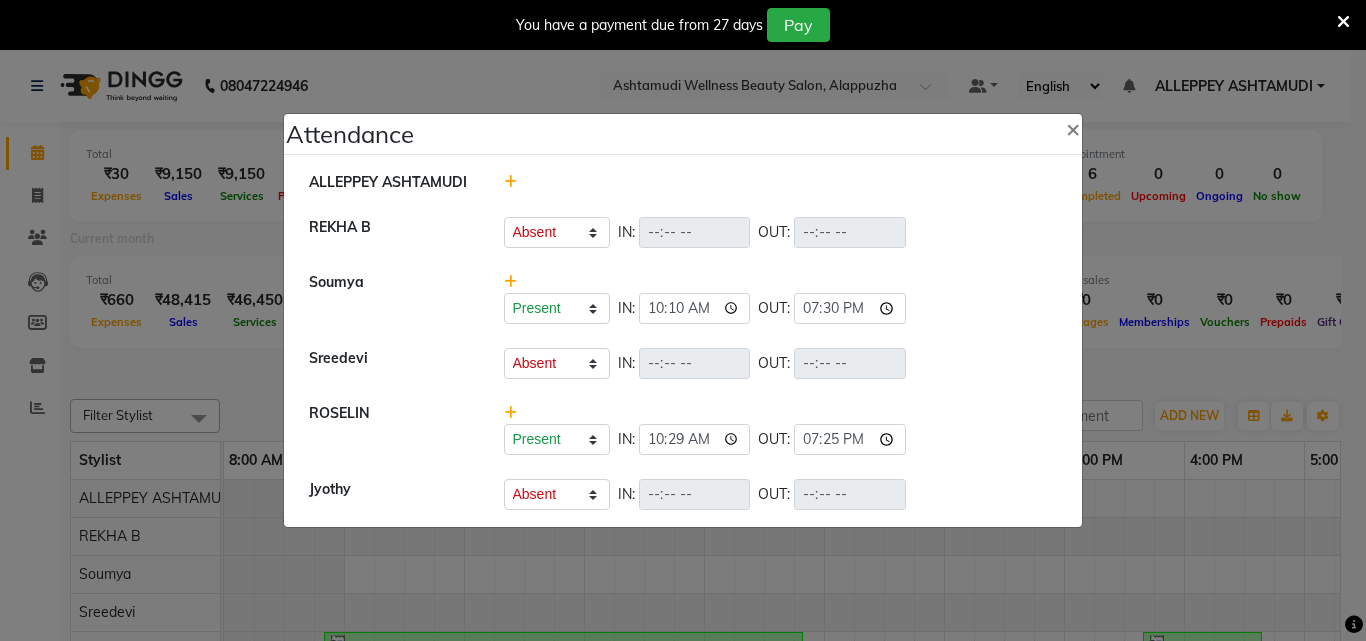 click on "Present Absent Late Half Day Weekly Off IN: 10:10 OUT: 19:30" 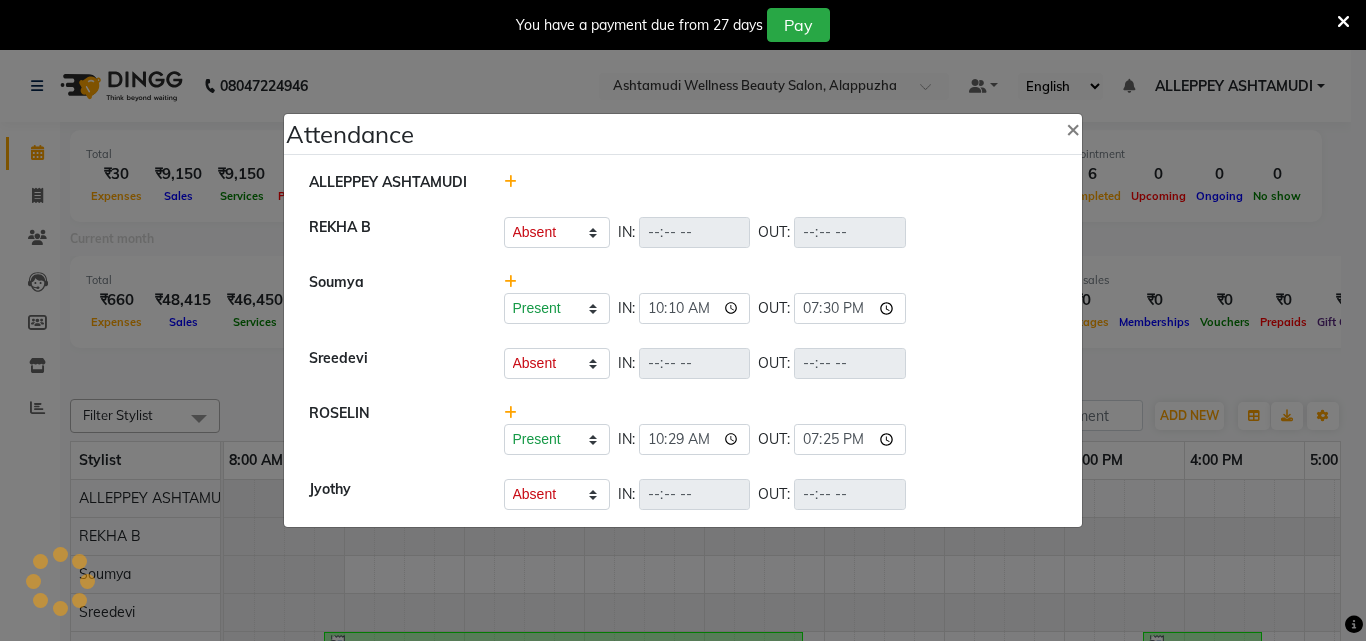 select on "A" 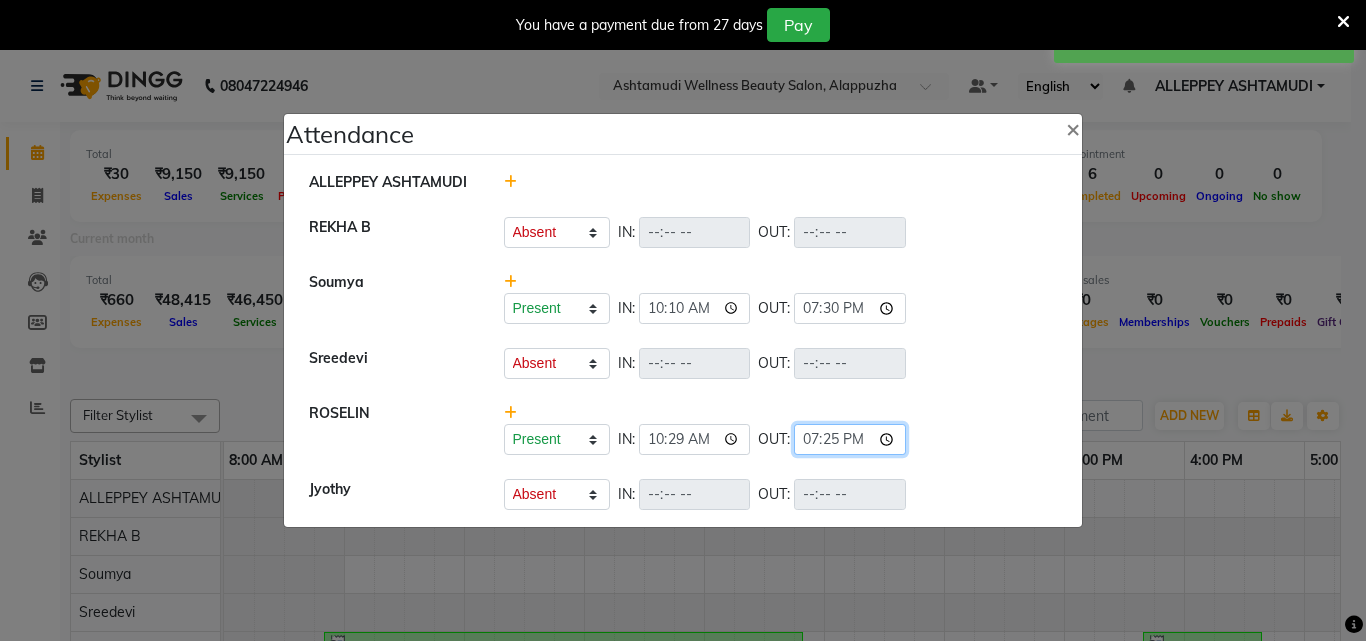 click on "19:25" 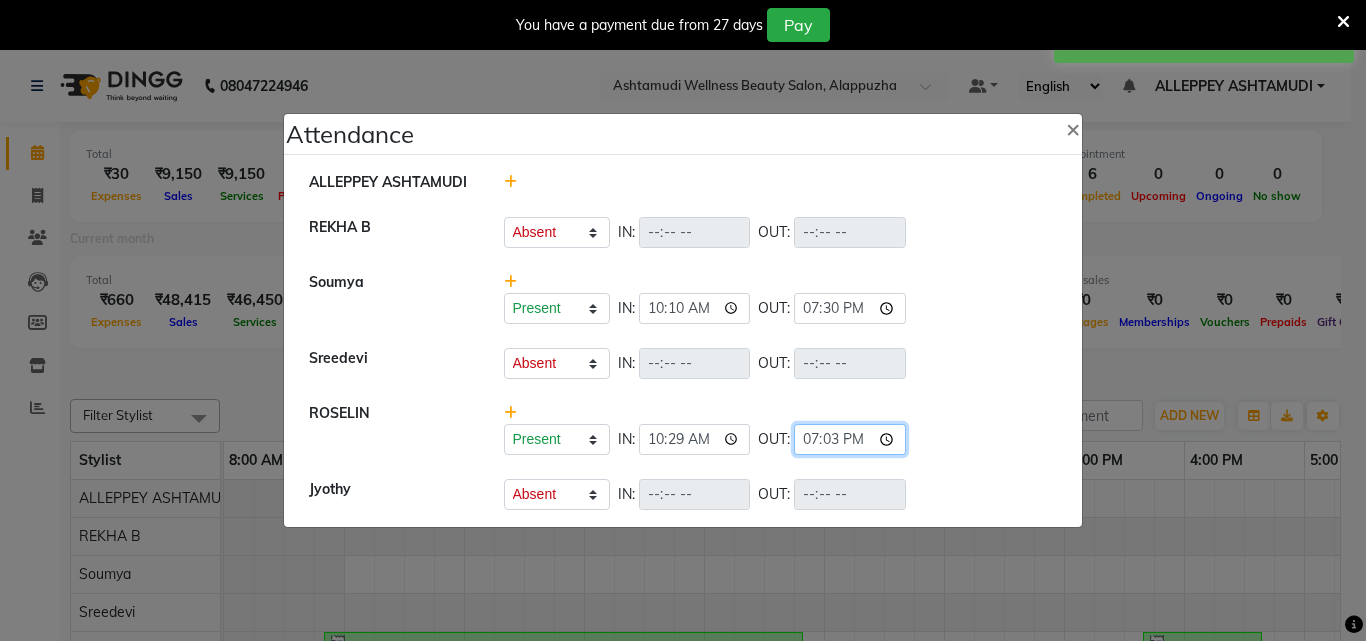 type on "19:30" 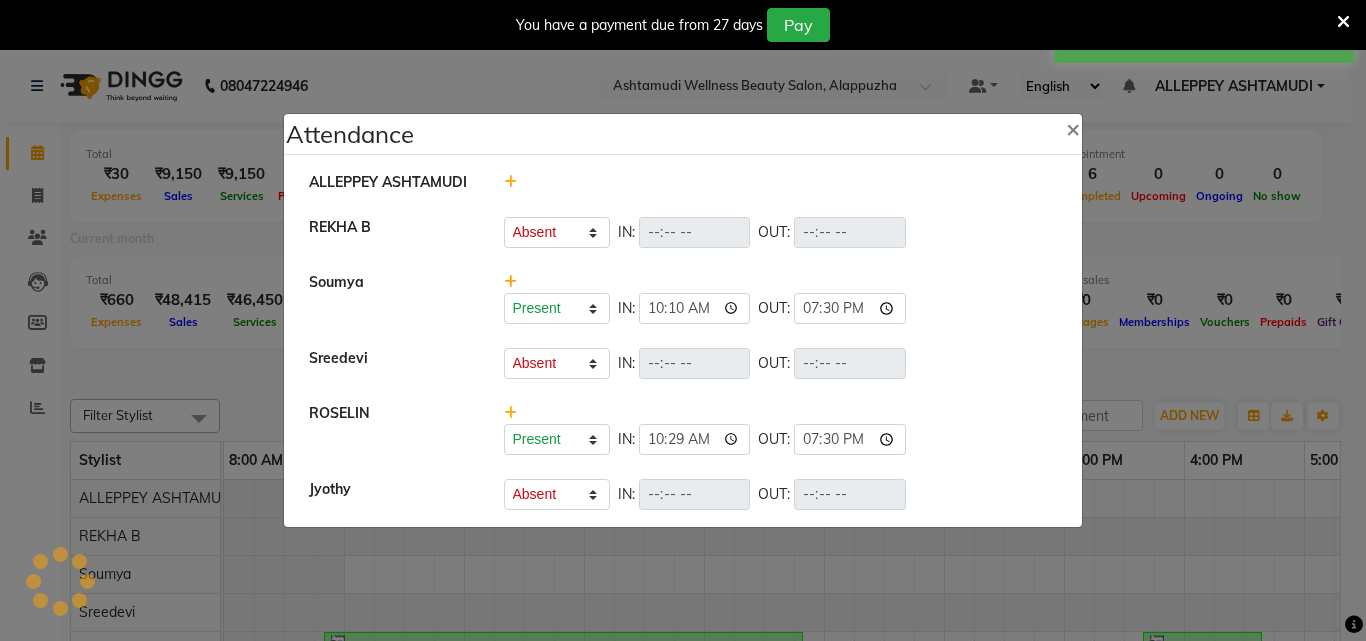 drag, startPoint x: 990, startPoint y: 348, endPoint x: 1006, endPoint y: 309, distance: 42.154476 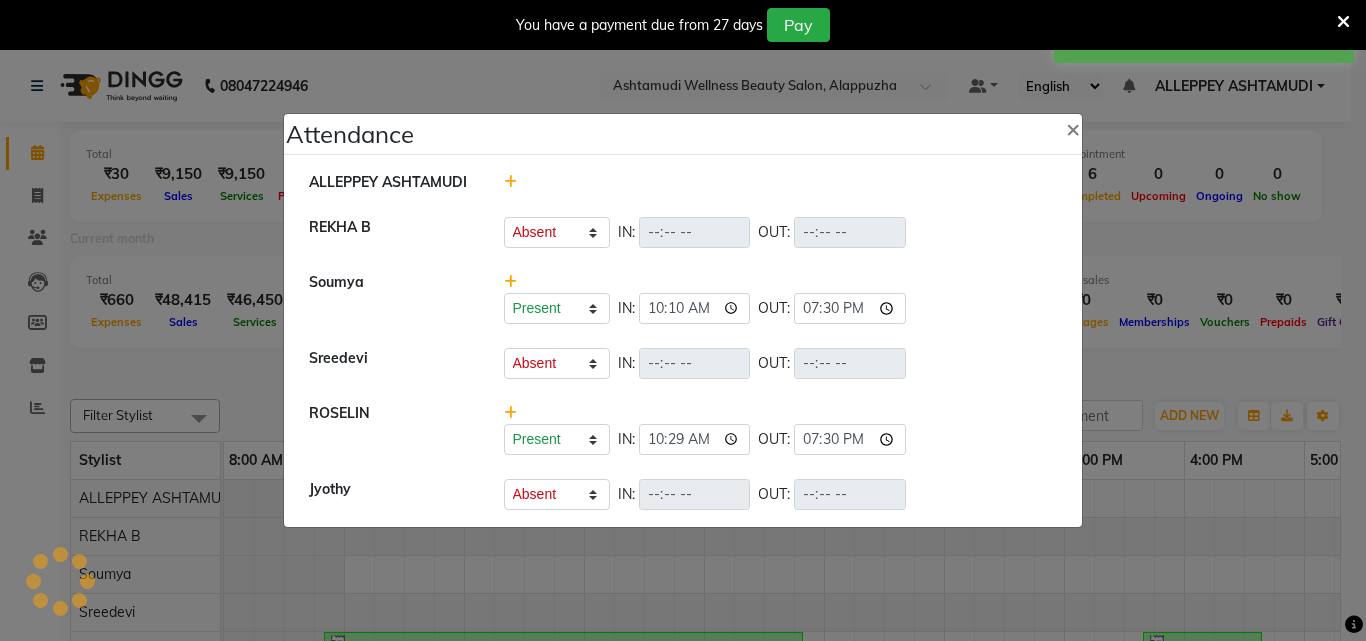 select on "A" 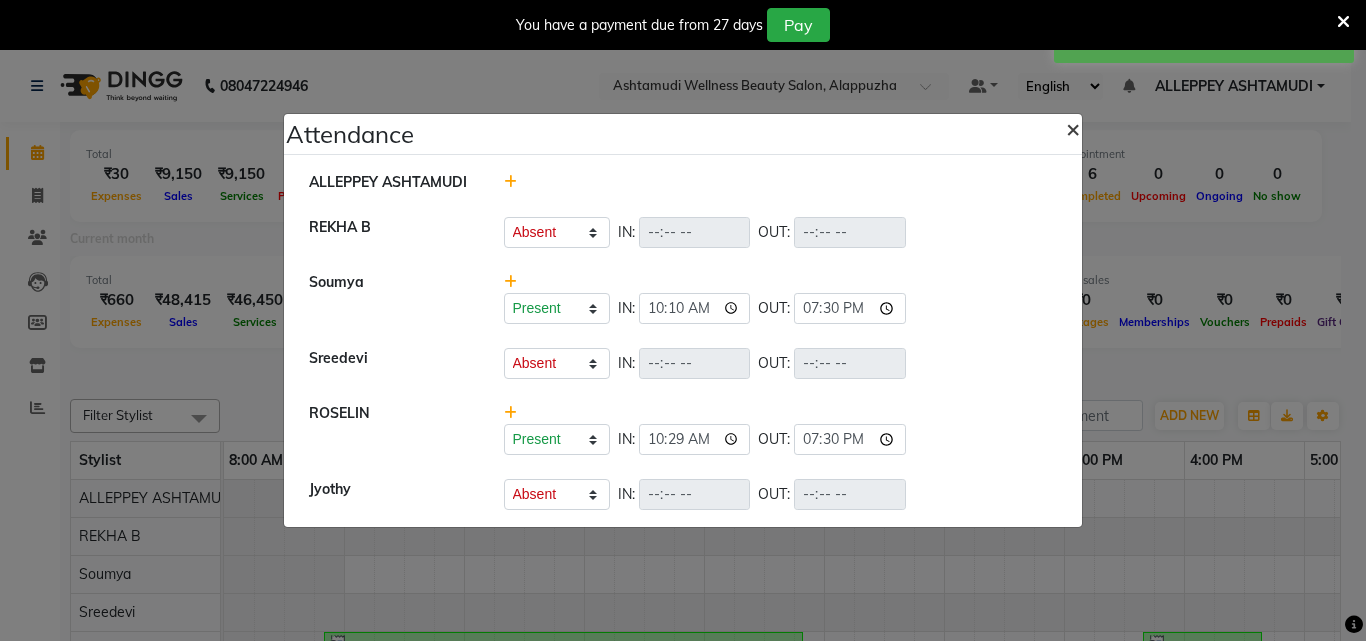 click on "×" 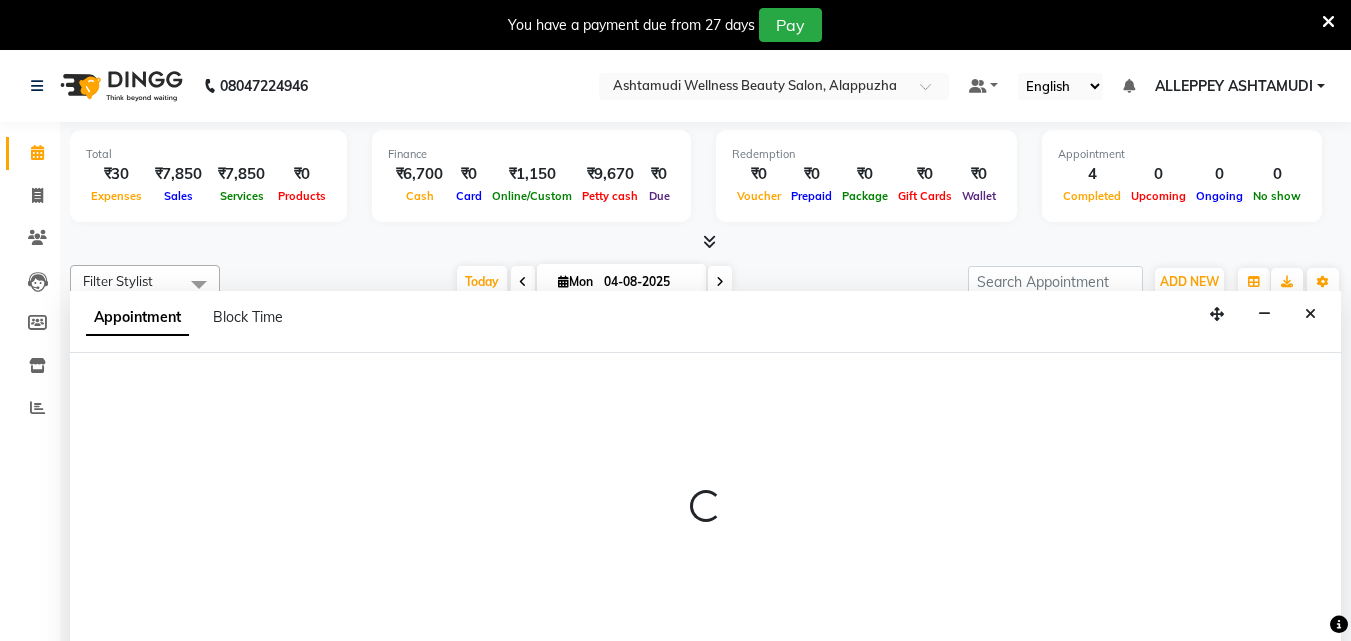 scroll, scrollTop: 50, scrollLeft: 0, axis: vertical 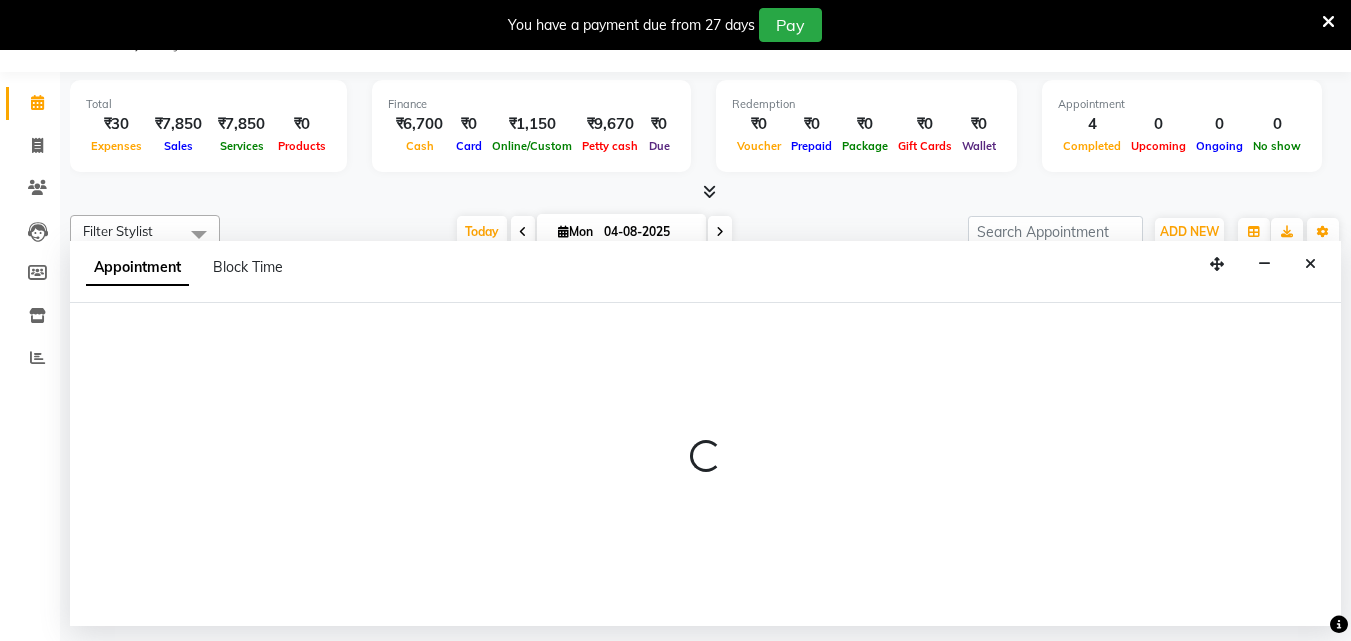 select on "27367" 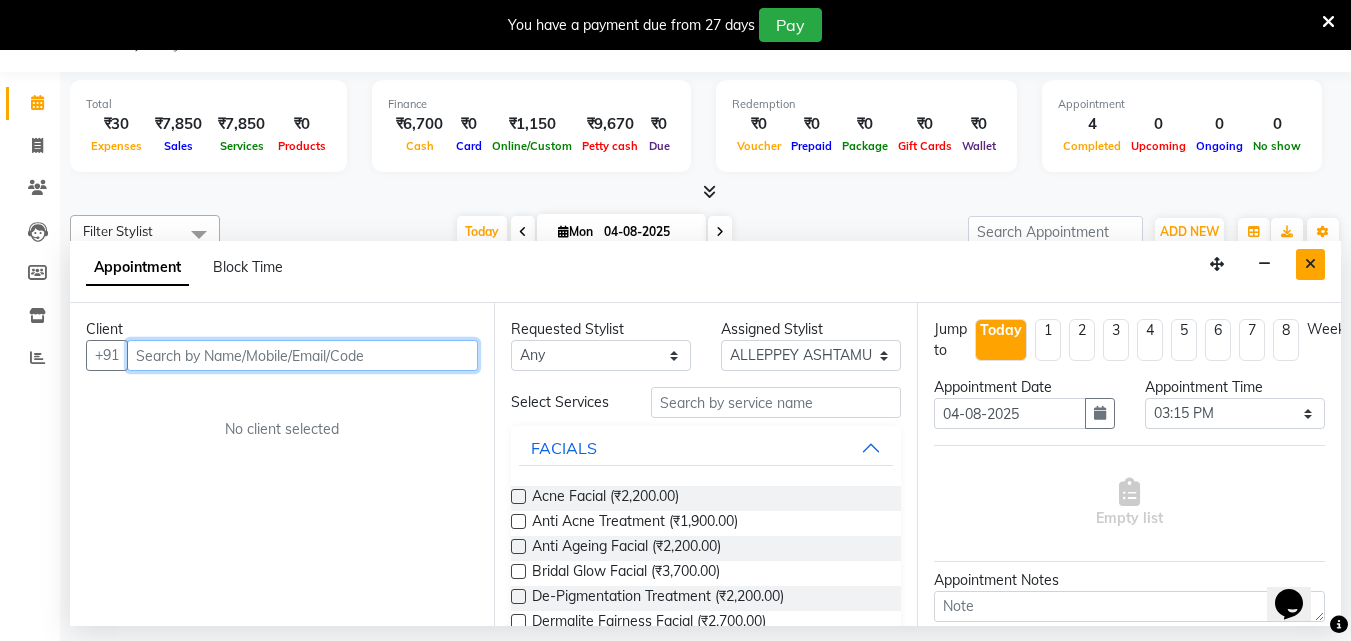 scroll, scrollTop: 0, scrollLeft: 0, axis: both 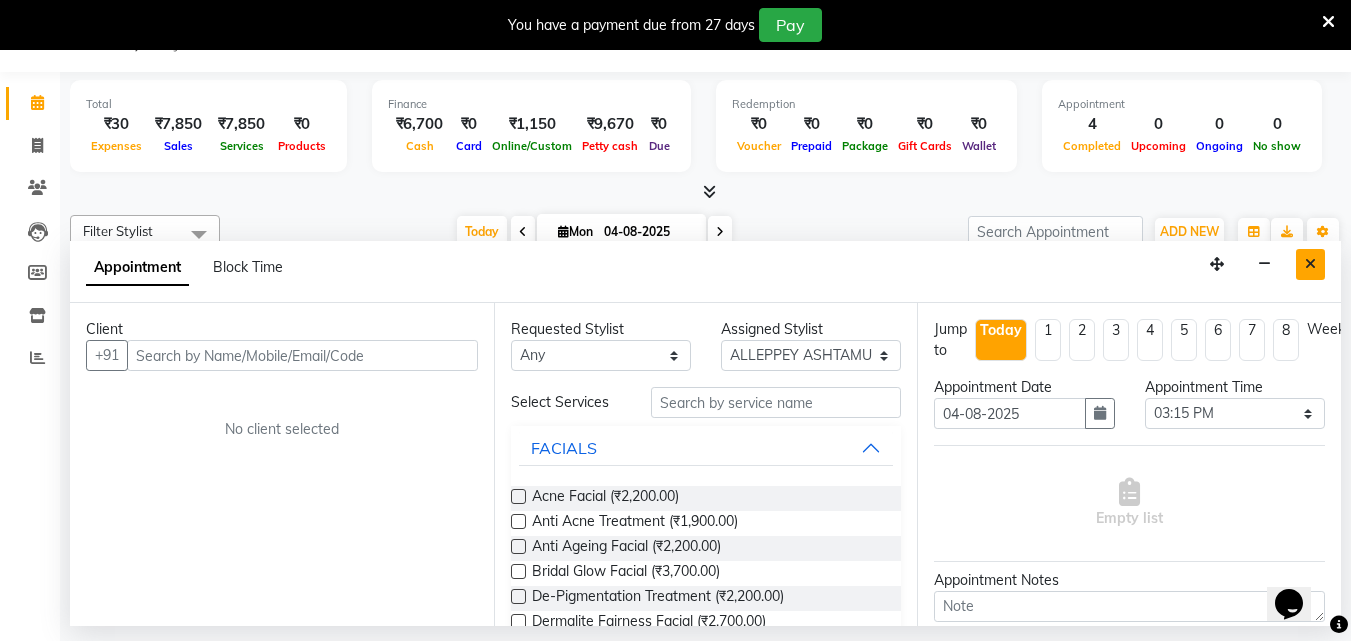 click at bounding box center (1310, 264) 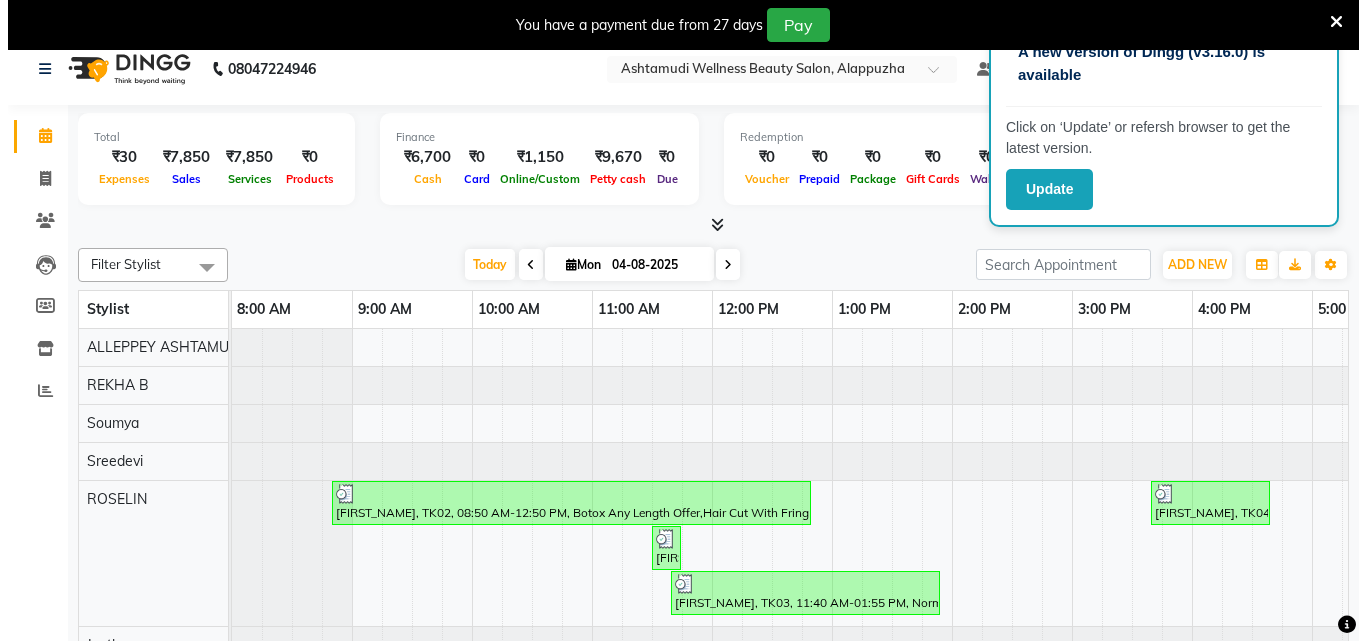 scroll, scrollTop: 0, scrollLeft: 0, axis: both 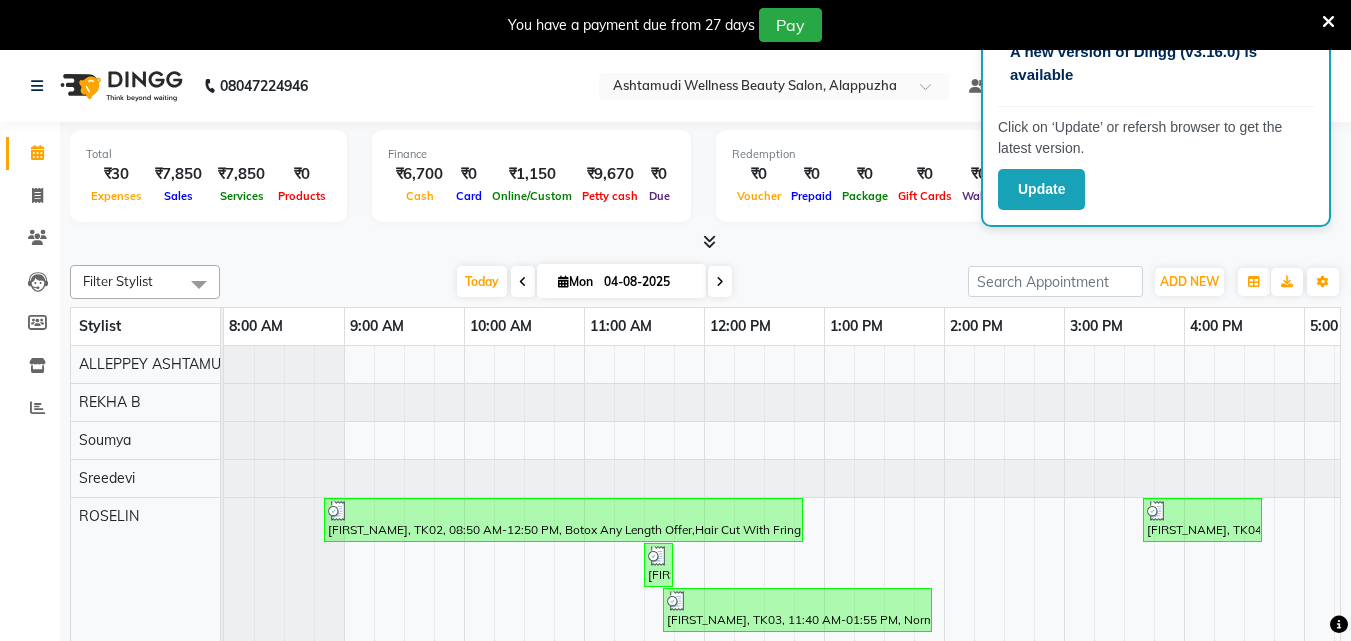 click on "Total  ₹30  Expenses ₹7,850  Sales ₹7,850  Services ₹0  Products Finance  ₹6,700  Cash ₹0  Card ₹1,150  Online/Custom ₹9,670 Petty cash ₹0 Due  Redemption  ₹0 Voucher ₹0 Prepaid ₹0 Package ₹0  Gift Cards ₹0  Wallet  Appointment  4 Completed 0 Upcoming 0 Ongoing 0 No show  Other sales  ₹0  Packages ₹0  Memberships ₹0  Vouchers ₹0  Prepaids ₹0  Gift Cards" at bounding box center (705, 187) 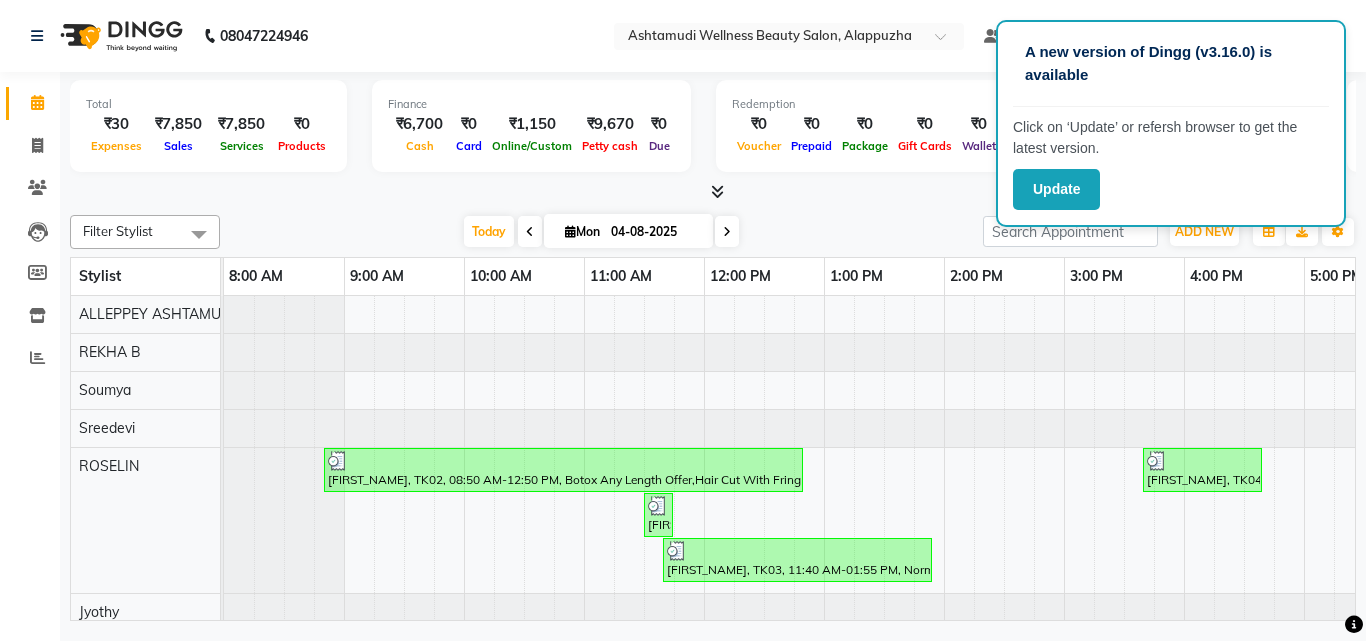click on "08047224946 Select Location × Ashtamudi Wellness Beauty Salon, Alappuzha Default Panel My Panel English ENGLISH Español العربية मराठी हिंदी ગુજરાતી தமிழ் 中文 Notifications nothing to show ALLEPPEY ASHTAMUDI Manage Profile Change Password Sign out  Version:3.15.11" 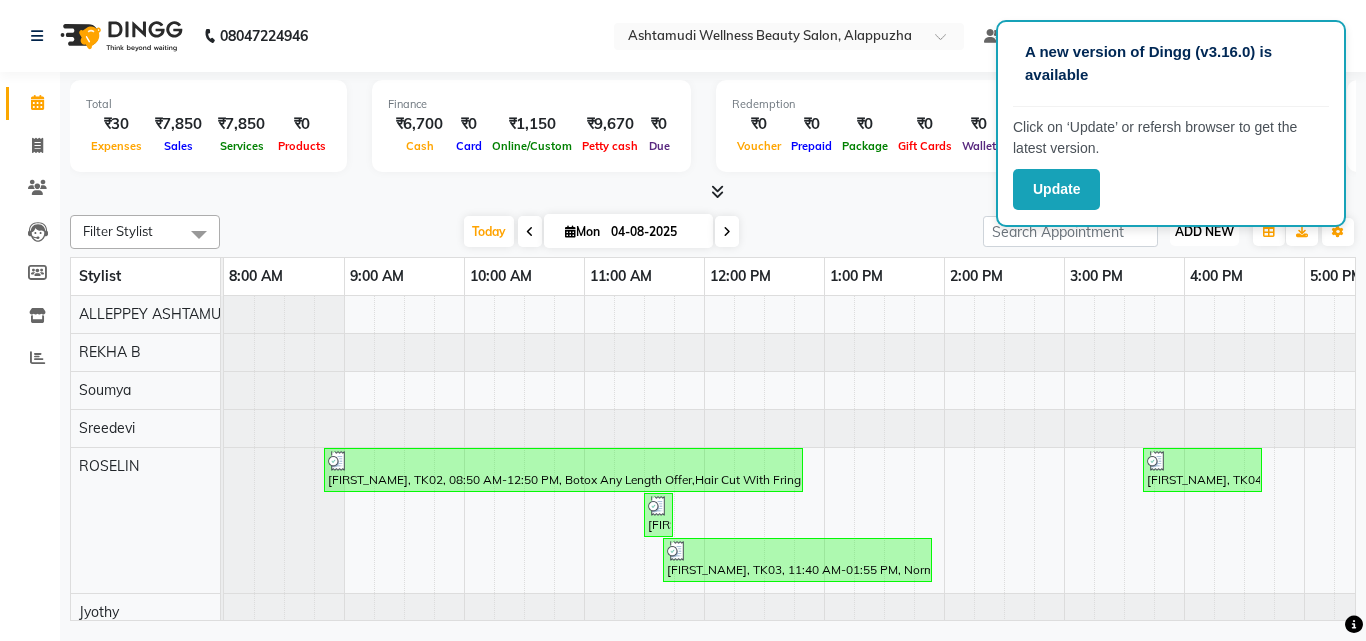 click on "ADD NEW" at bounding box center [1204, 231] 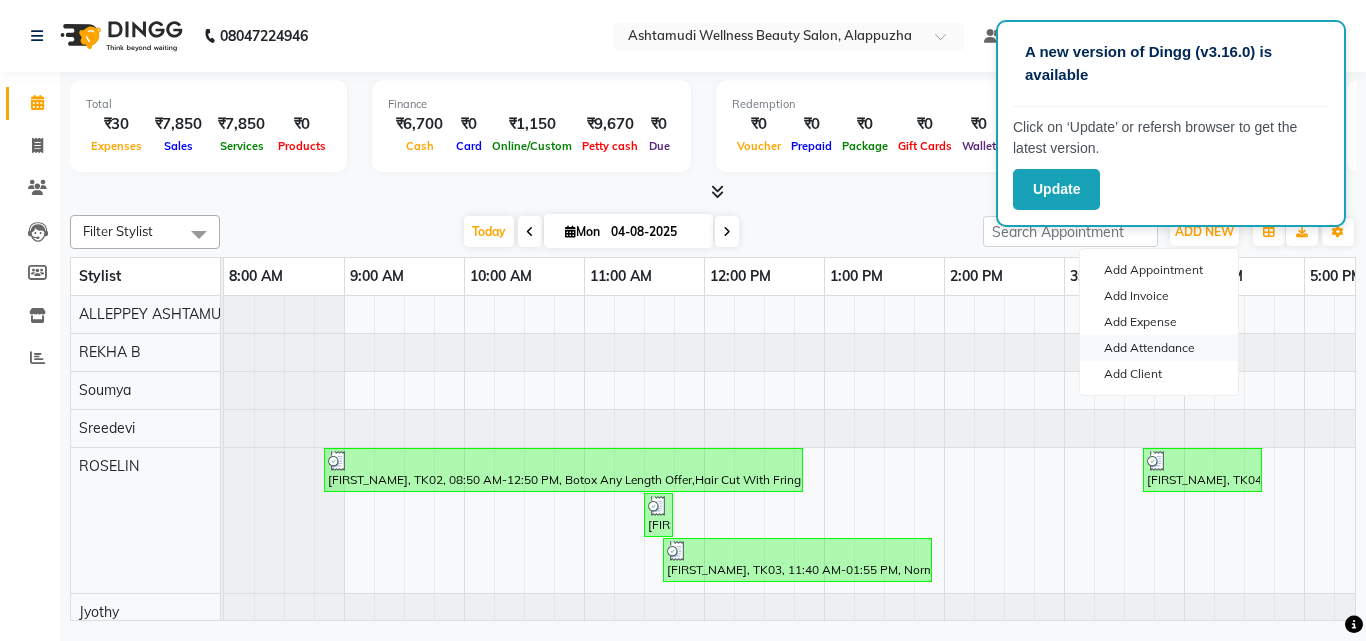 click on "Add Attendance" at bounding box center [1159, 348] 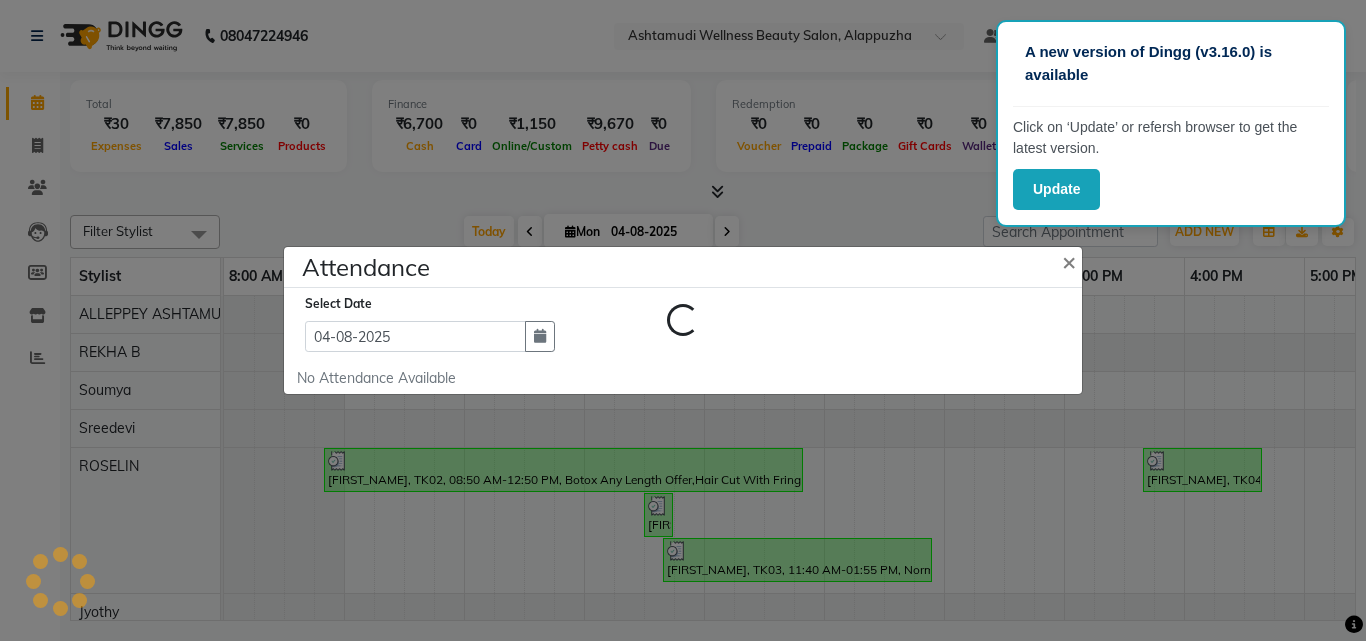 select on "A" 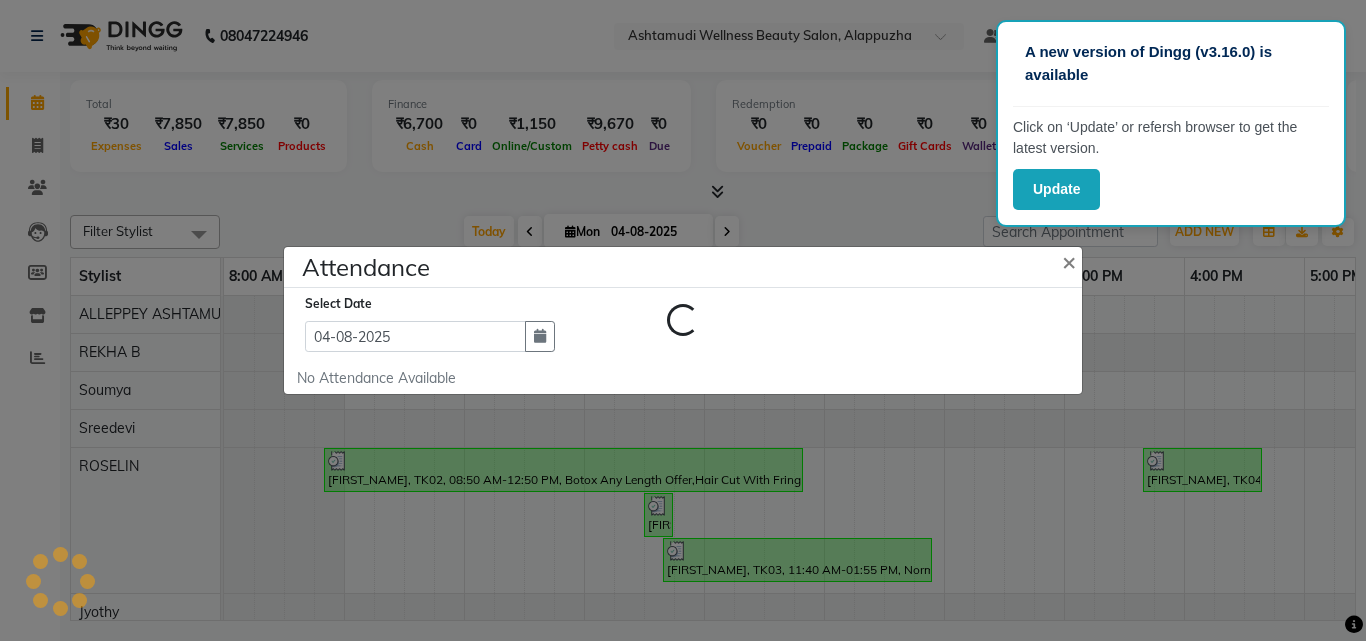 select on "A" 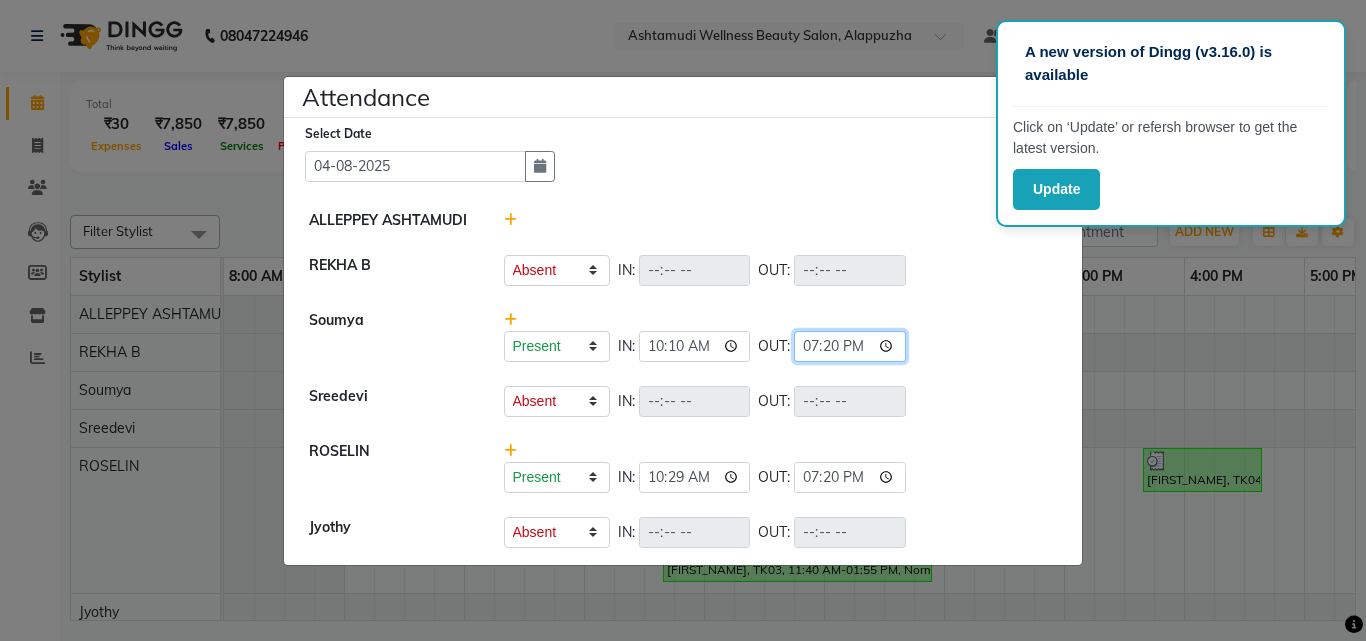 click on "19:20" 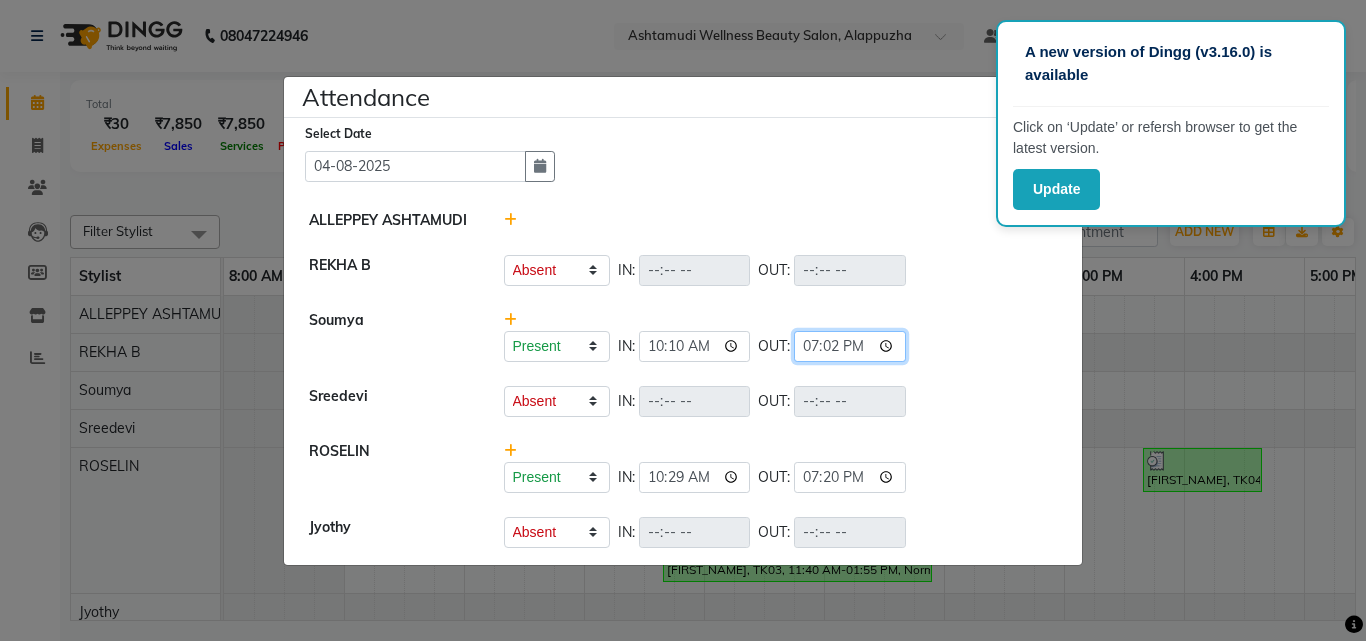 type on "19:25" 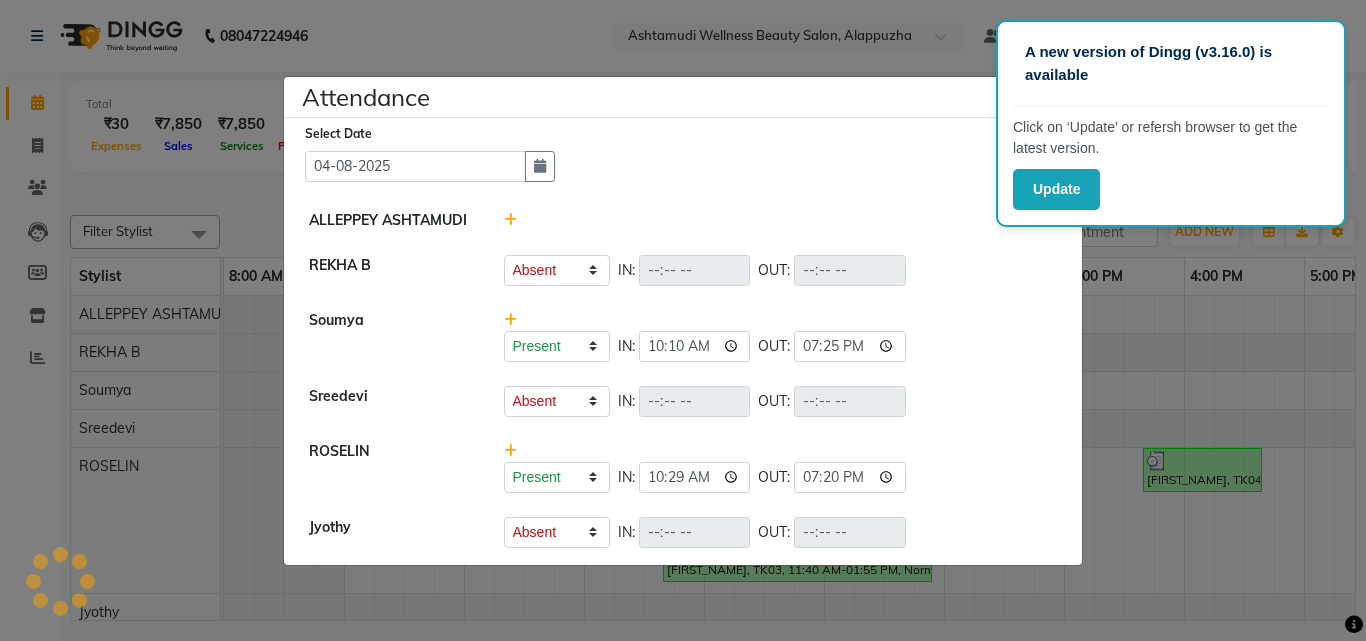 click on "Present   Absent   Late   Half Day   Weekly Off  IN:  10:10 OUT:  19:25" 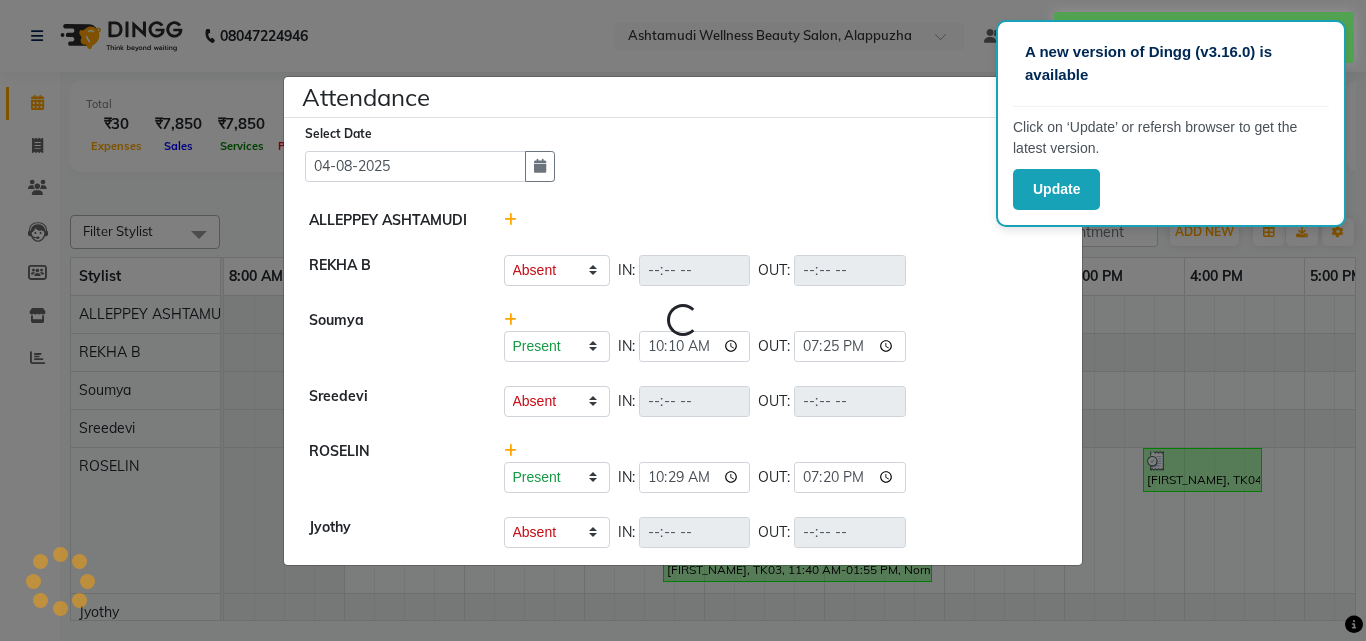 select on "A" 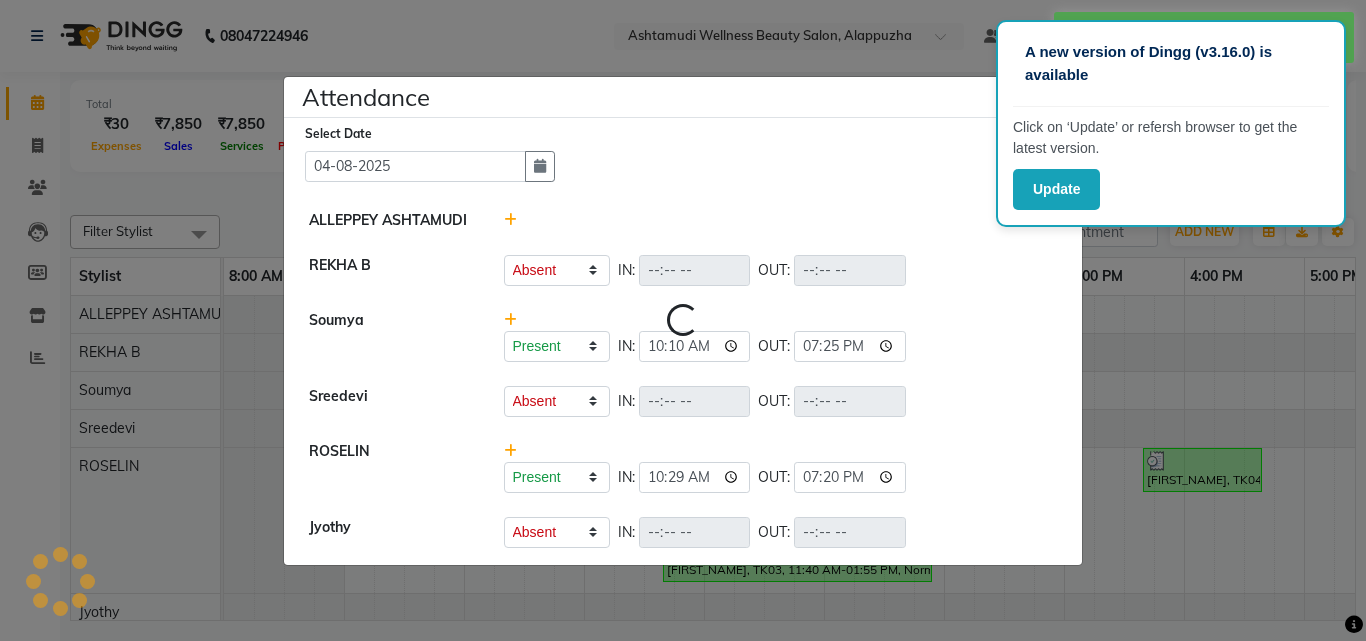 select on "A" 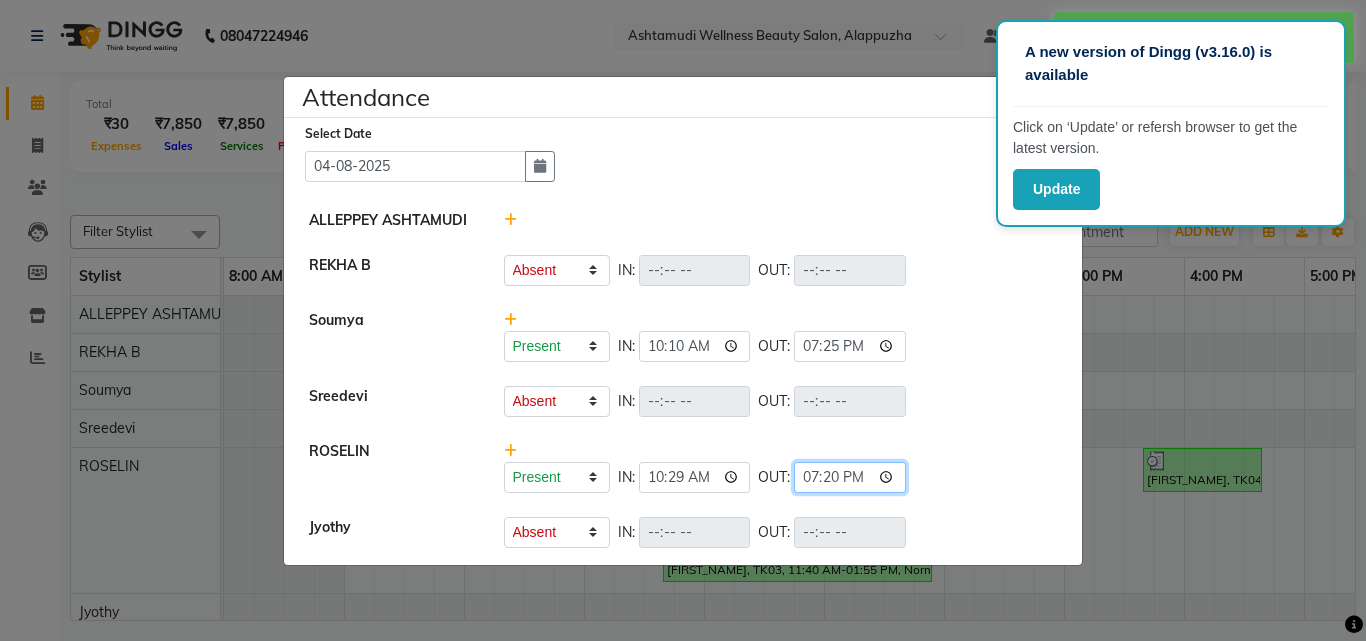 click on "19:20" 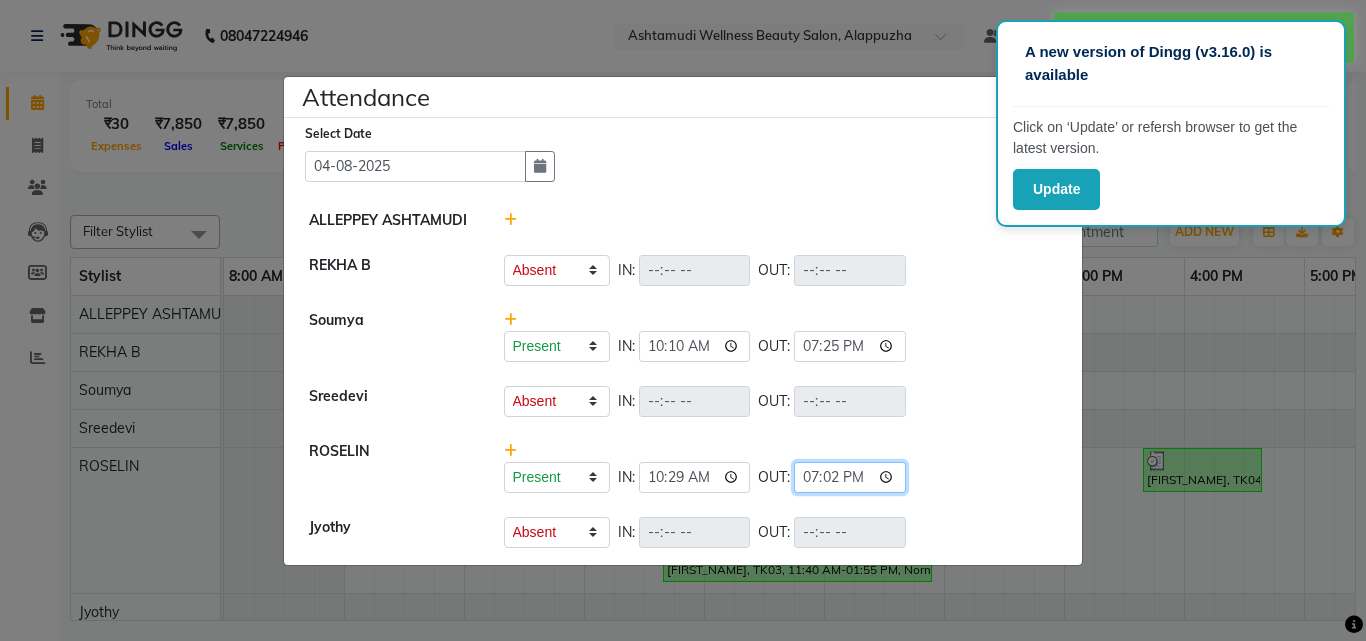 type on "19:25" 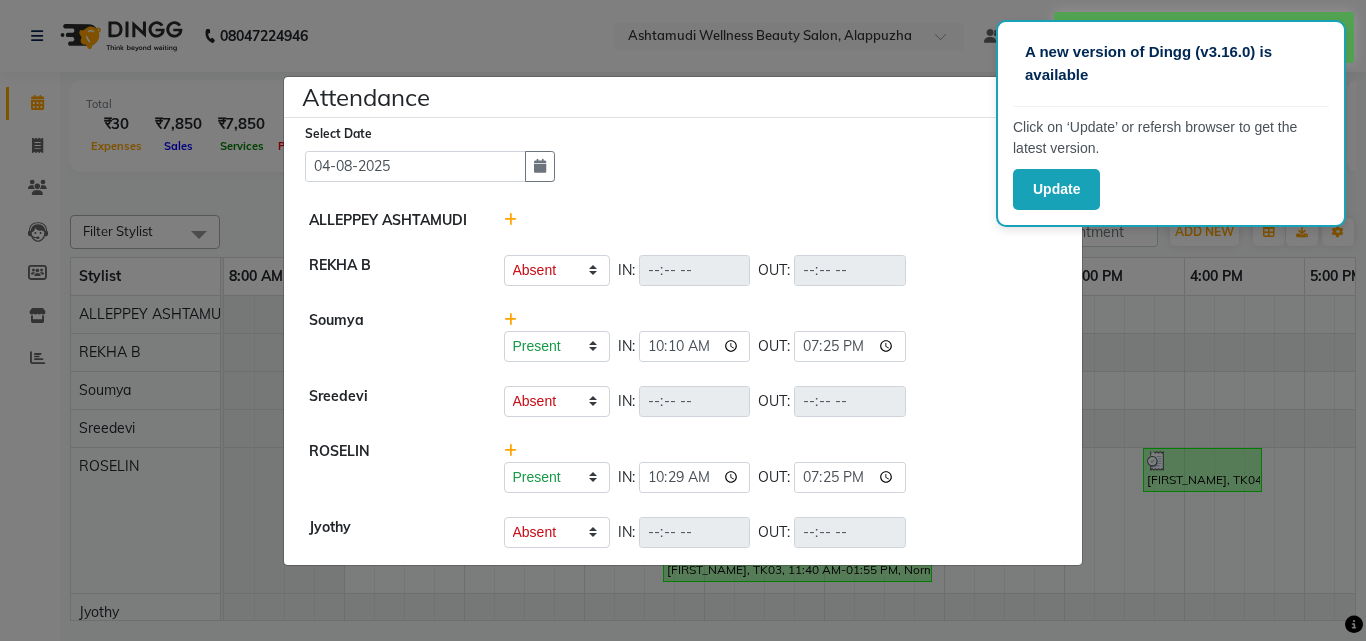 click on "ROSELIN   Present   Absent   Late   Half Day   Weekly Off  IN:  10:29 OUT:  19:25" 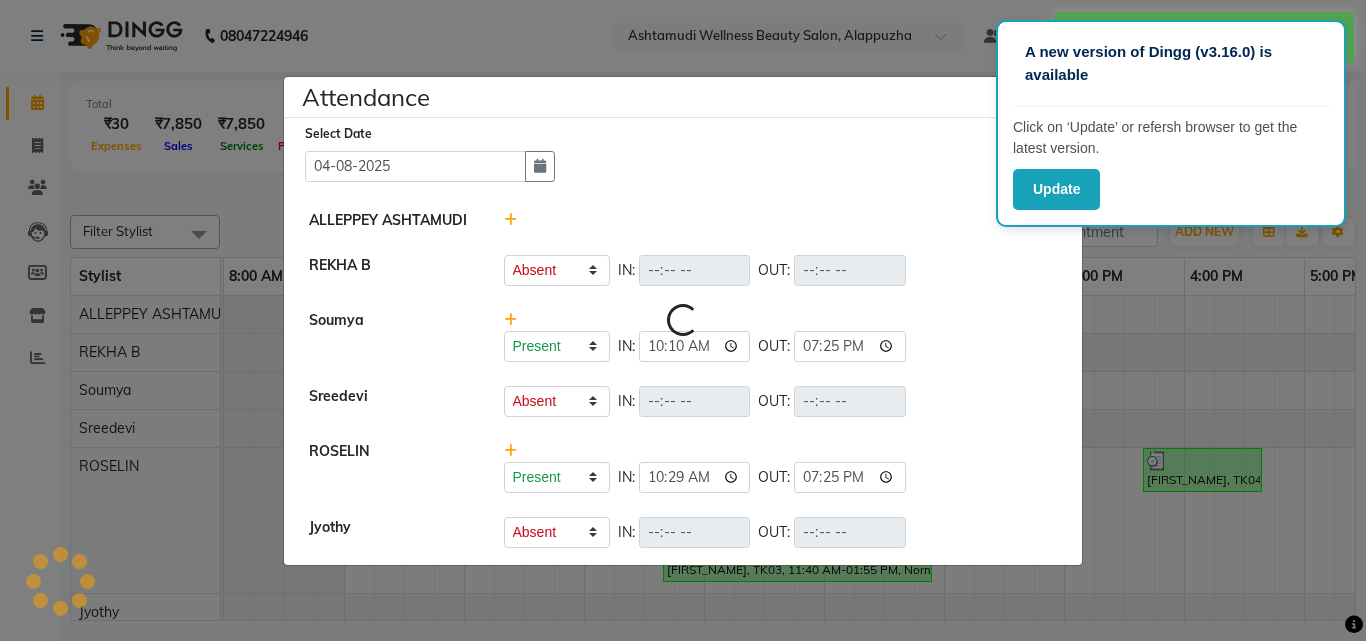 select on "A" 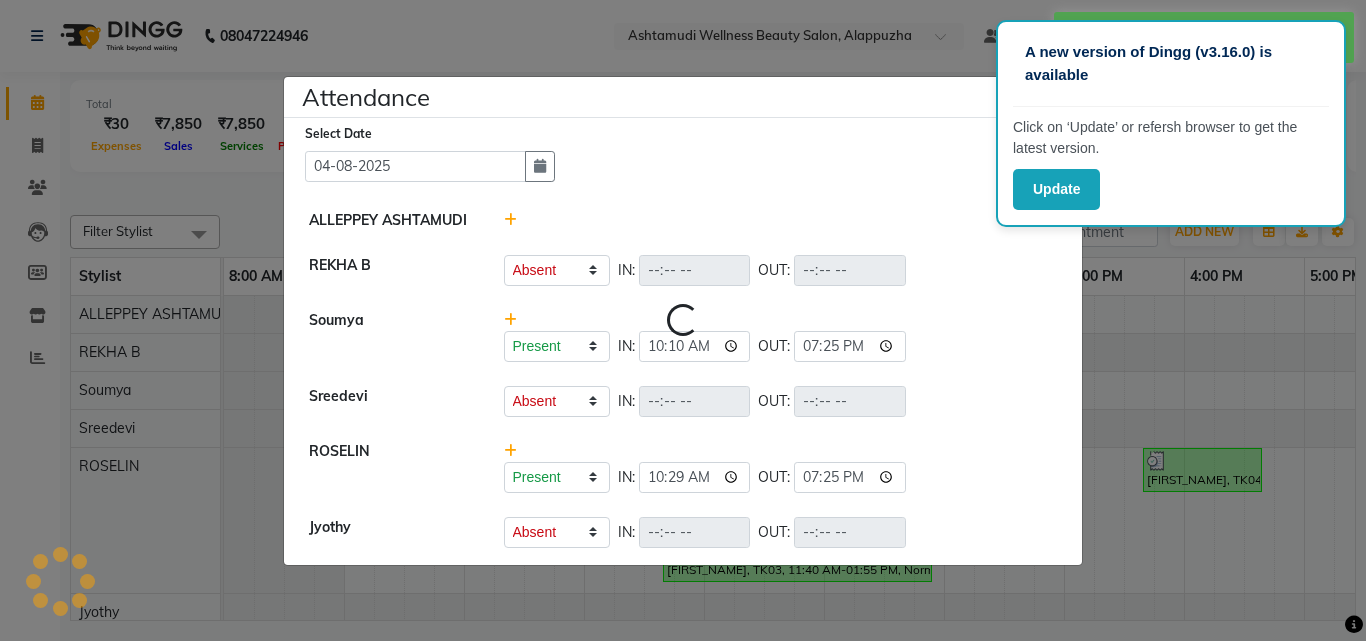 select on "A" 